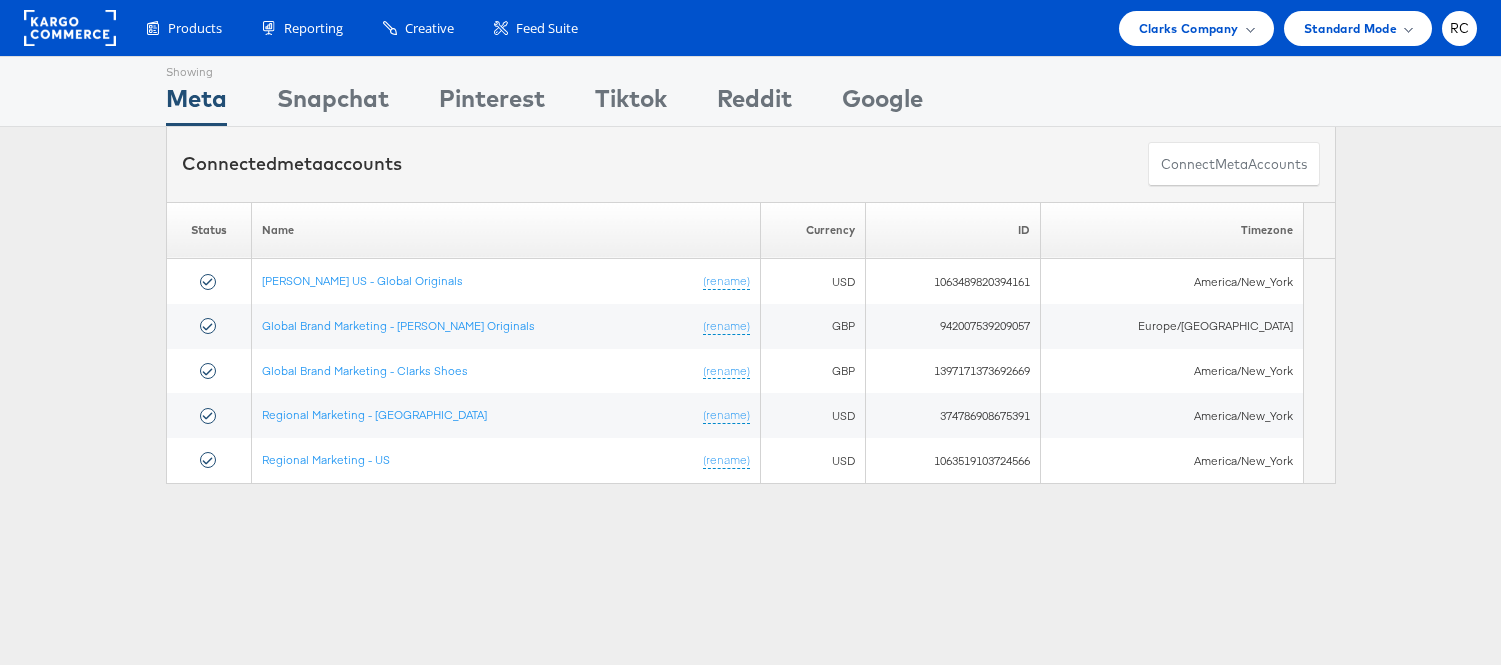 scroll, scrollTop: 0, scrollLeft: 0, axis: both 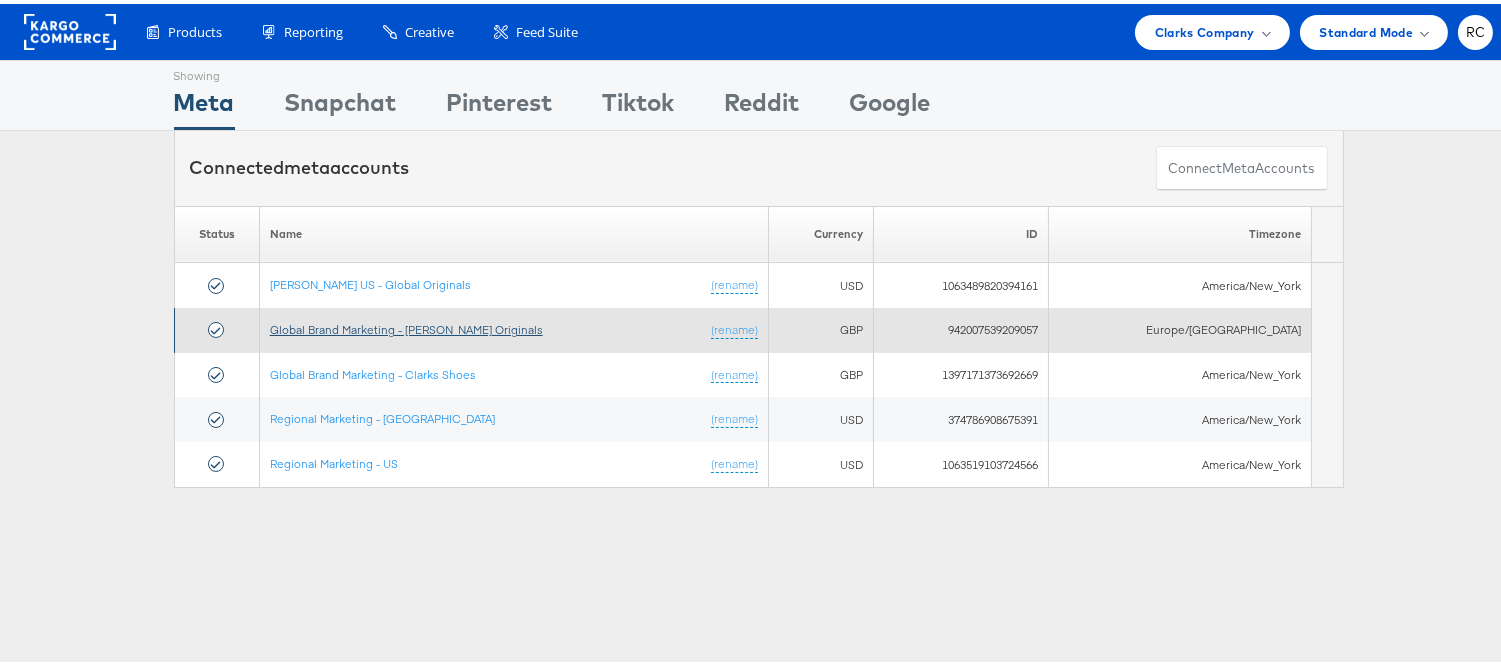 click on "Global Brand Marketing - [PERSON_NAME] Originals" at bounding box center (406, 325) 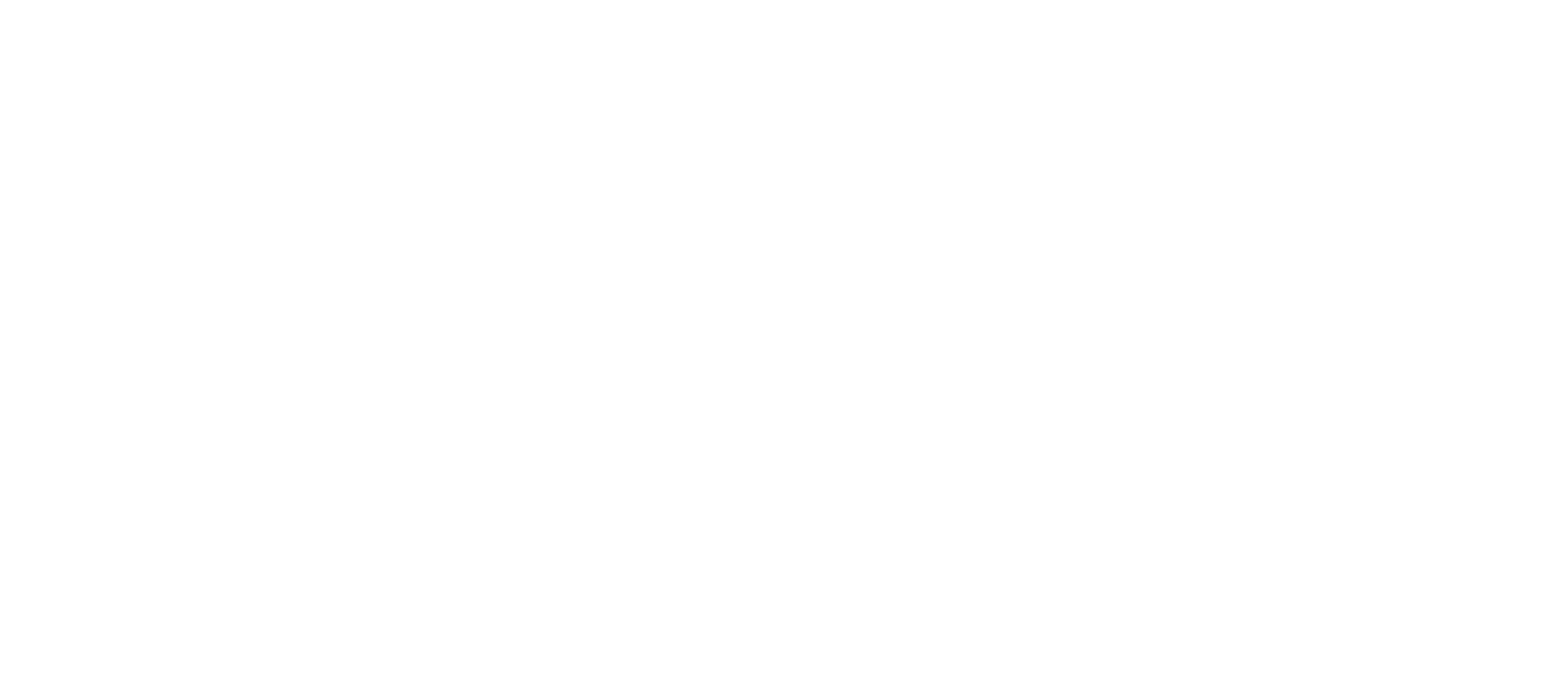 scroll, scrollTop: 0, scrollLeft: 0, axis: both 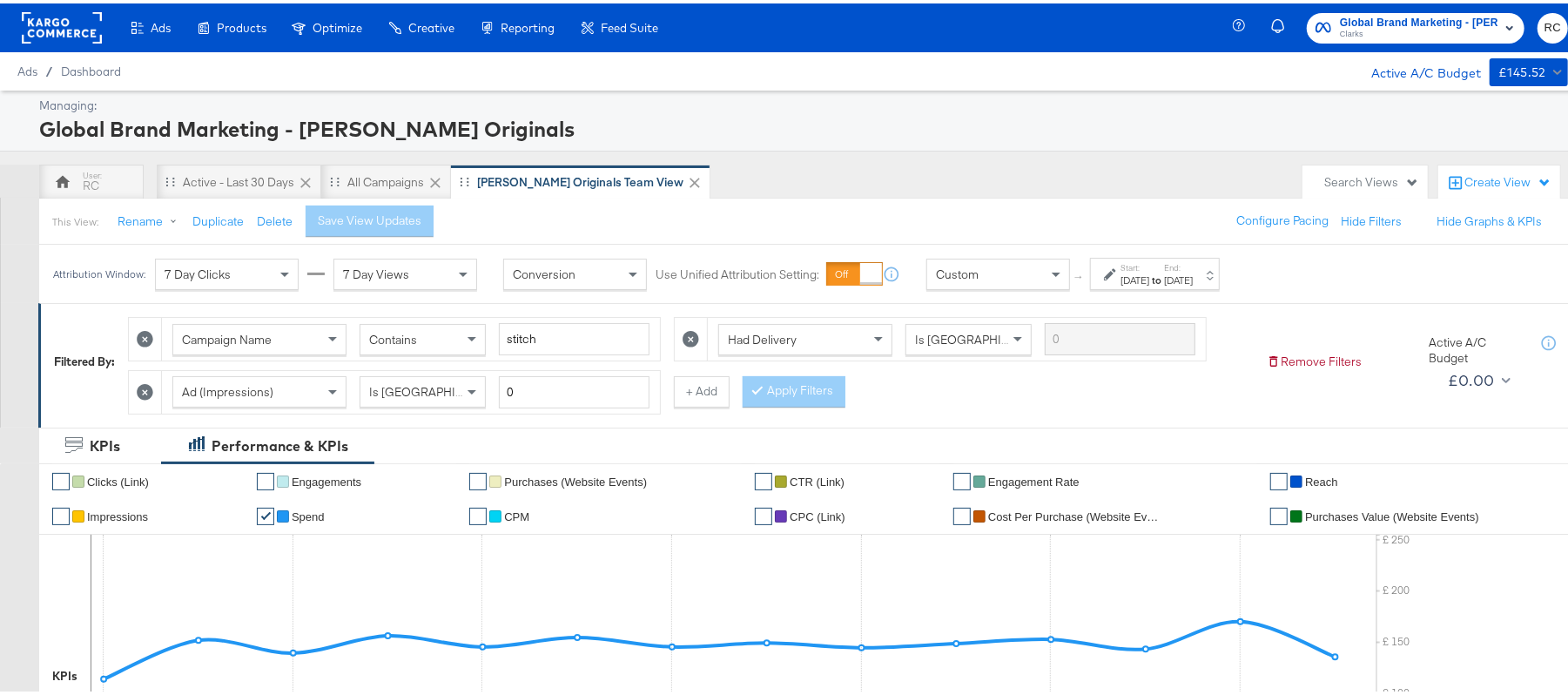 click on "Jul 14th 2025" at bounding box center [1178, 277] 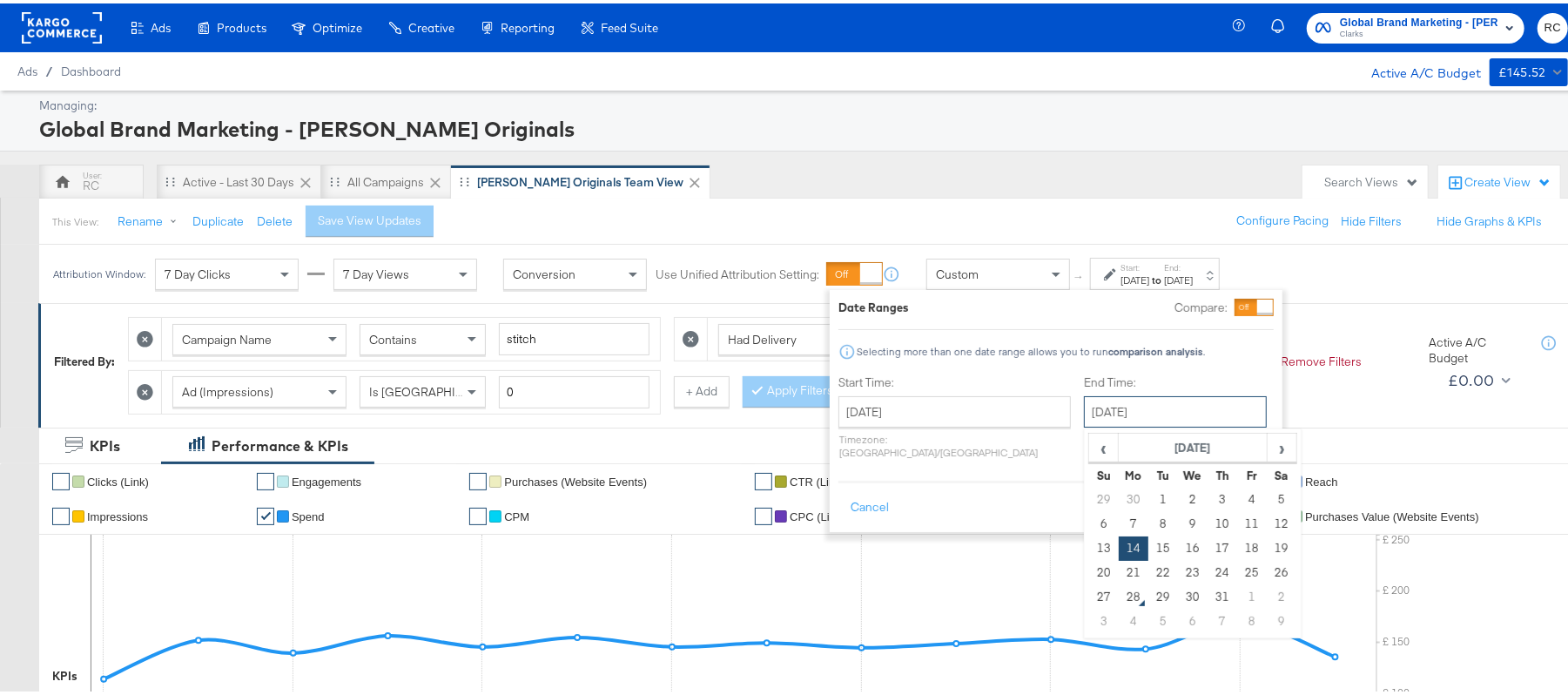 click on "July 14th 2025" at bounding box center (1175, 408) 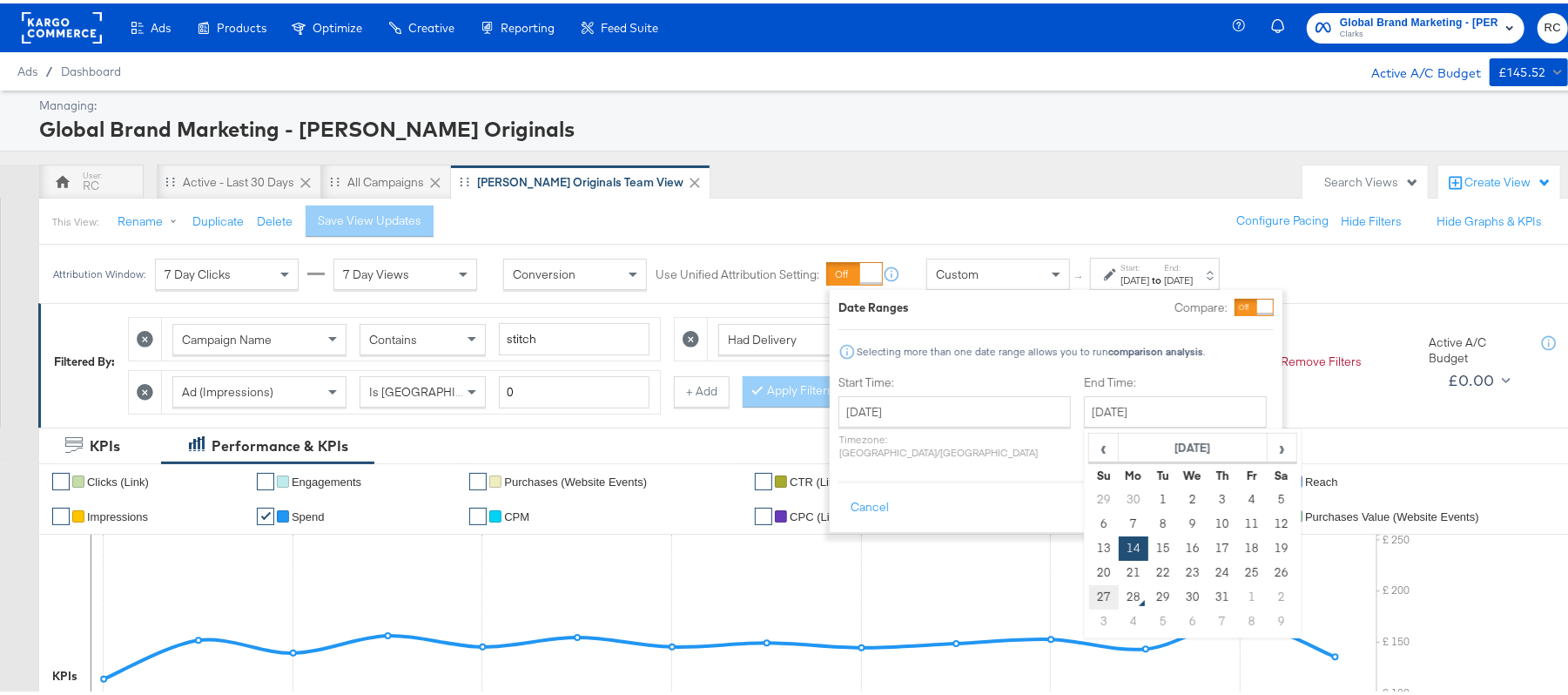 click on "27" at bounding box center [1104, 594] 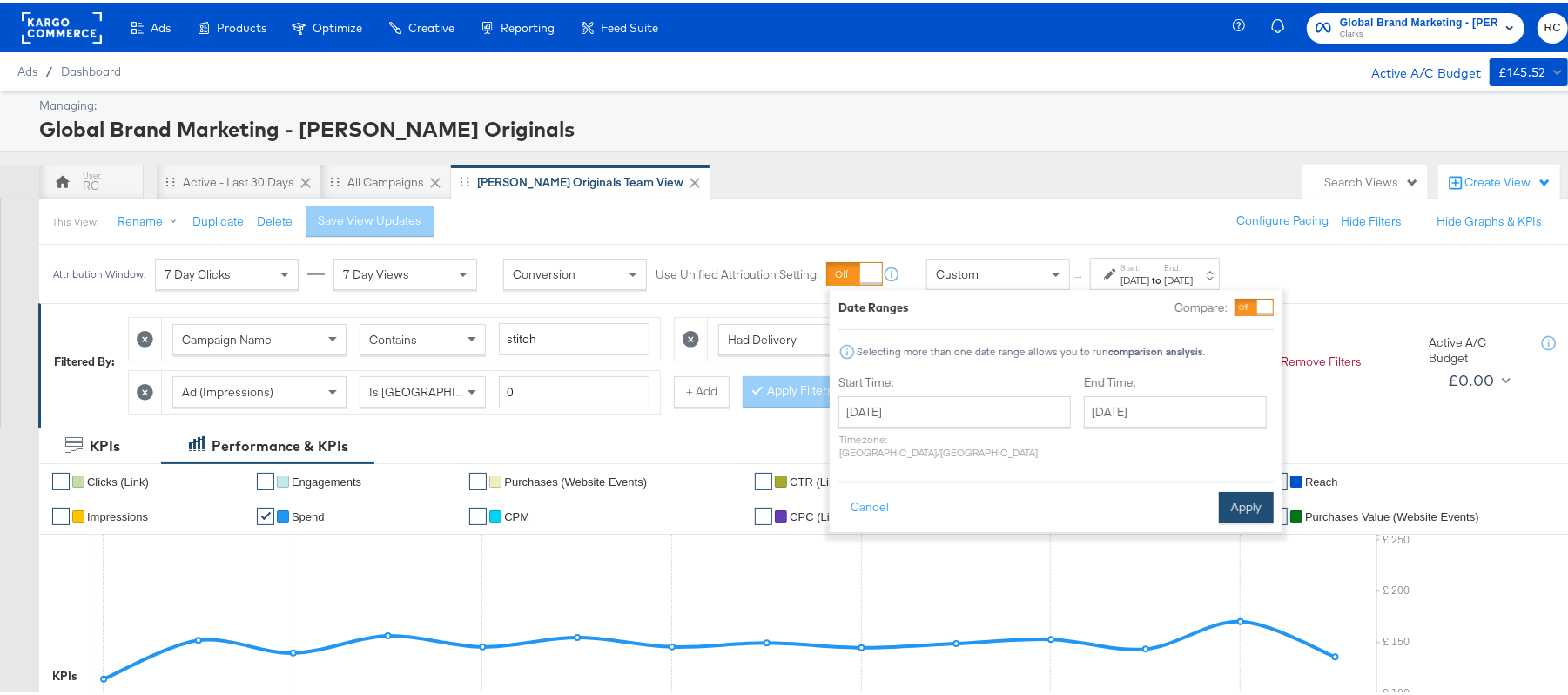 click on "Apply" at bounding box center [1246, 504] 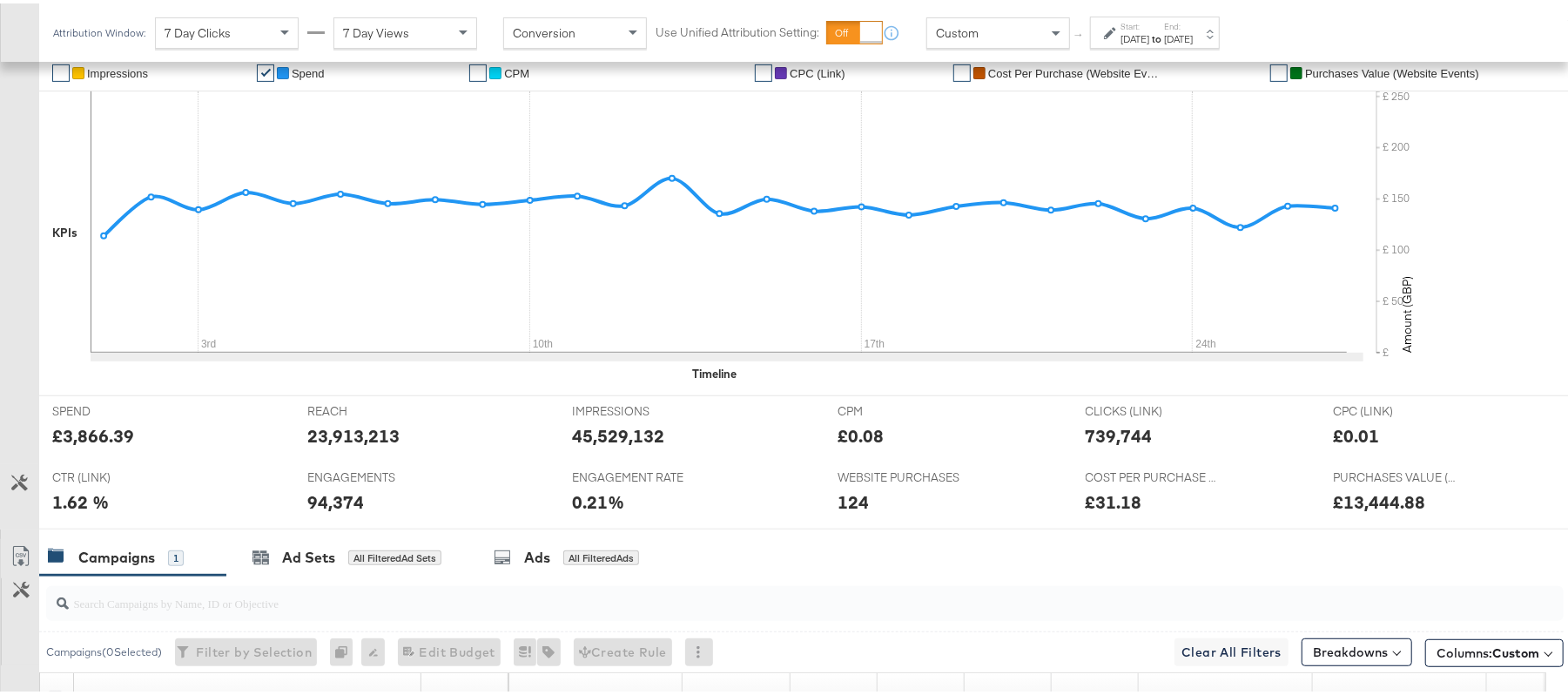 scroll, scrollTop: 708, scrollLeft: 0, axis: vertical 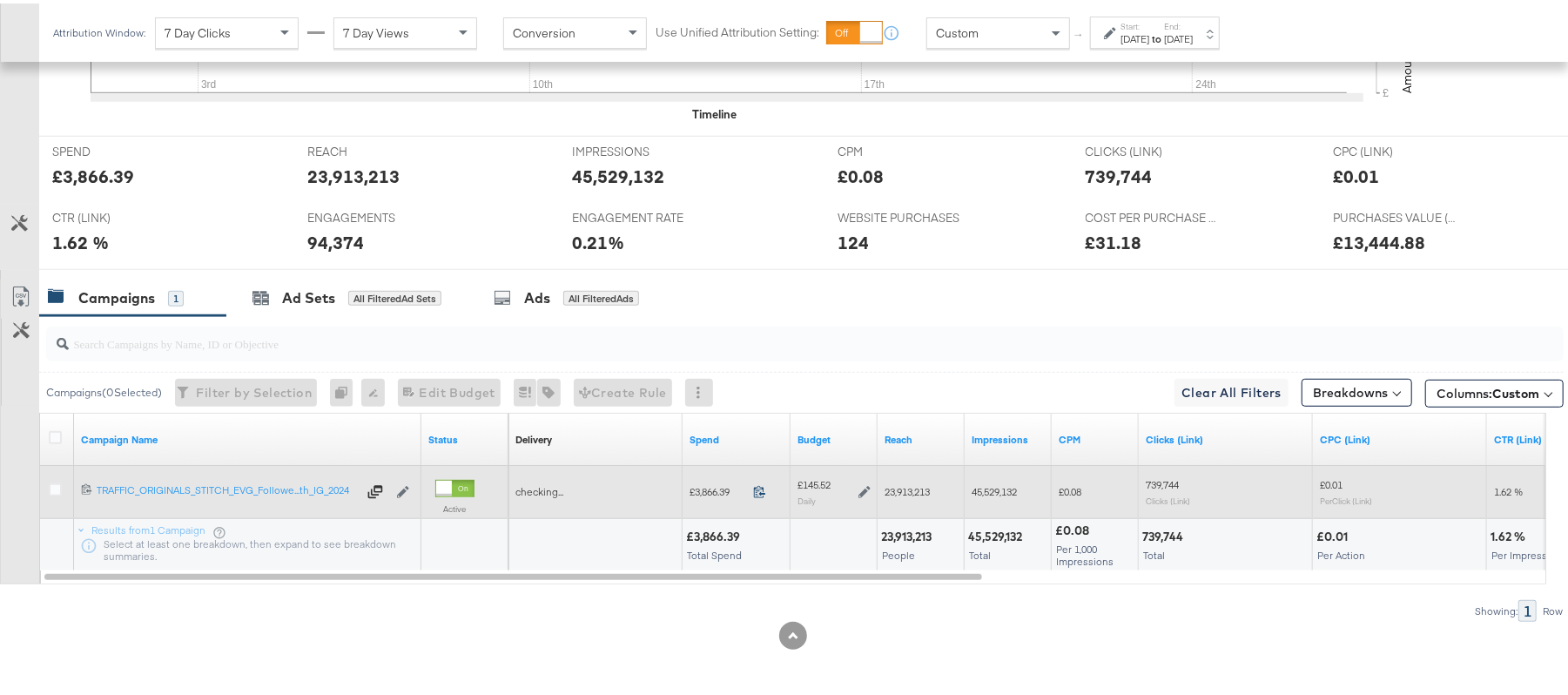 click 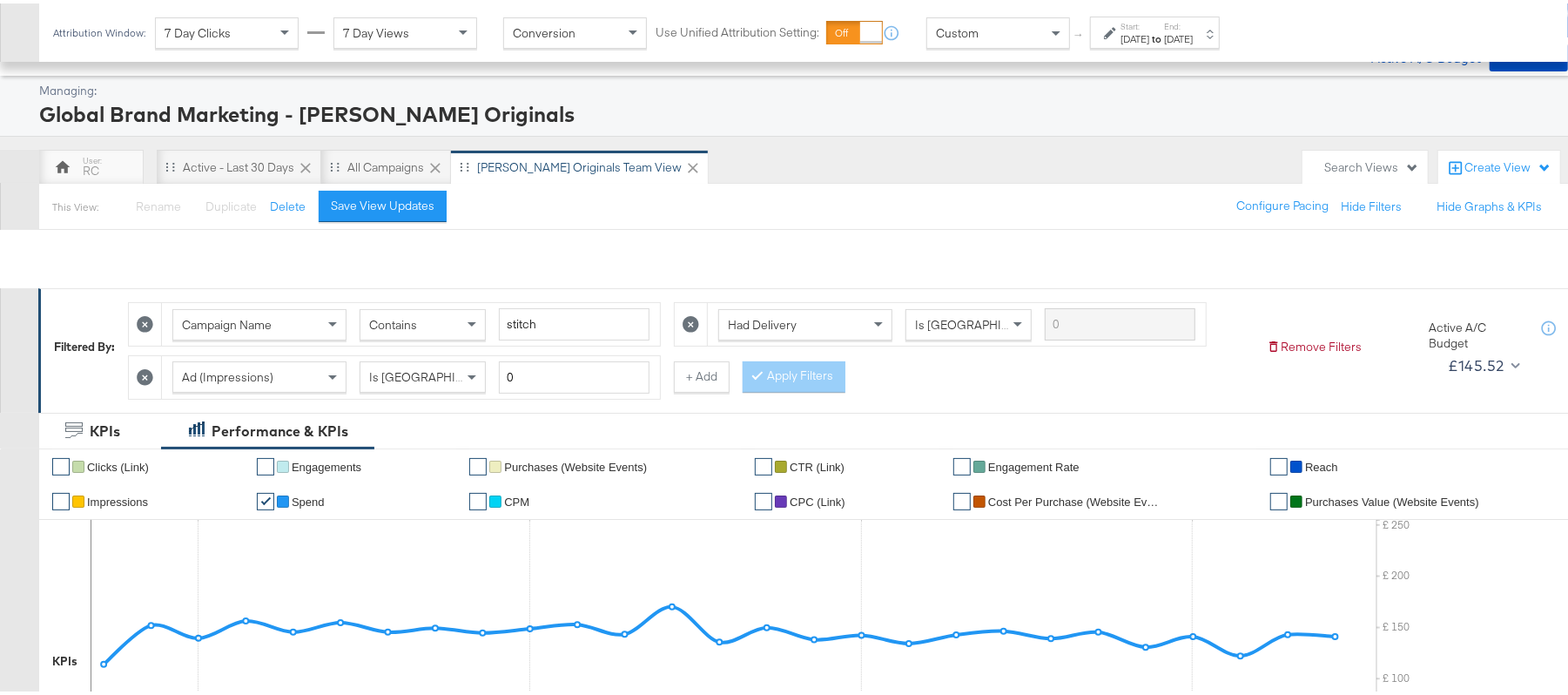 scroll, scrollTop: 708, scrollLeft: 0, axis: vertical 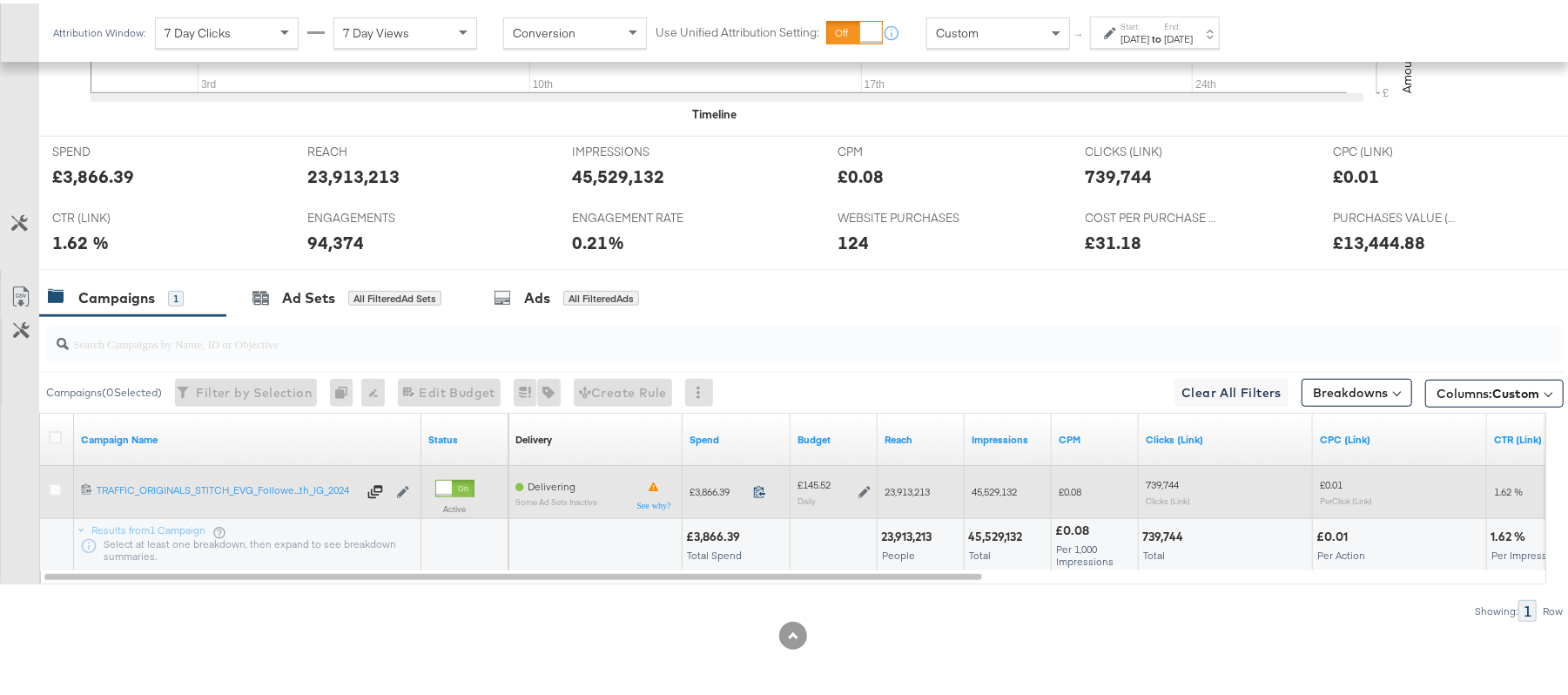 click 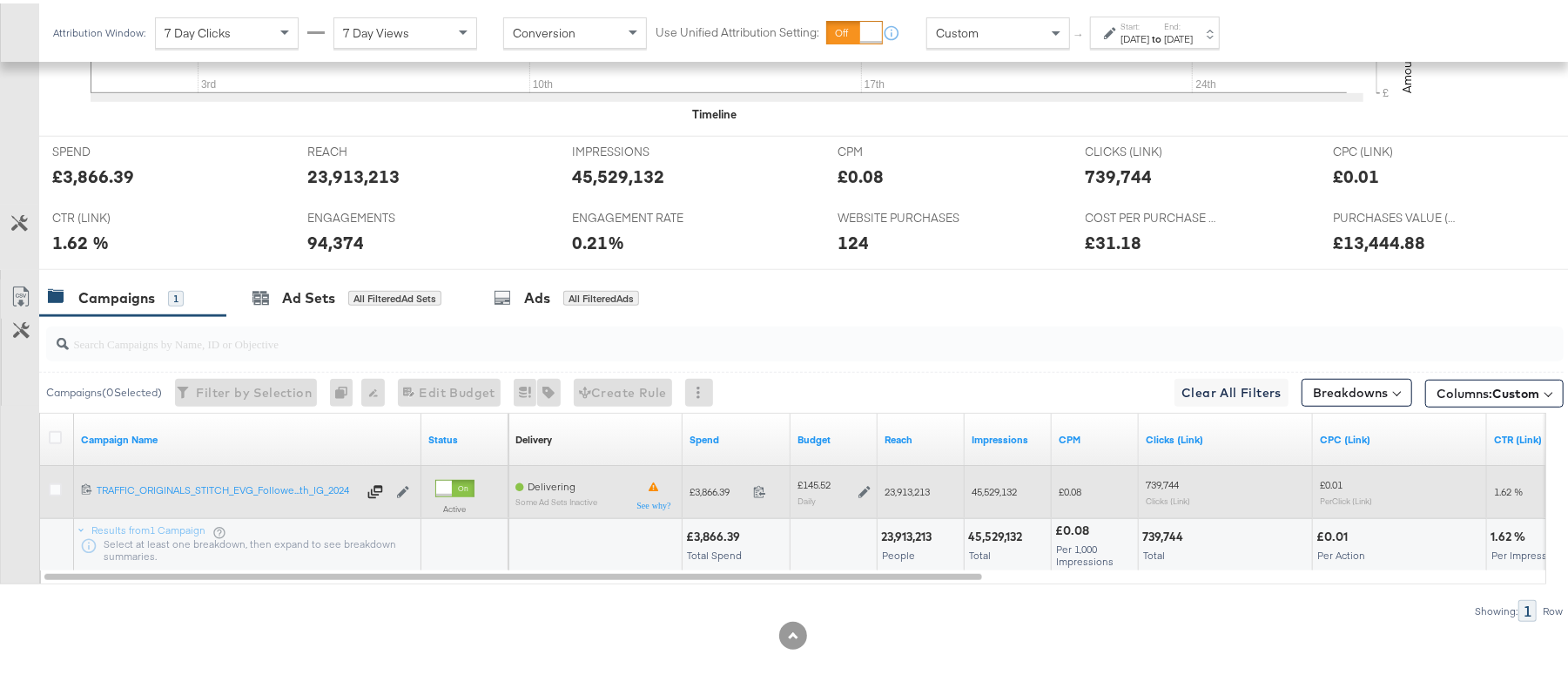 click 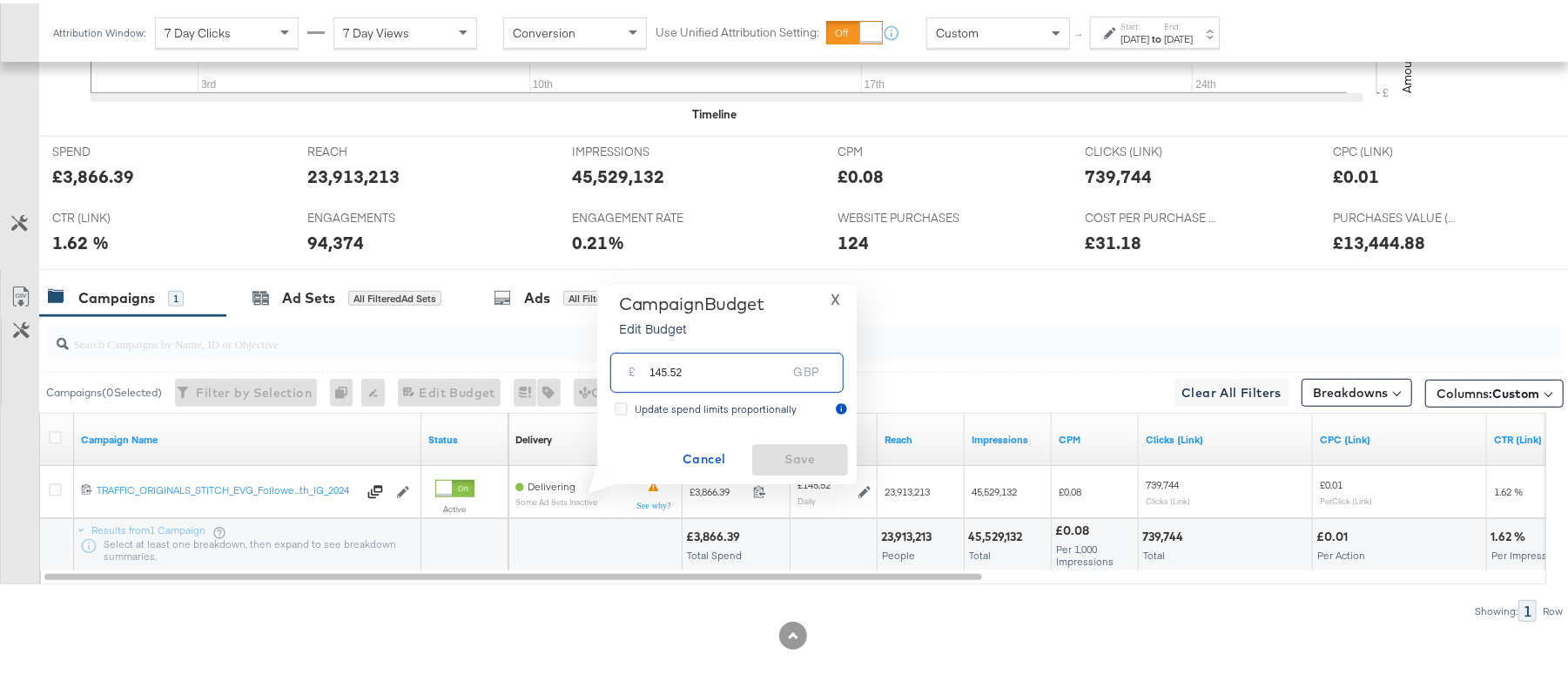 click on "145.52" at bounding box center [718, 361] 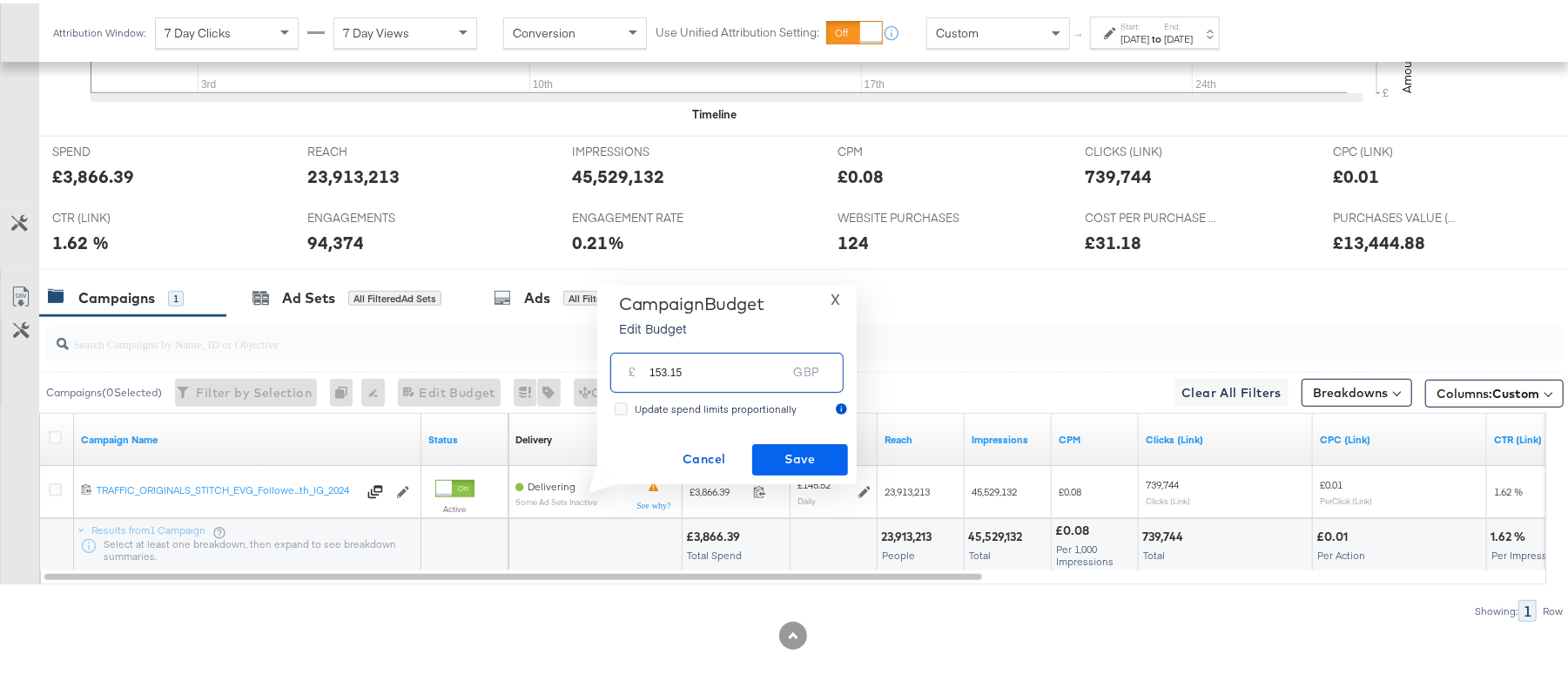 type on "153.15" 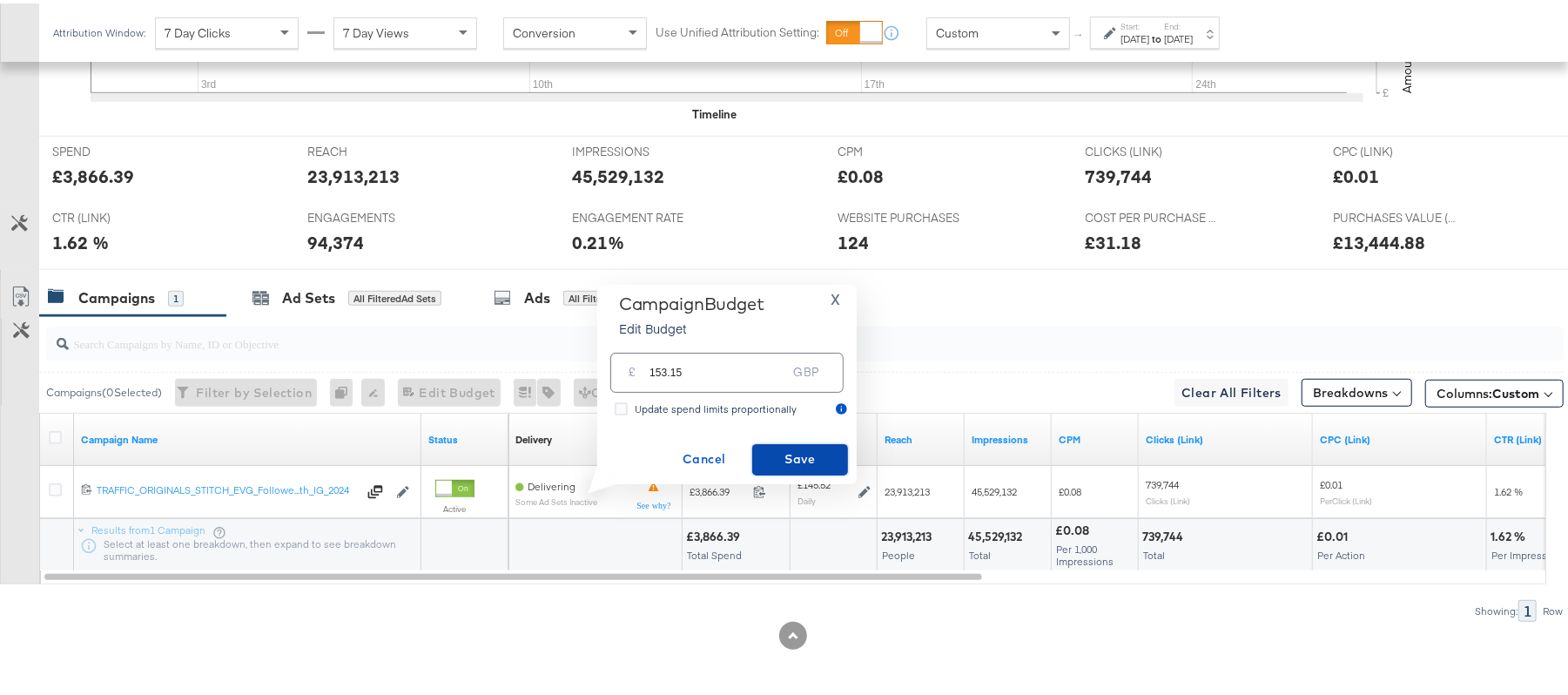 click on "Save" at bounding box center (800, 455) 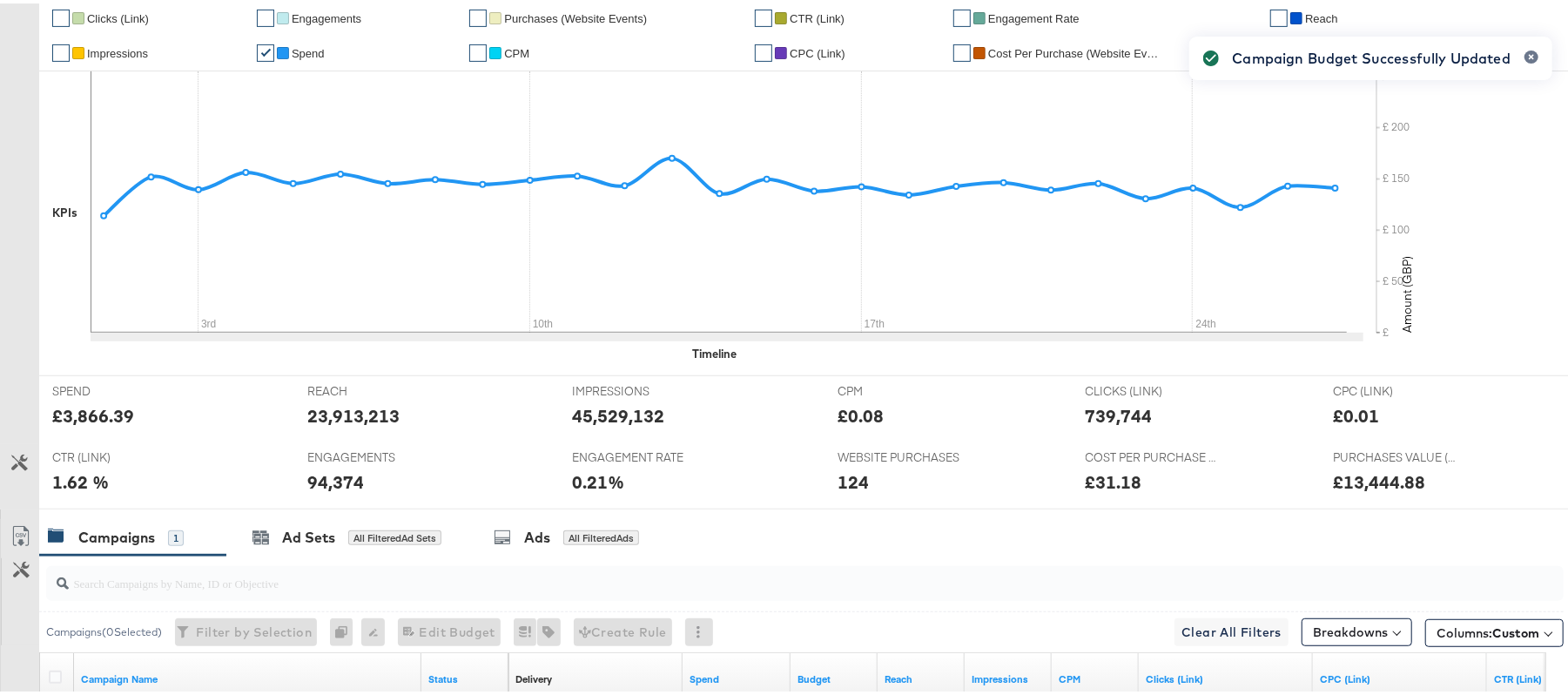 scroll, scrollTop: 0, scrollLeft: 0, axis: both 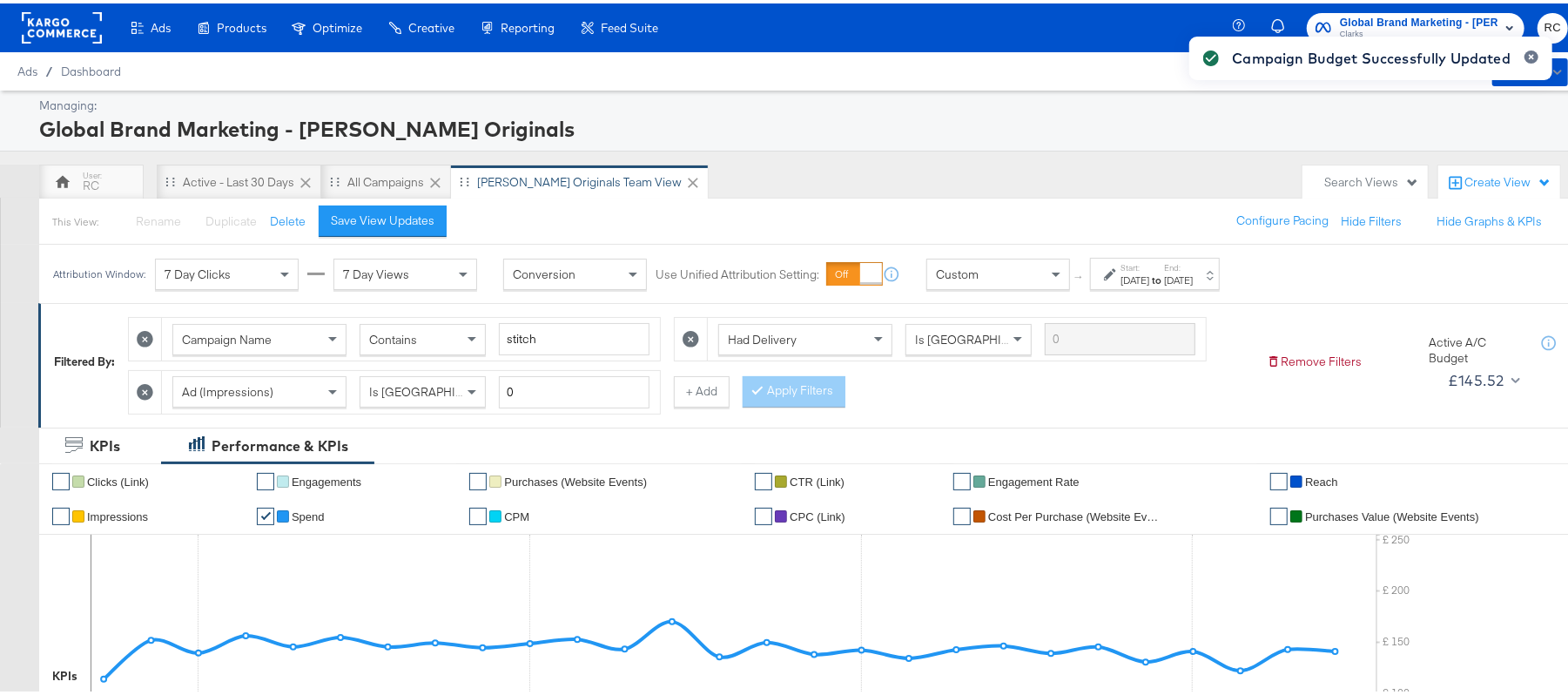 click on "Campaign Budget Successfully Updated" at bounding box center [1370, 316] 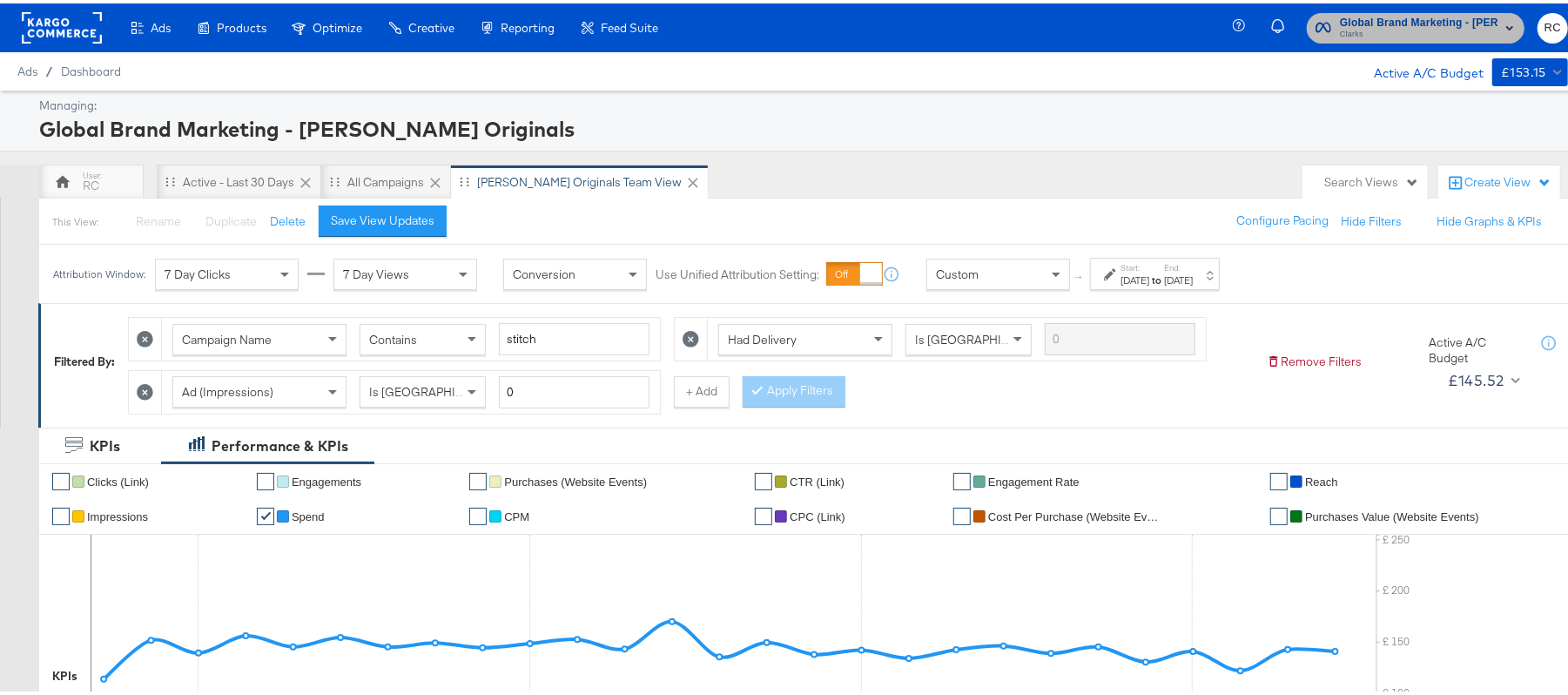 click 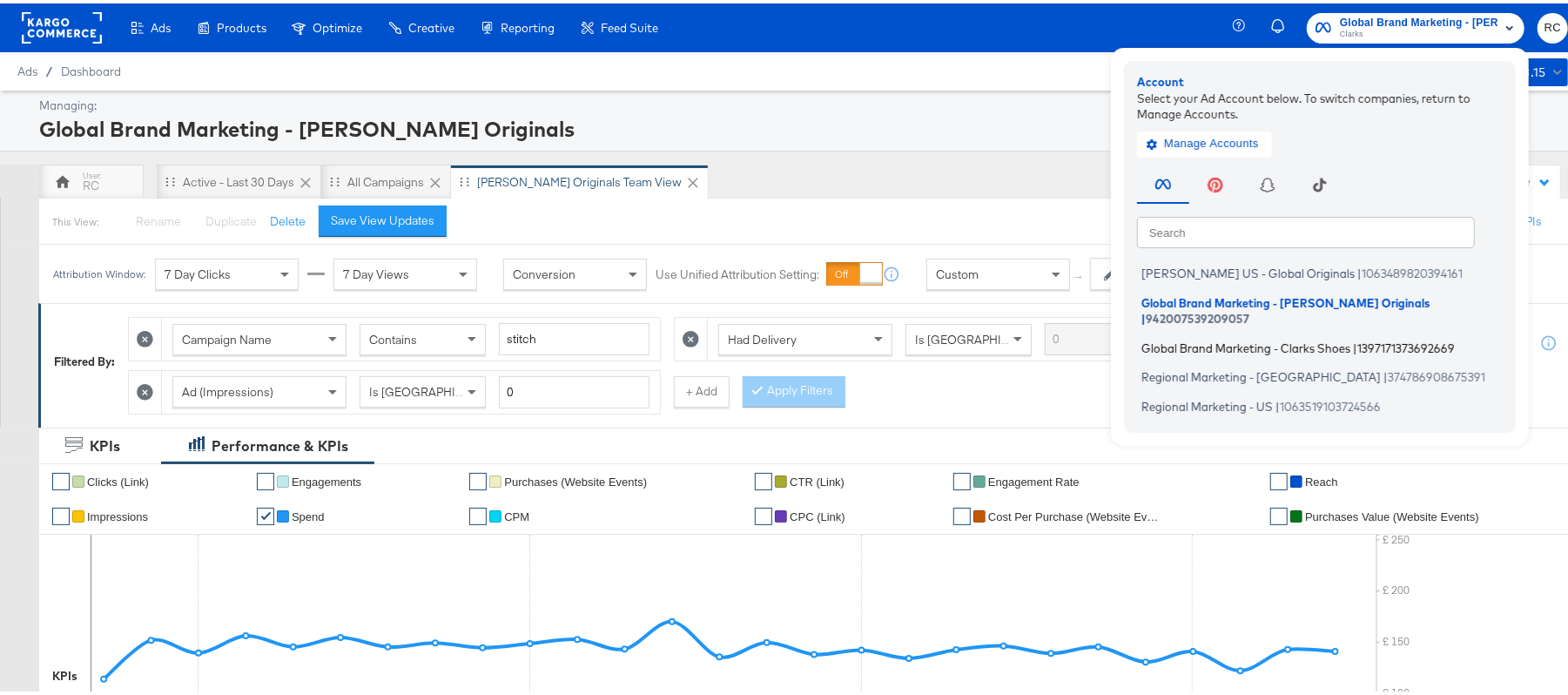 click on "Global Brand Marketing - Clarks Shoes" at bounding box center (1246, 344) 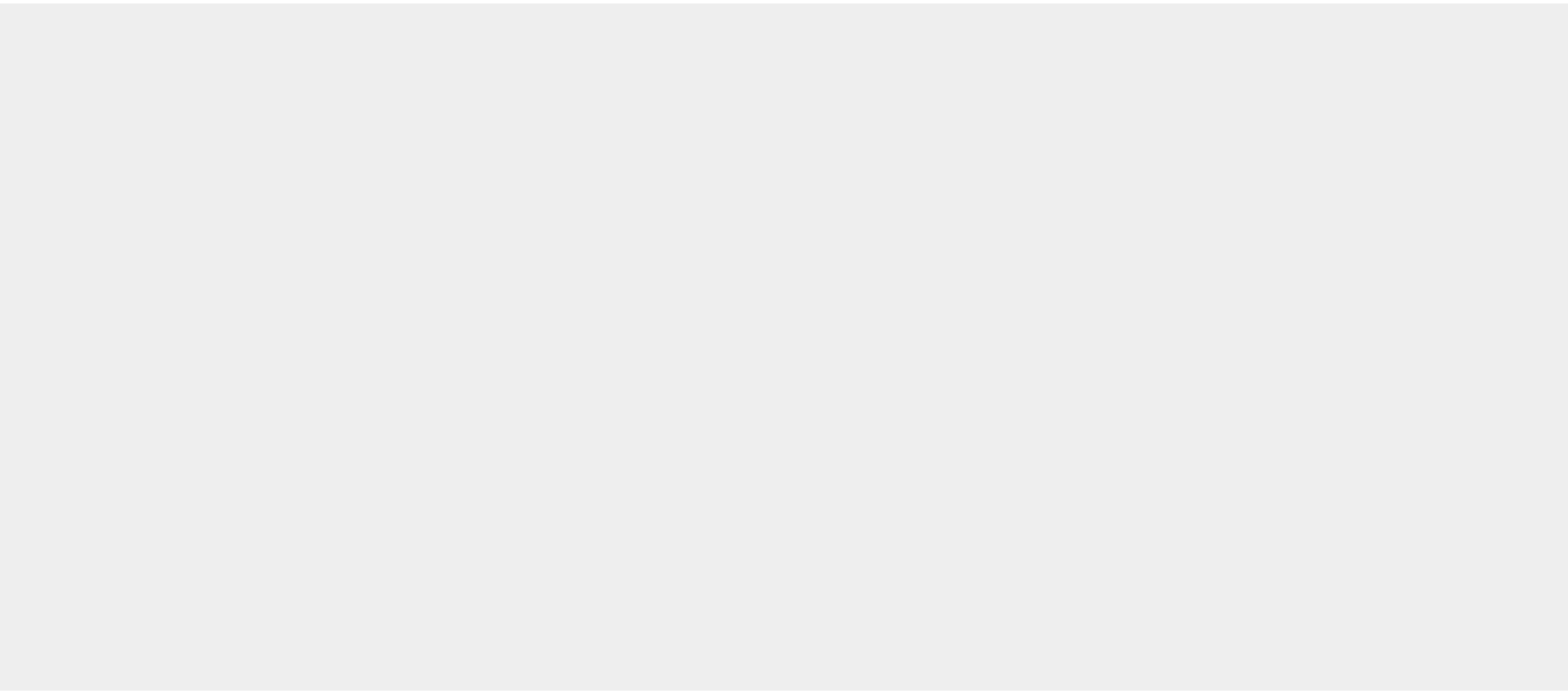 scroll, scrollTop: 0, scrollLeft: 0, axis: both 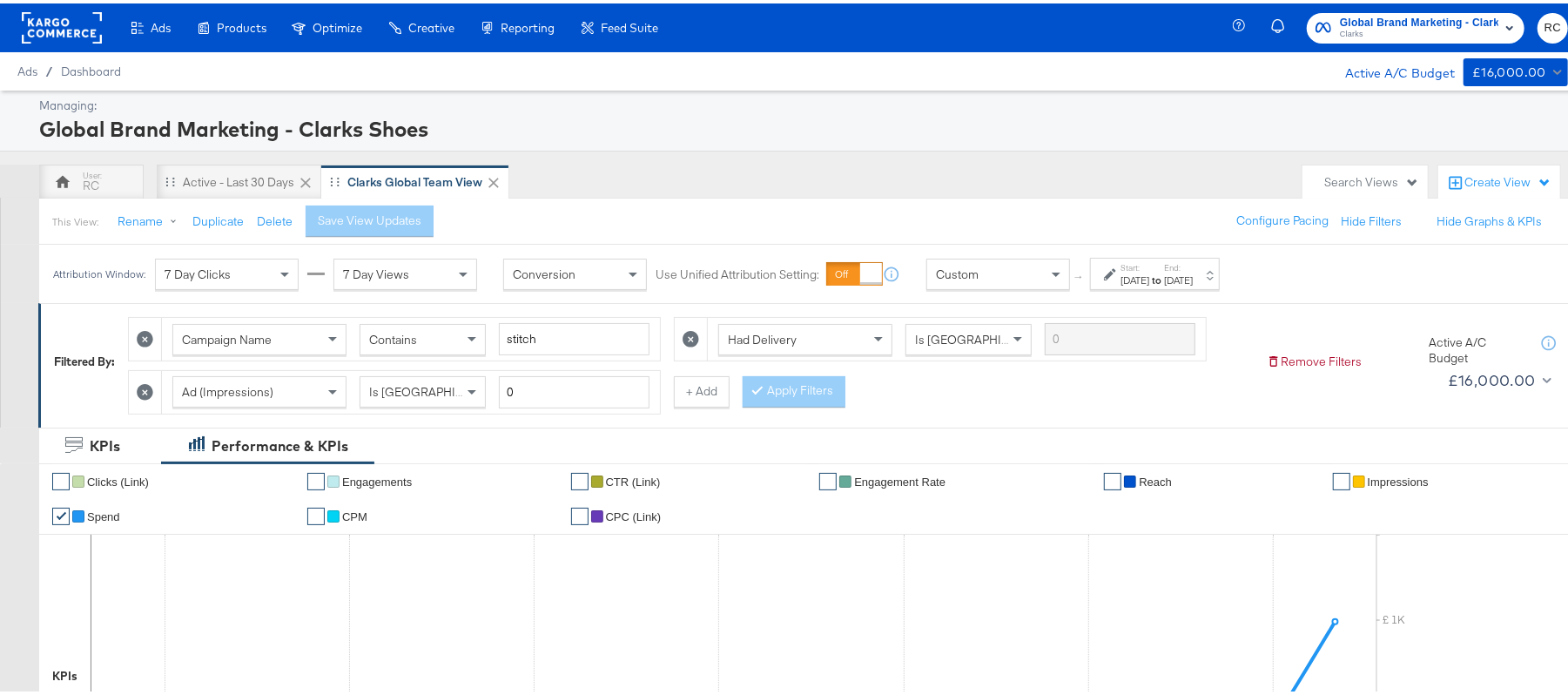 click on "Jul 21st 2025" at bounding box center [1178, 277] 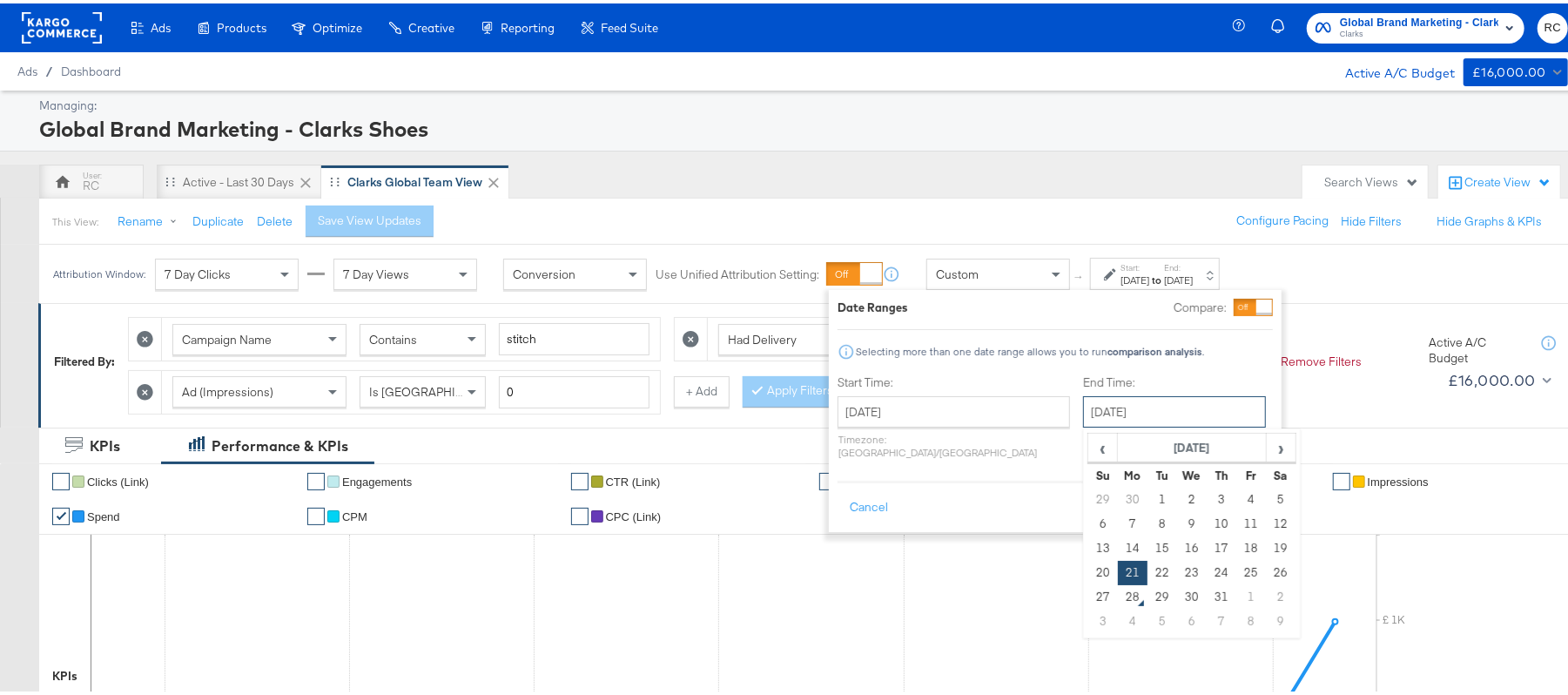 click on "July 21st 2025" at bounding box center [1174, 408] 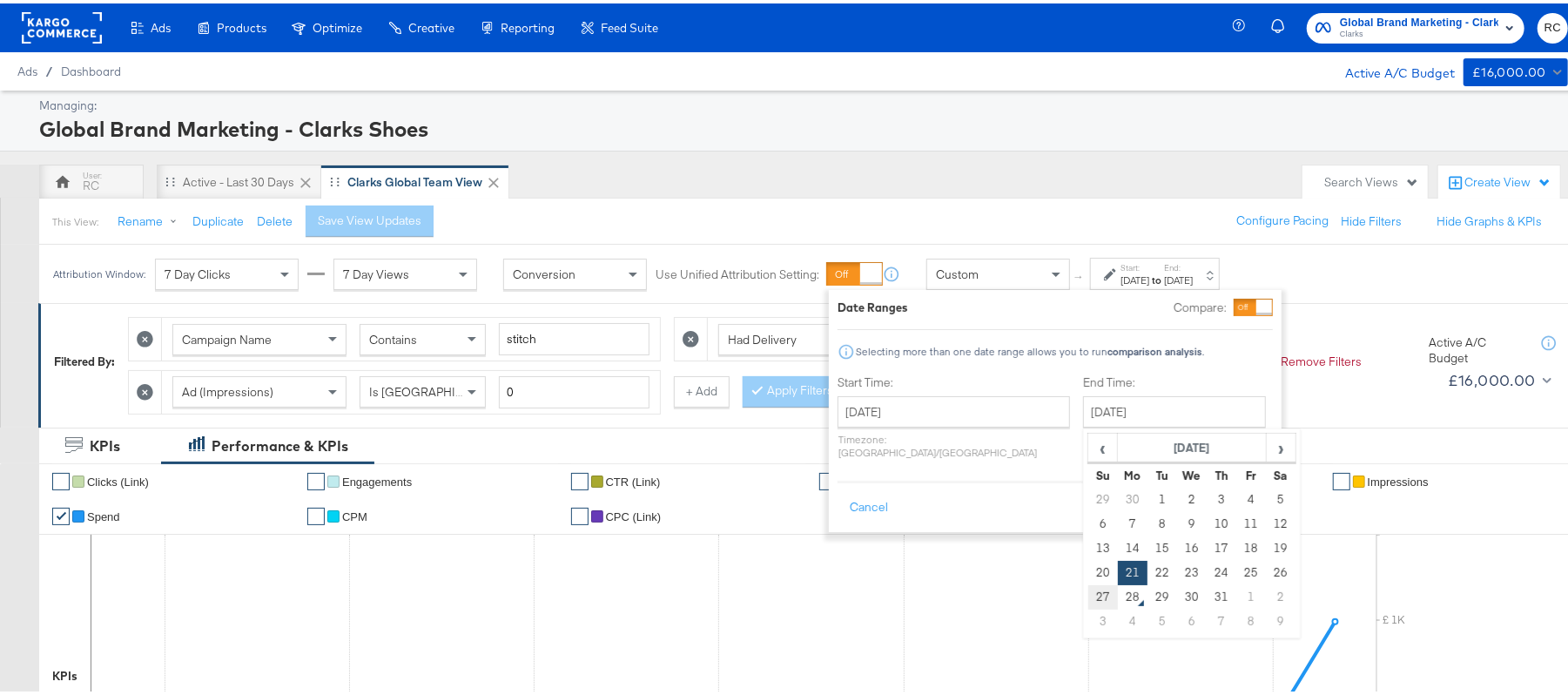 click on "27" at bounding box center (1103, 594) 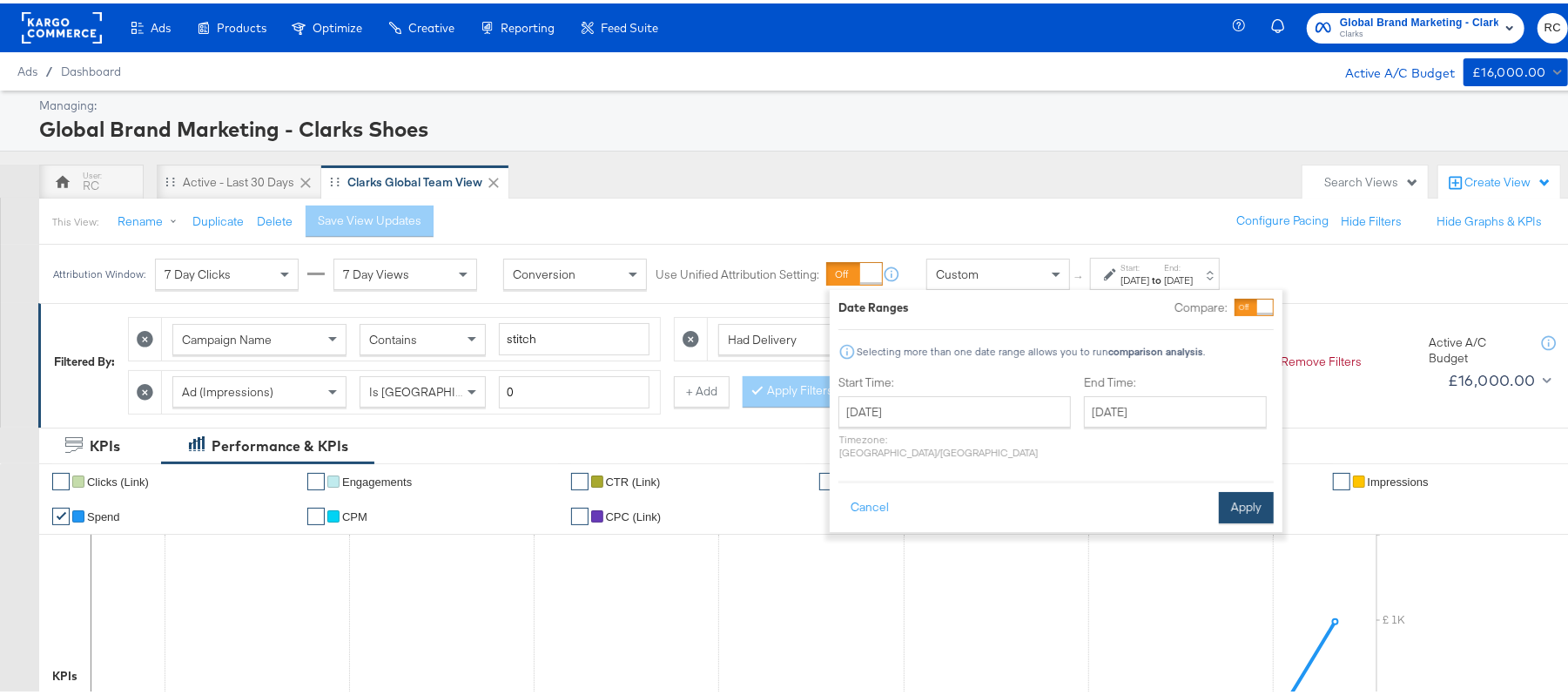 click on "Apply" at bounding box center [1246, 504] 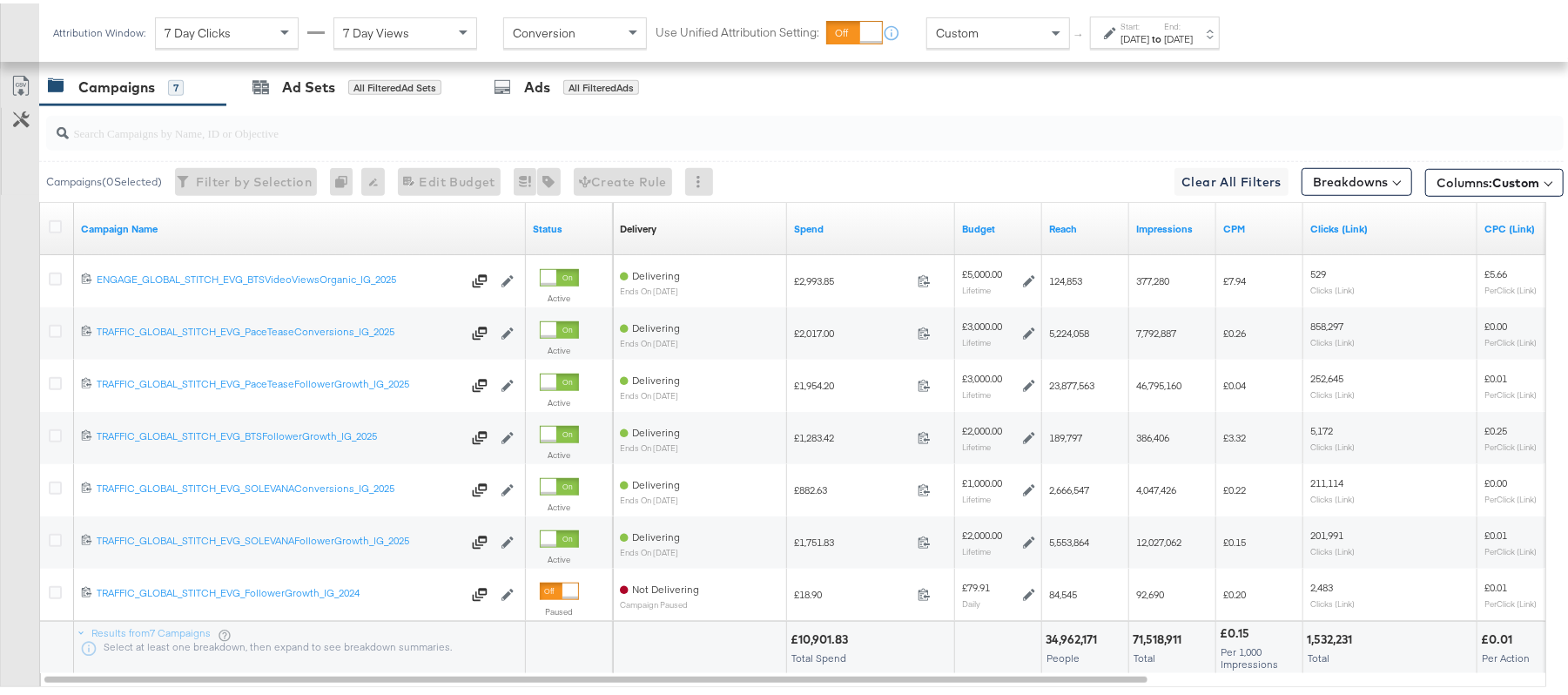 scroll, scrollTop: 904, scrollLeft: 0, axis: vertical 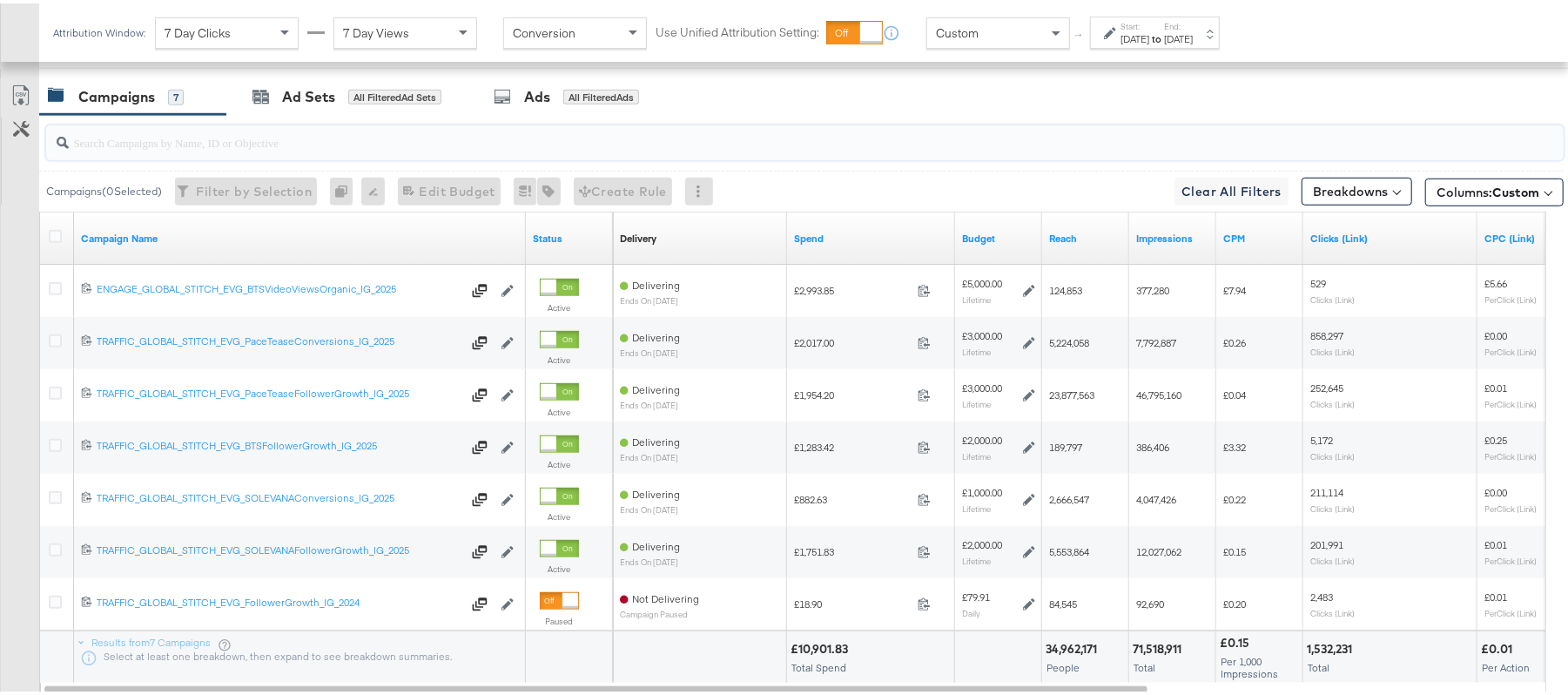 click at bounding box center [747, 132] 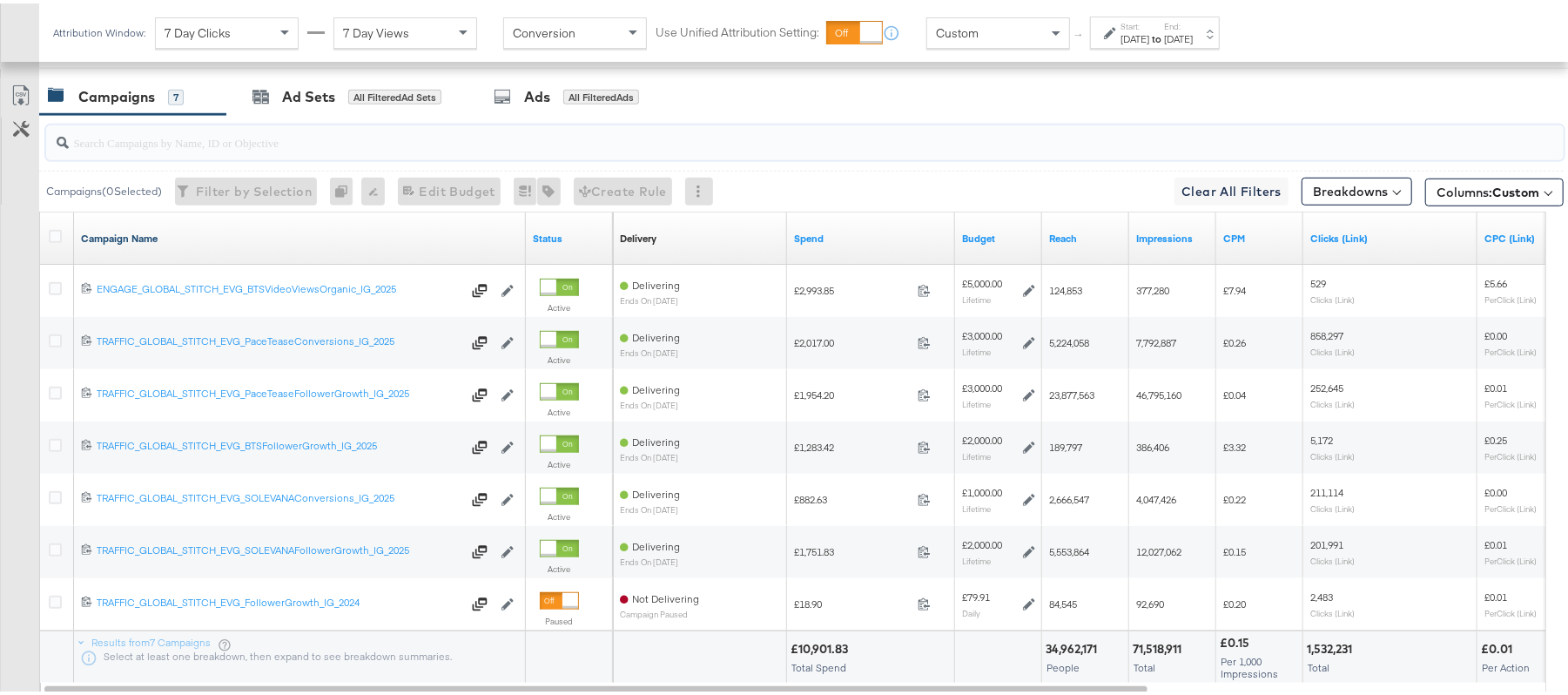 paste on "TRAFFIC_GLOBAL_STITCH_EVG_SOLEVANAFollowerGrowth_IG_2025" 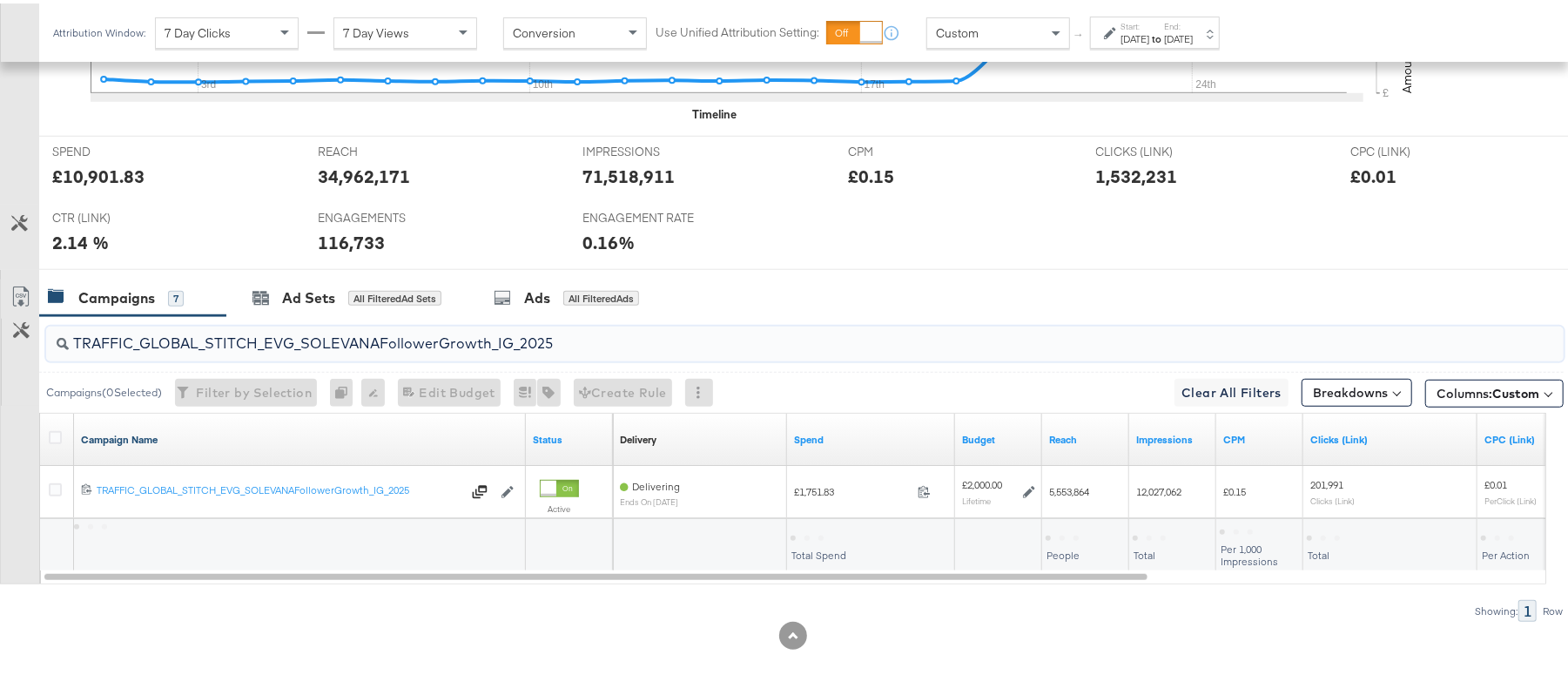 scroll, scrollTop: 708, scrollLeft: 0, axis: vertical 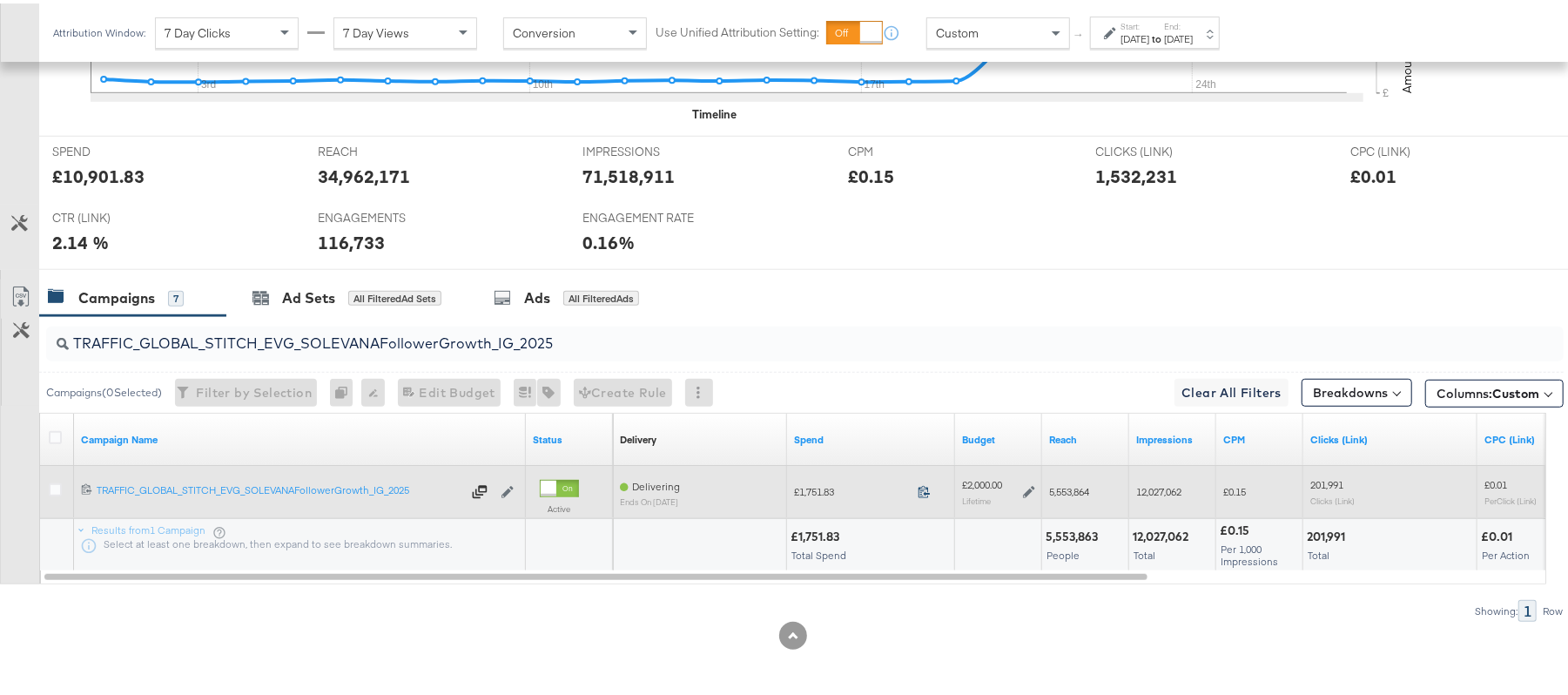 click 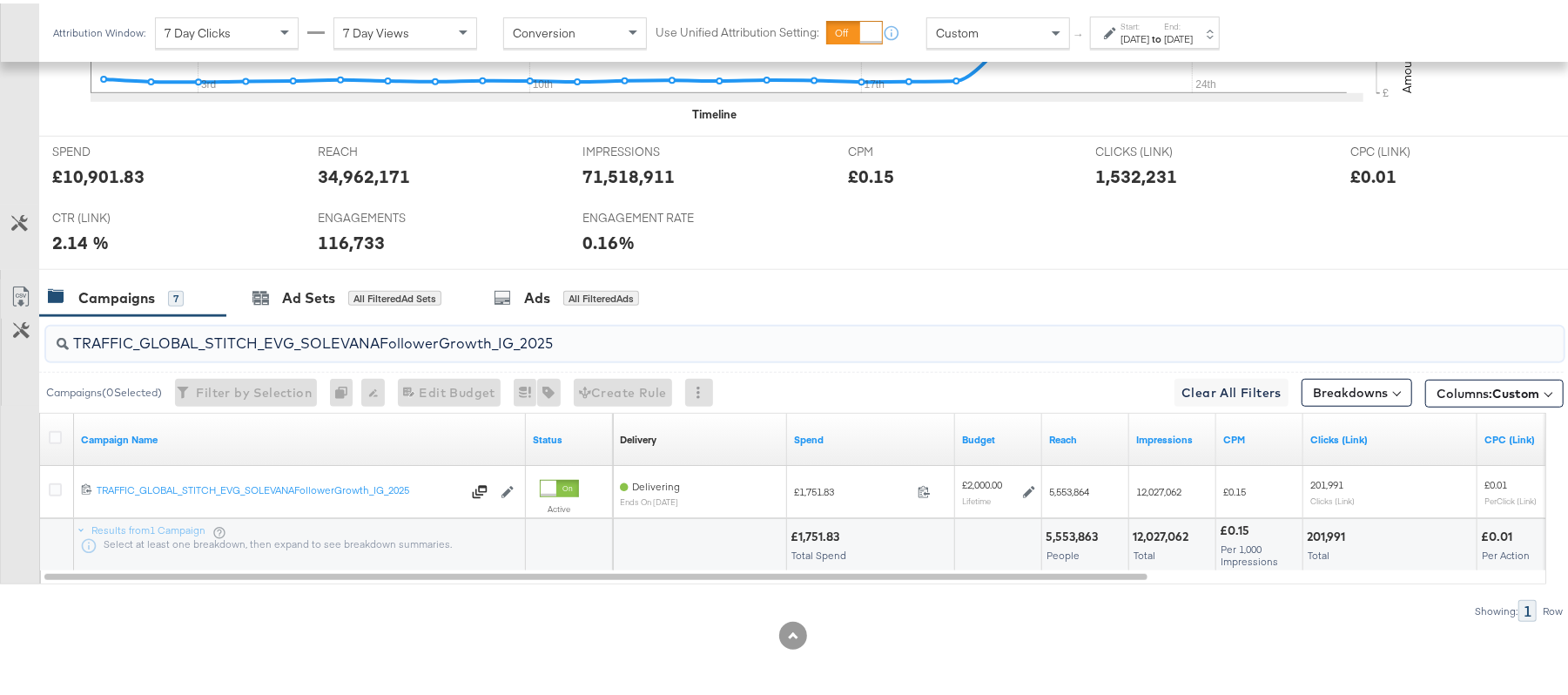 click on "TRAFFIC_GLOBAL_STITCH_EVG_SOLEVANAFollowerGrowth_IG_2025" at bounding box center [747, 333] 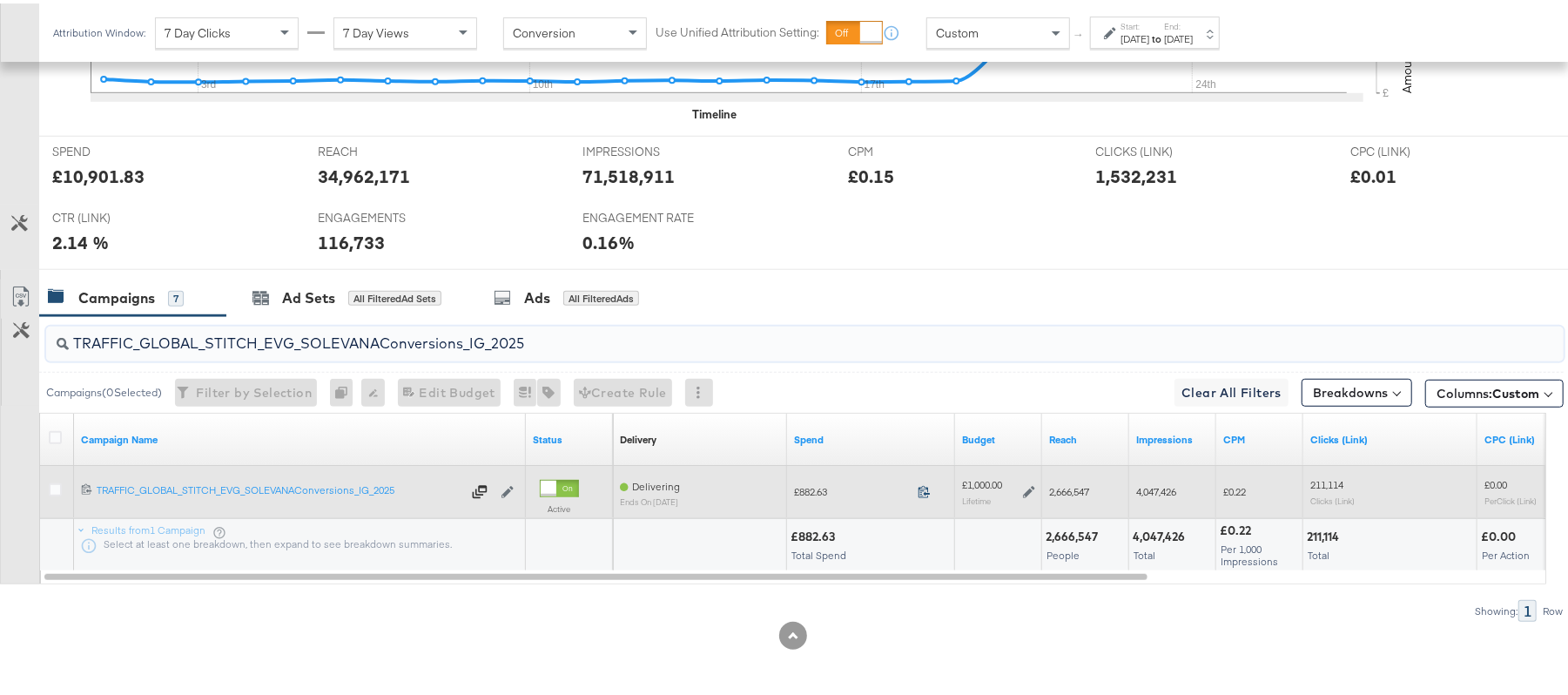 click 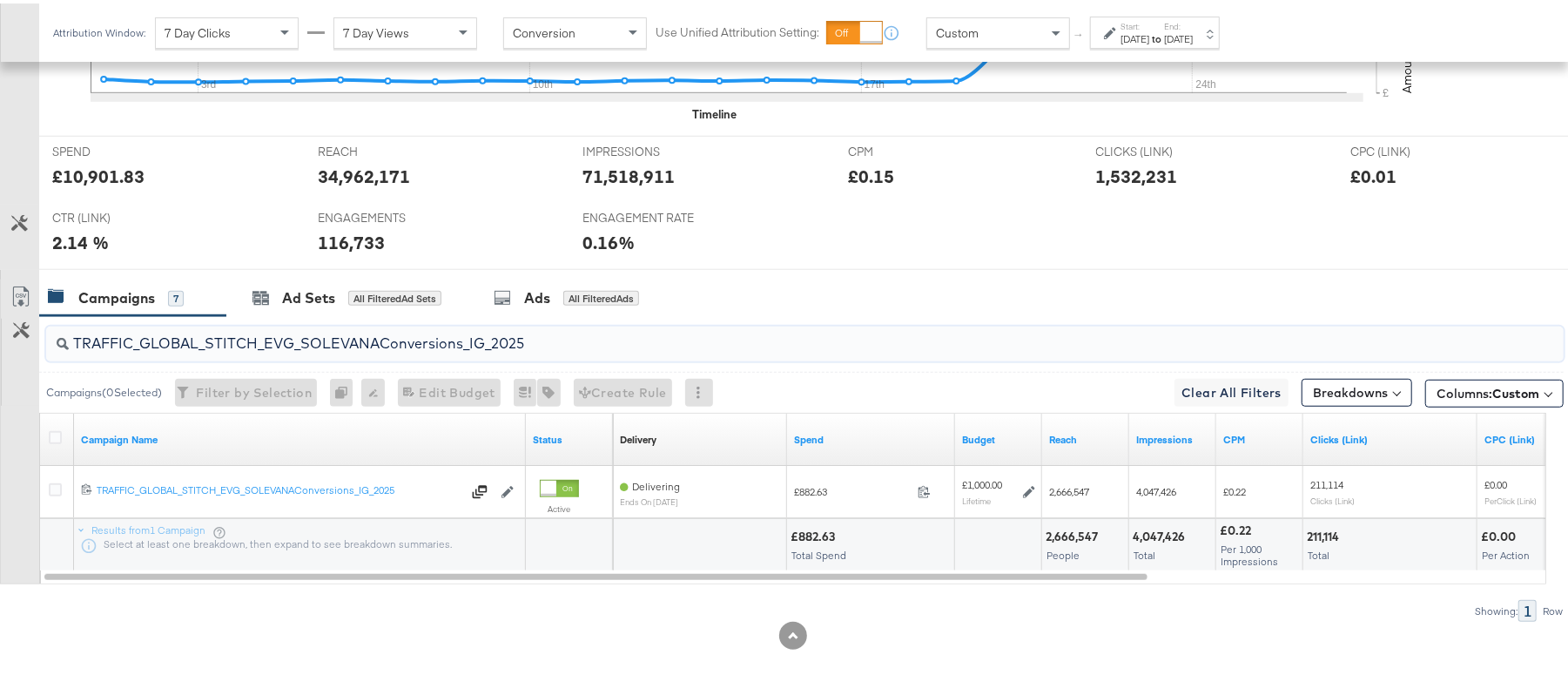 click on "TRAFFIC_GLOBAL_STITCH_EVG_SOLEVANAConversions_IG_2025" at bounding box center (747, 333) 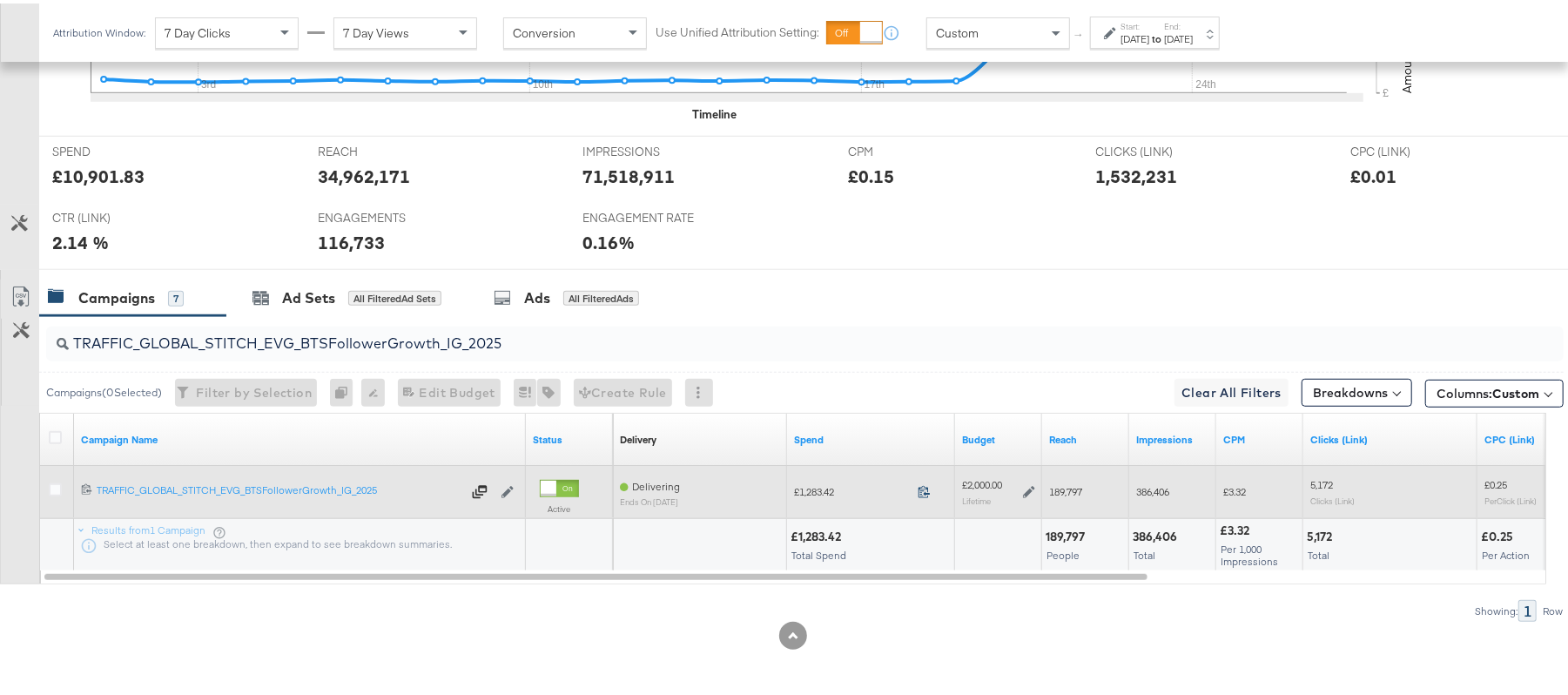click 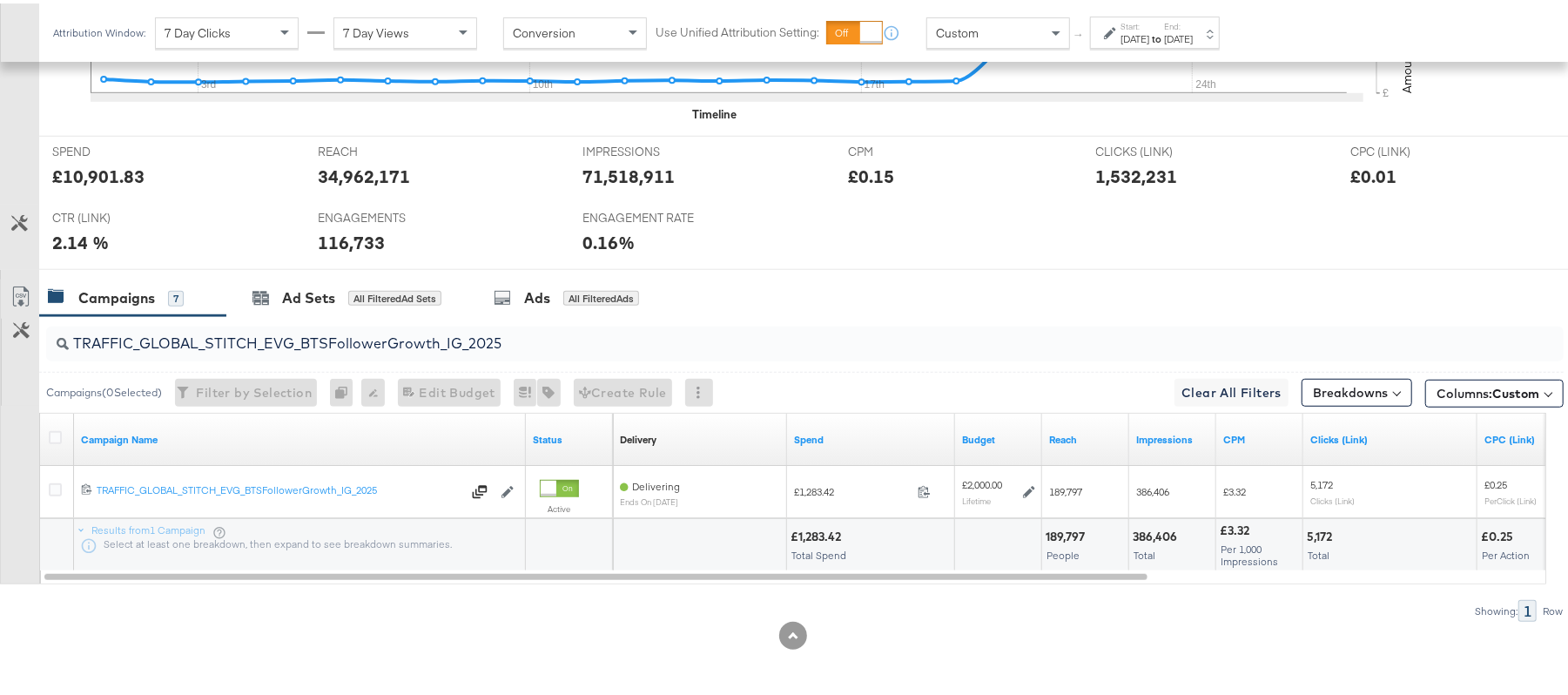 click on "TRAFFIC_GLOBAL_STITCH_EVG_BTSFollowerGrowth_IG_2025" at bounding box center [804, 341] 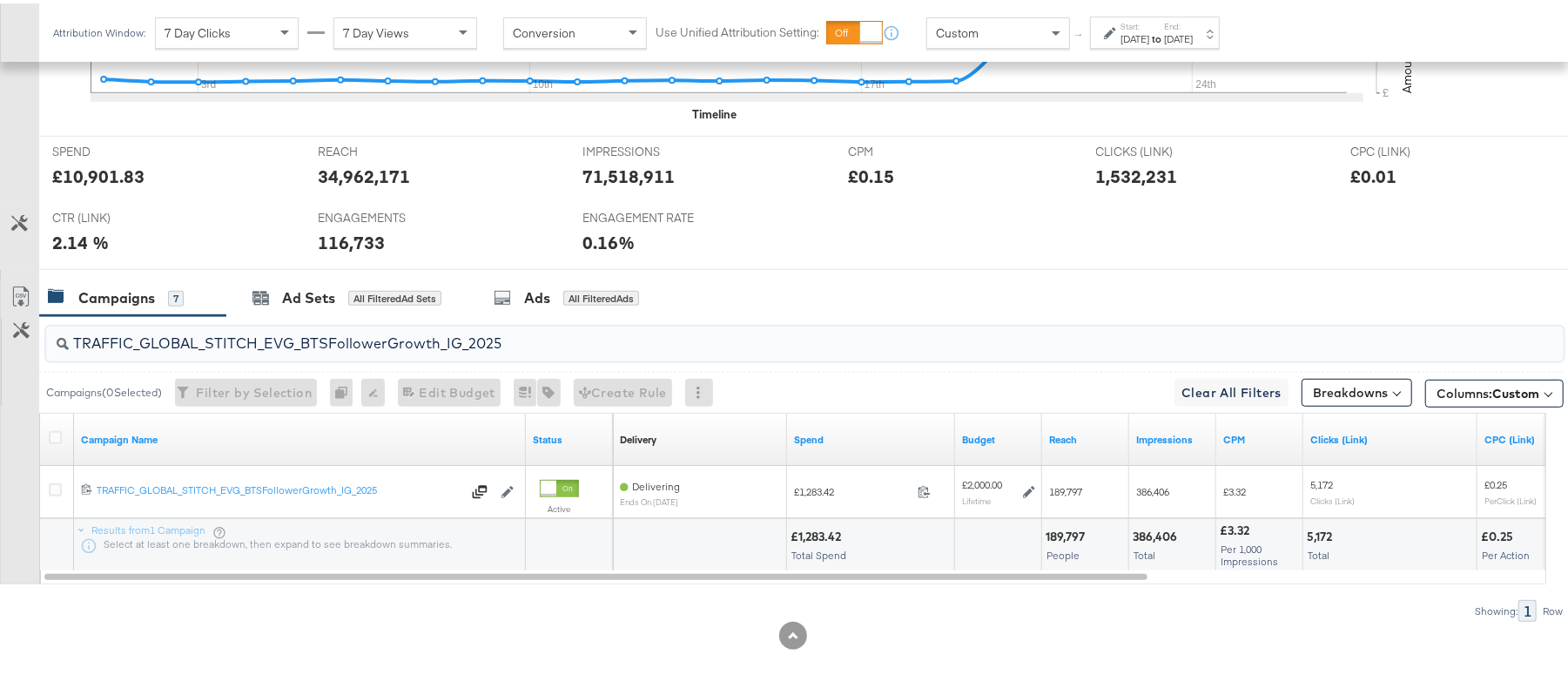 paste on "ENGAGE_GLOBAL_STITCH_EVG_BTSVideoViewsOrganic" 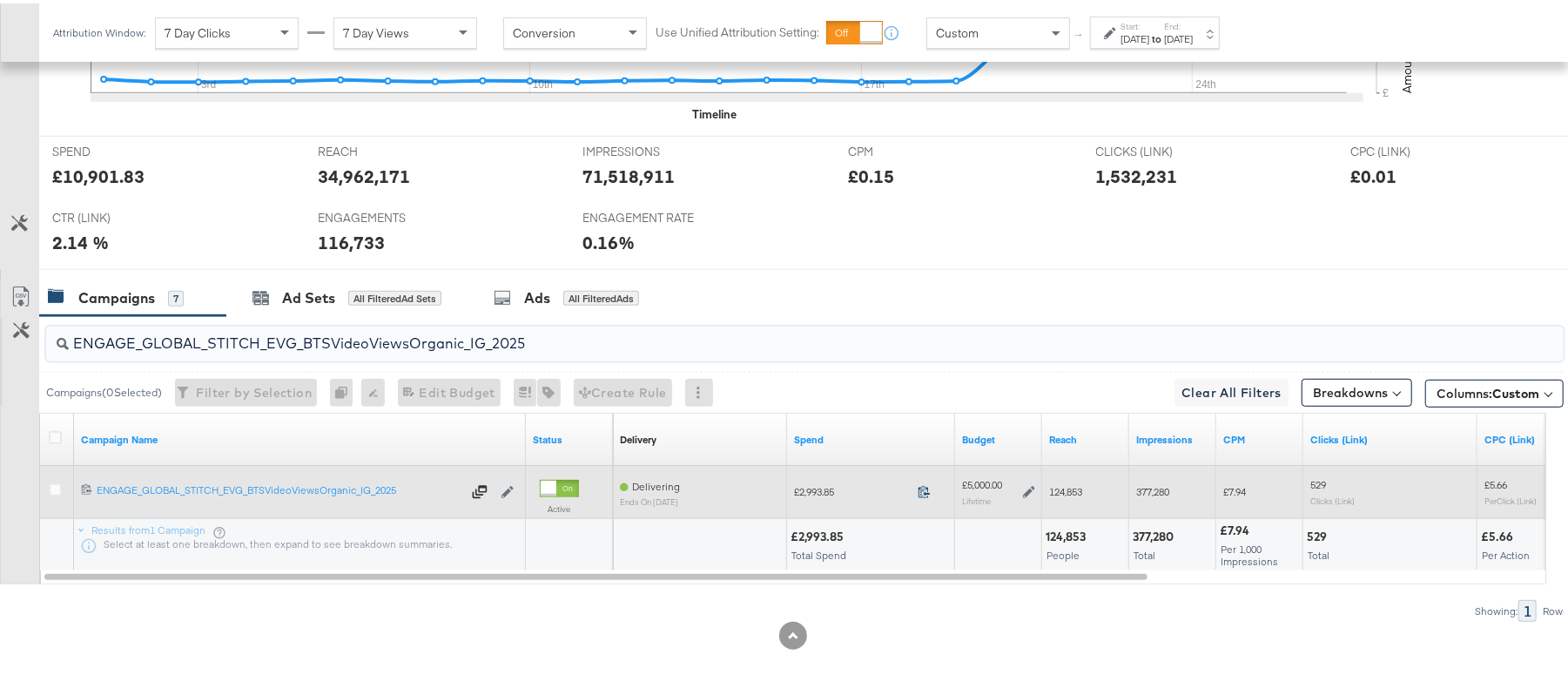 click 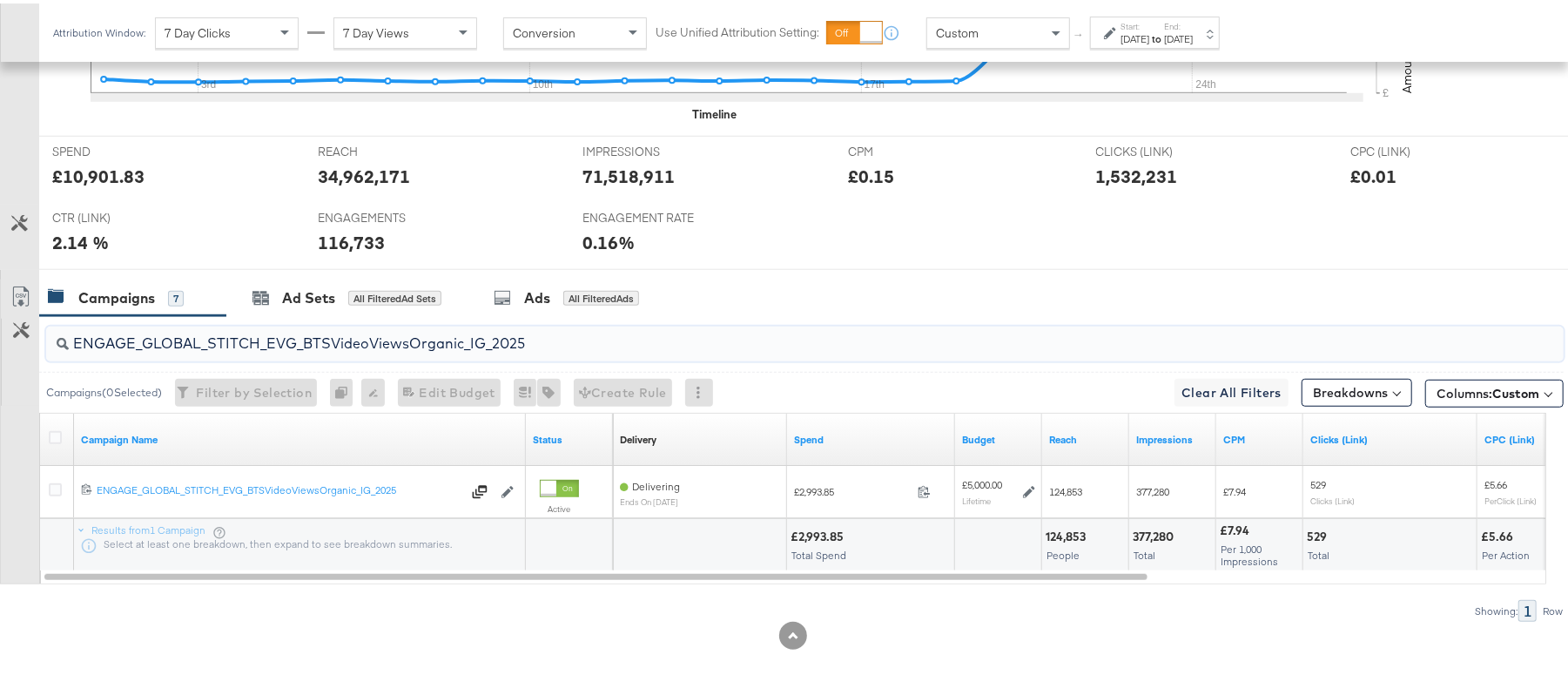 click on "ENGAGE_GLOBAL_STITCH_EVG_BTSVideoViewsOrganic_IG_2025" at bounding box center (747, 333) 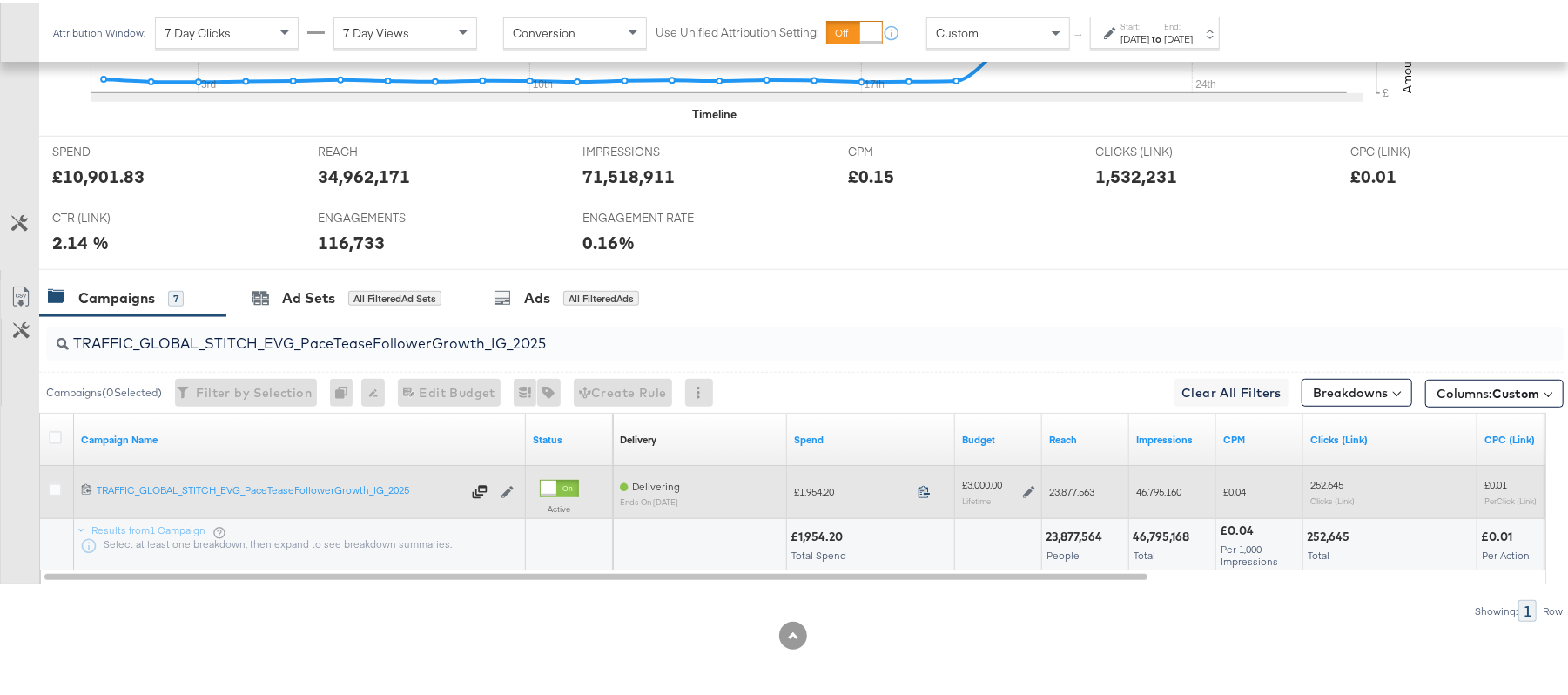 click 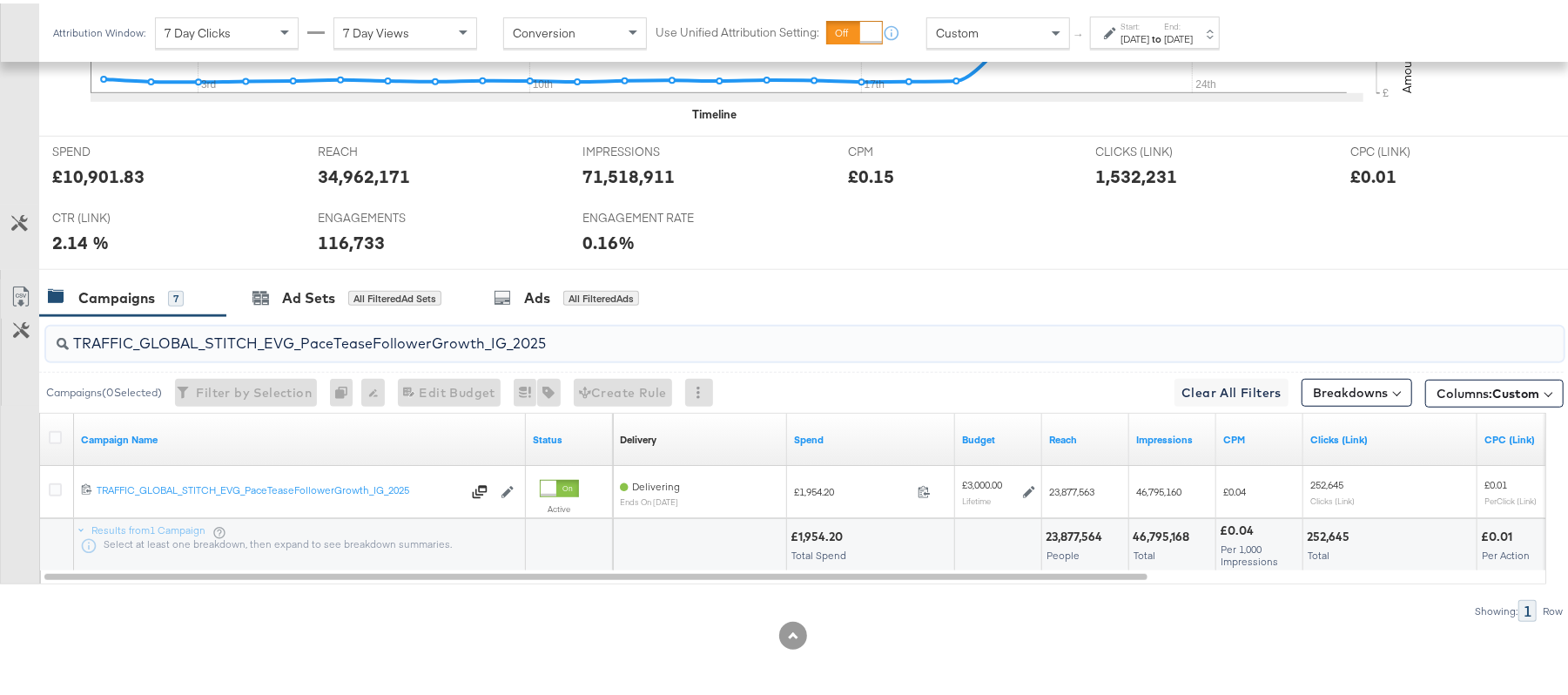 click on "TRAFFIC_GLOBAL_STITCH_EVG_PaceTeaseFollowerGrowth_IG_2025" at bounding box center (747, 333) 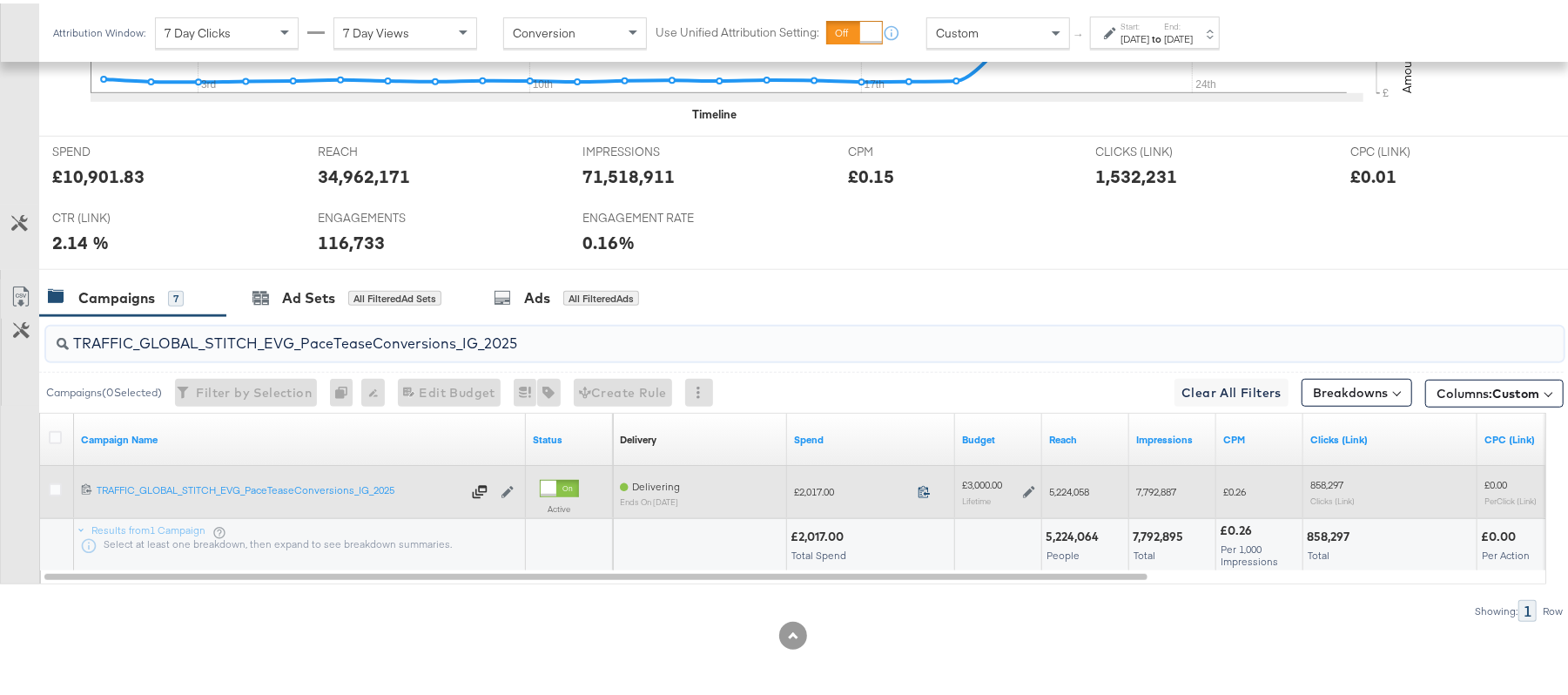 type on "TRAFFIC_GLOBAL_STITCH_EVG_PaceTeaseConversions_IG_2025" 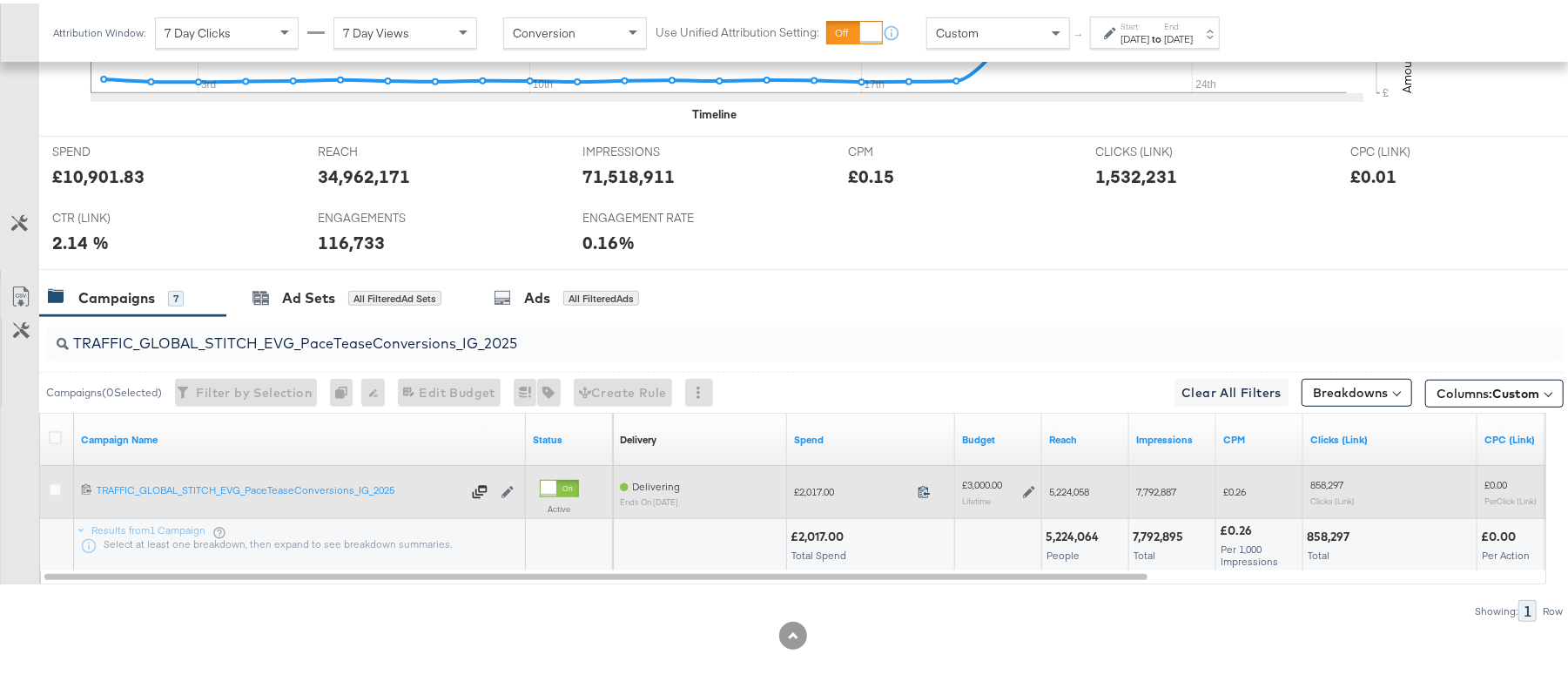 click 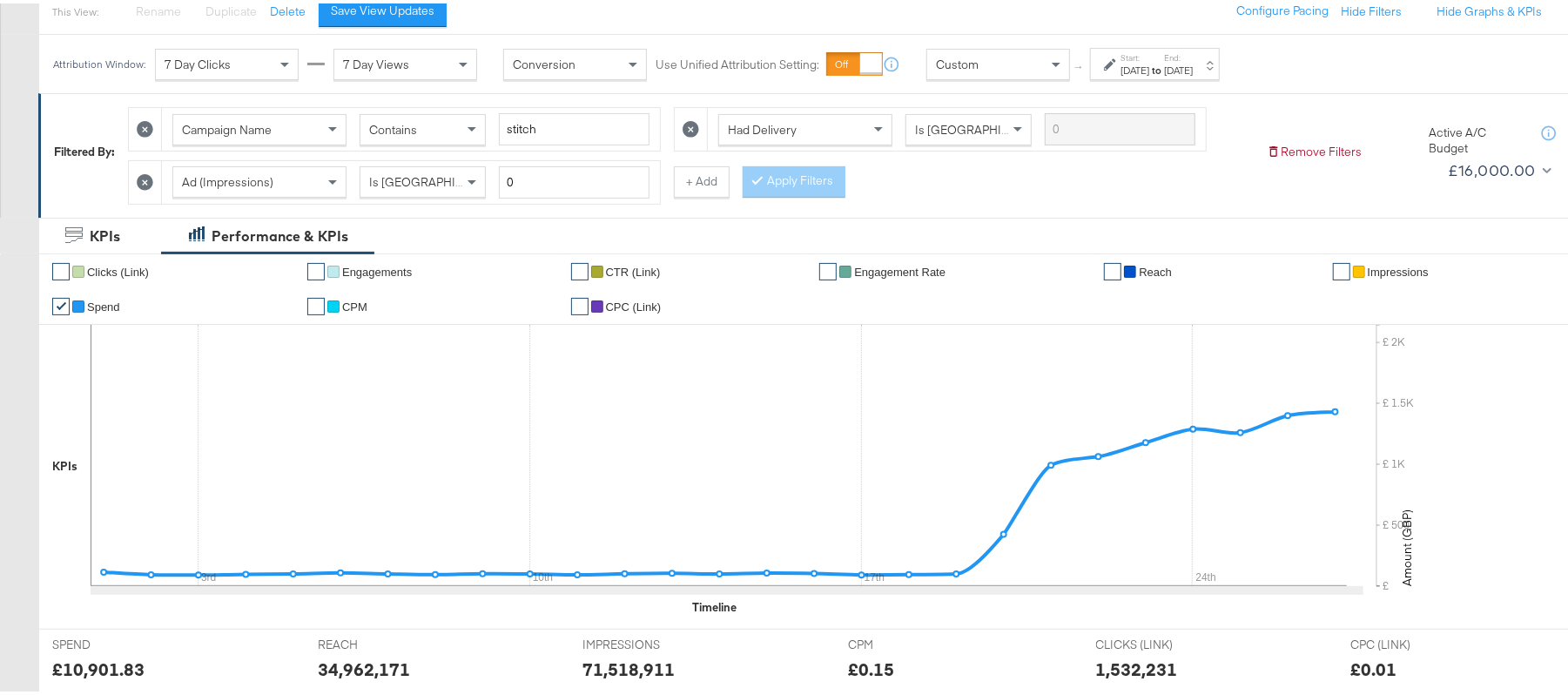 scroll, scrollTop: 0, scrollLeft: 0, axis: both 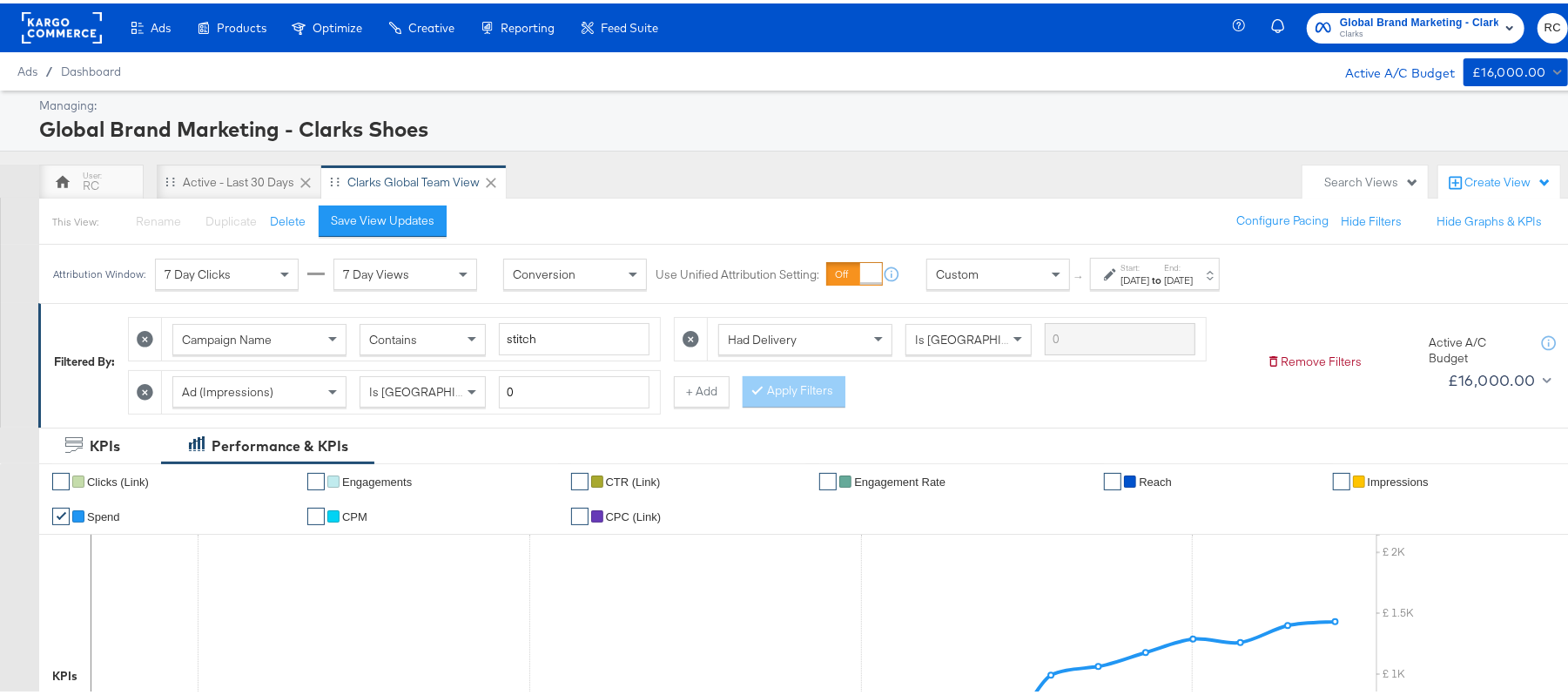 click 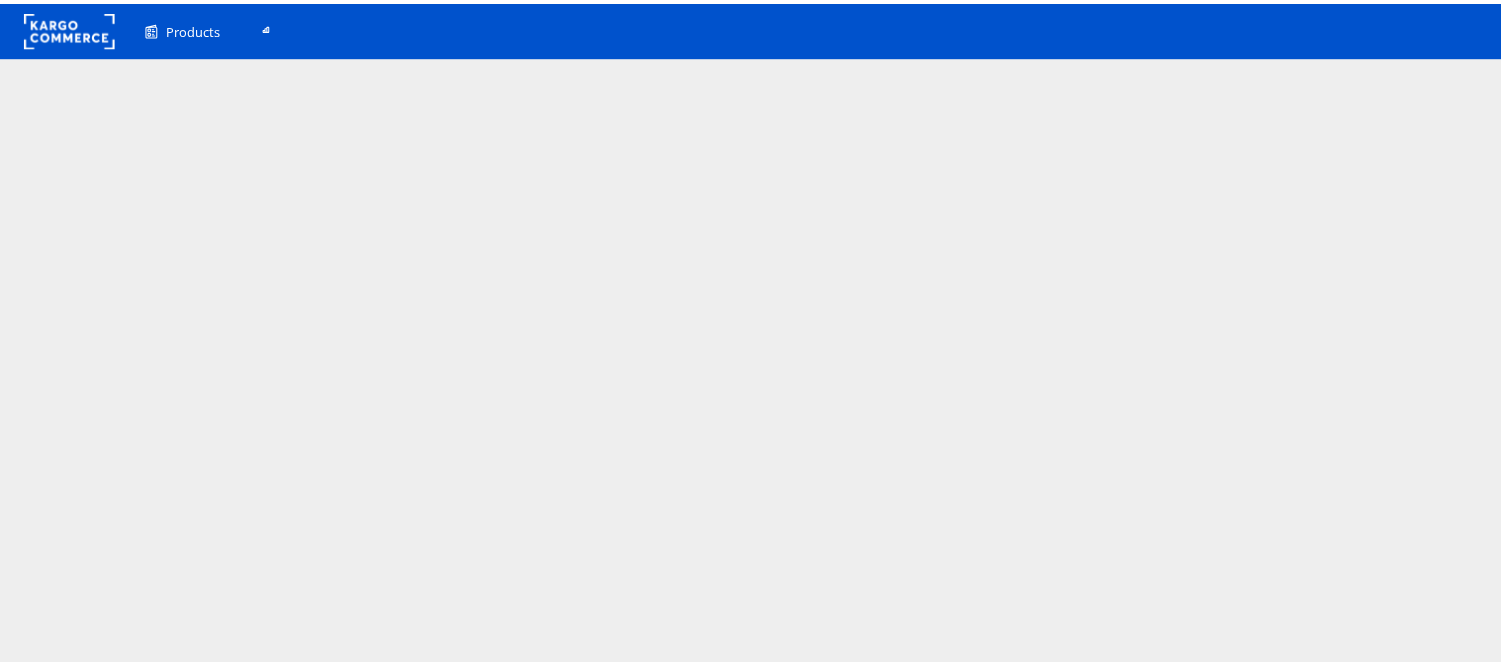 scroll, scrollTop: 0, scrollLeft: 0, axis: both 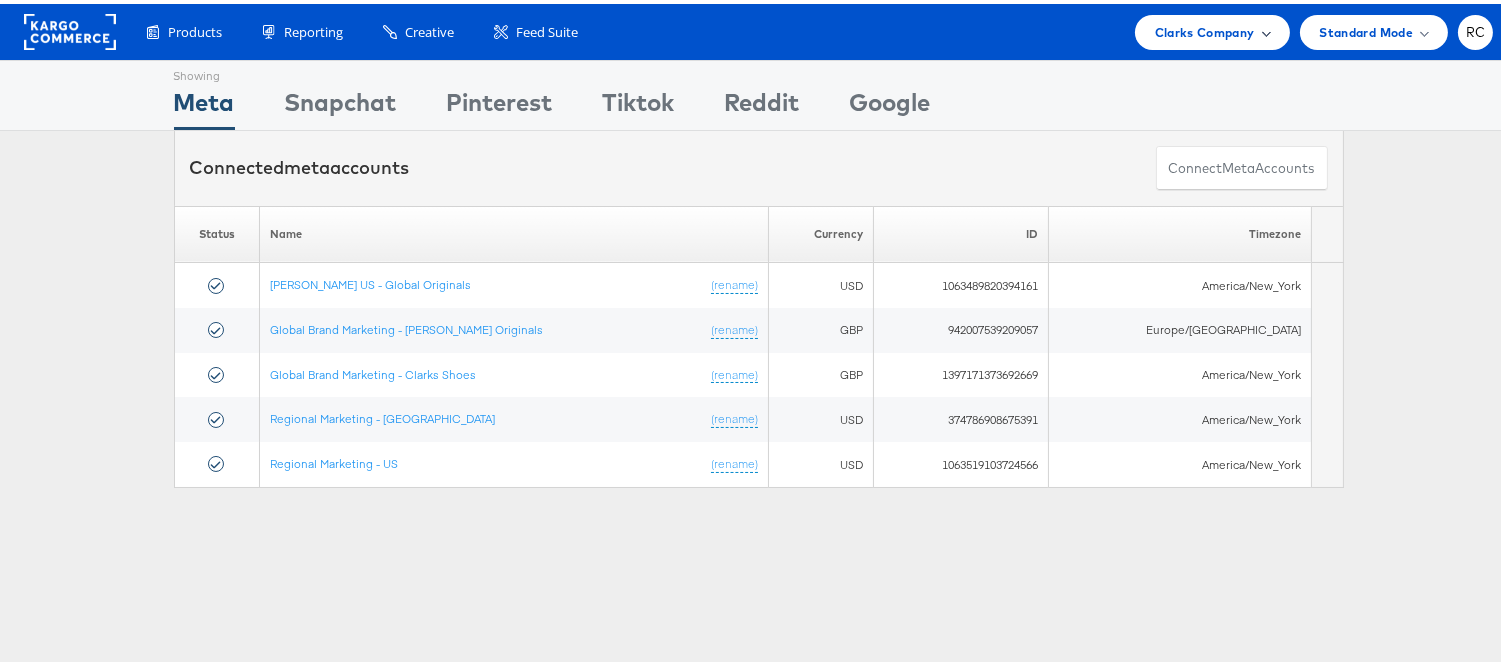 click on "Clarks Company" at bounding box center (1205, 28) 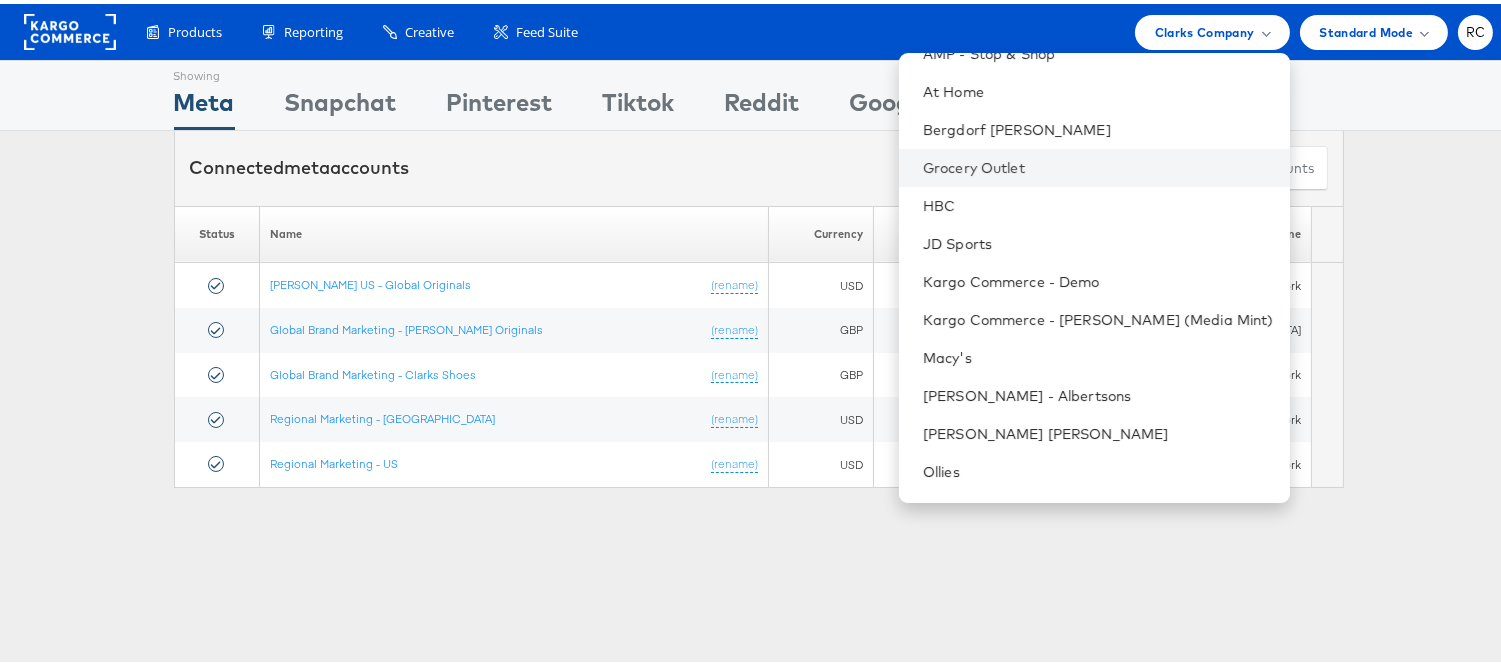 scroll, scrollTop: 323, scrollLeft: 0, axis: vertical 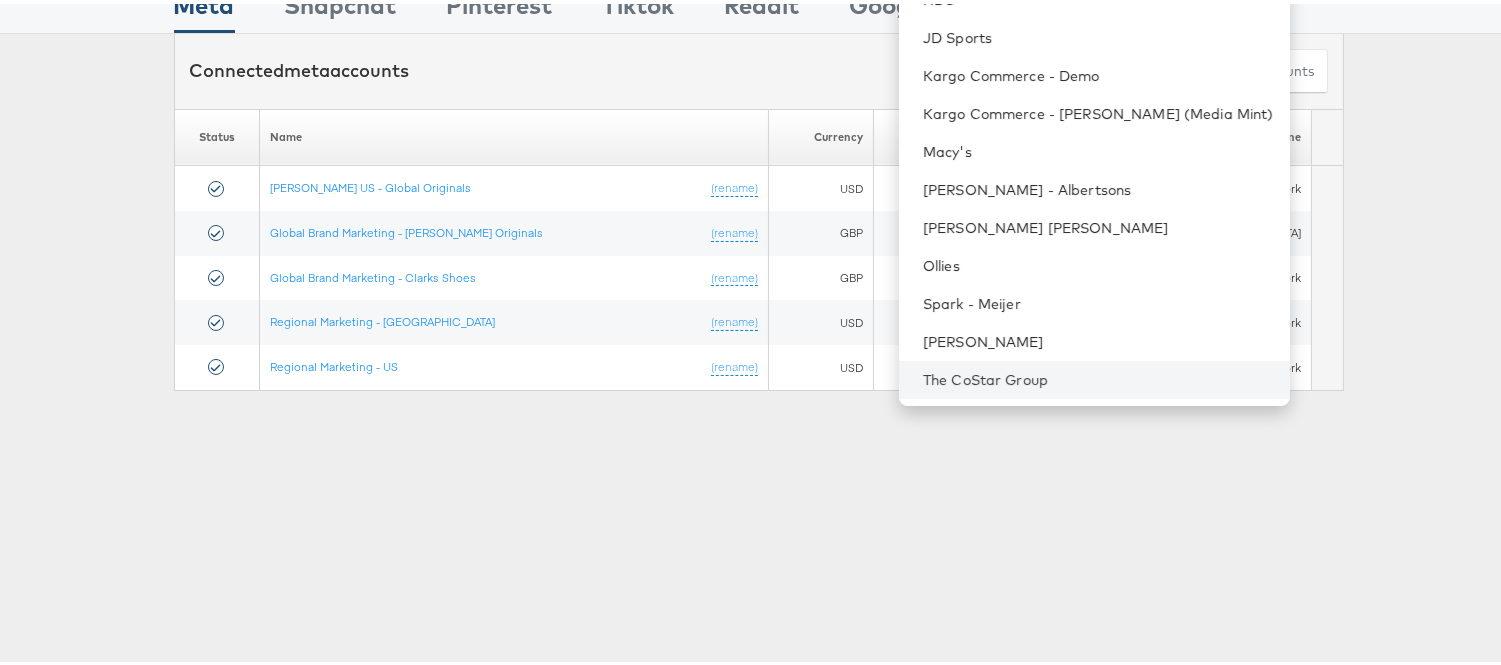 click on "The CoStar Group" at bounding box center [1094, 376] 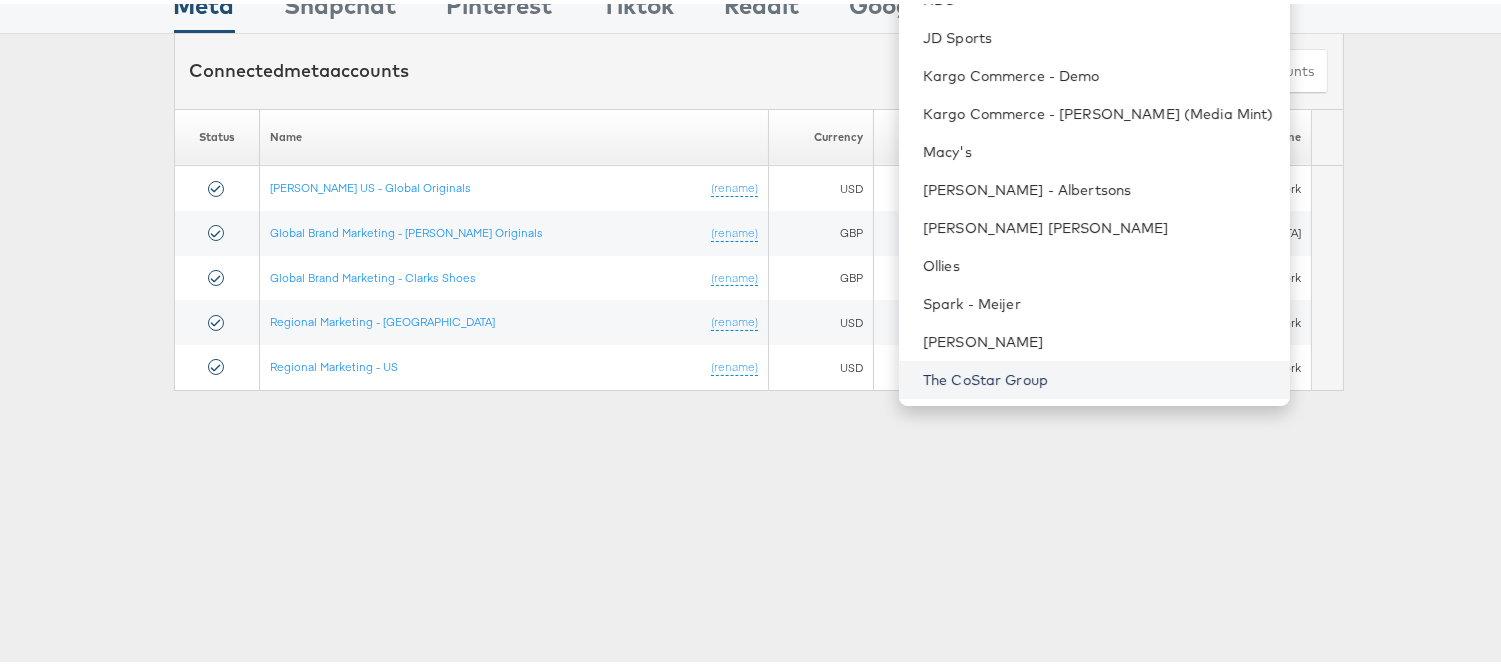 click on "The CoStar Group" at bounding box center (1098, 376) 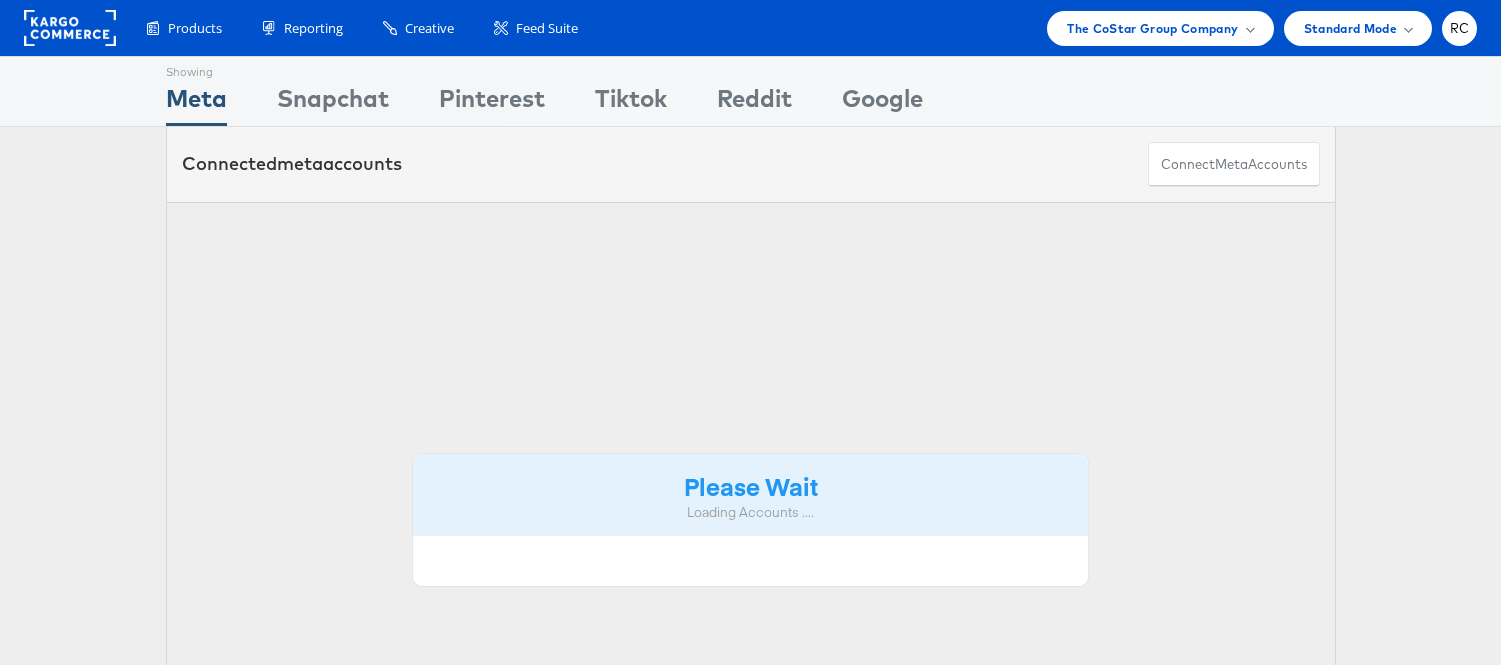 scroll, scrollTop: 0, scrollLeft: 0, axis: both 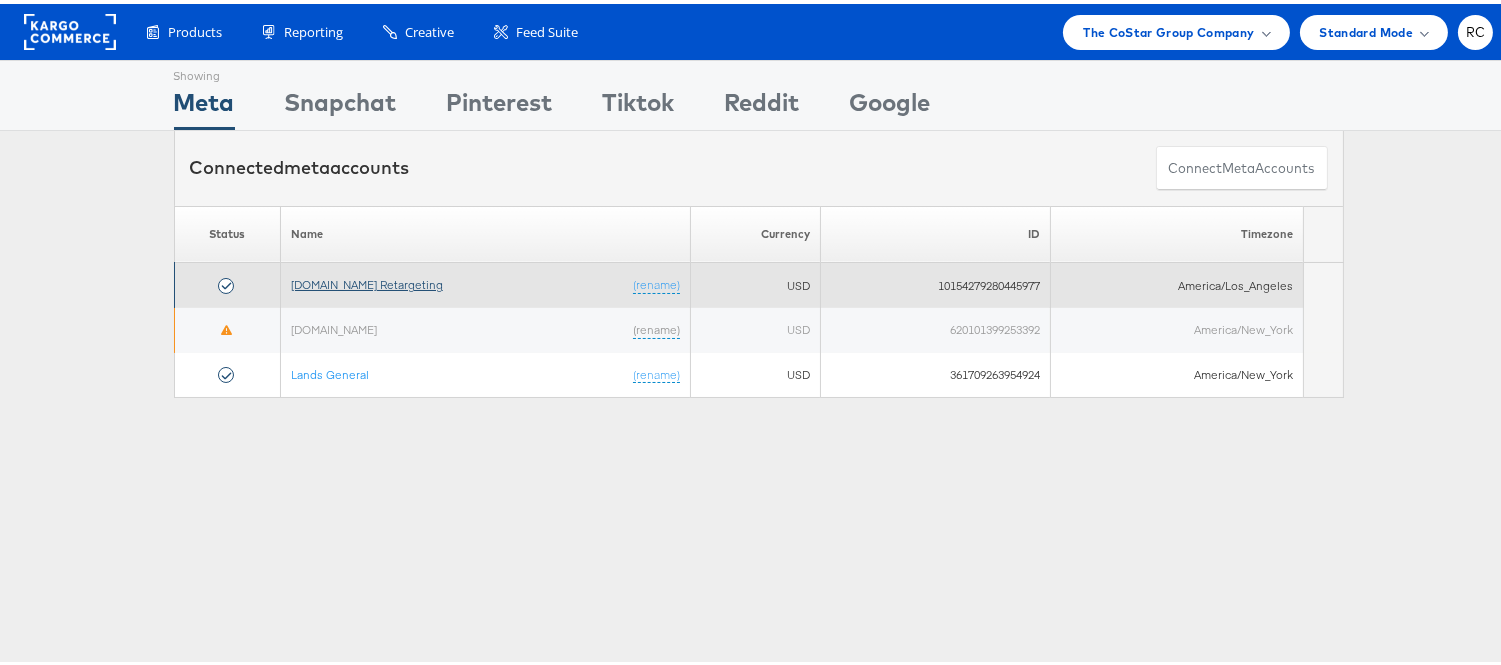click on "[DOMAIN_NAME] Retargeting" at bounding box center (367, 280) 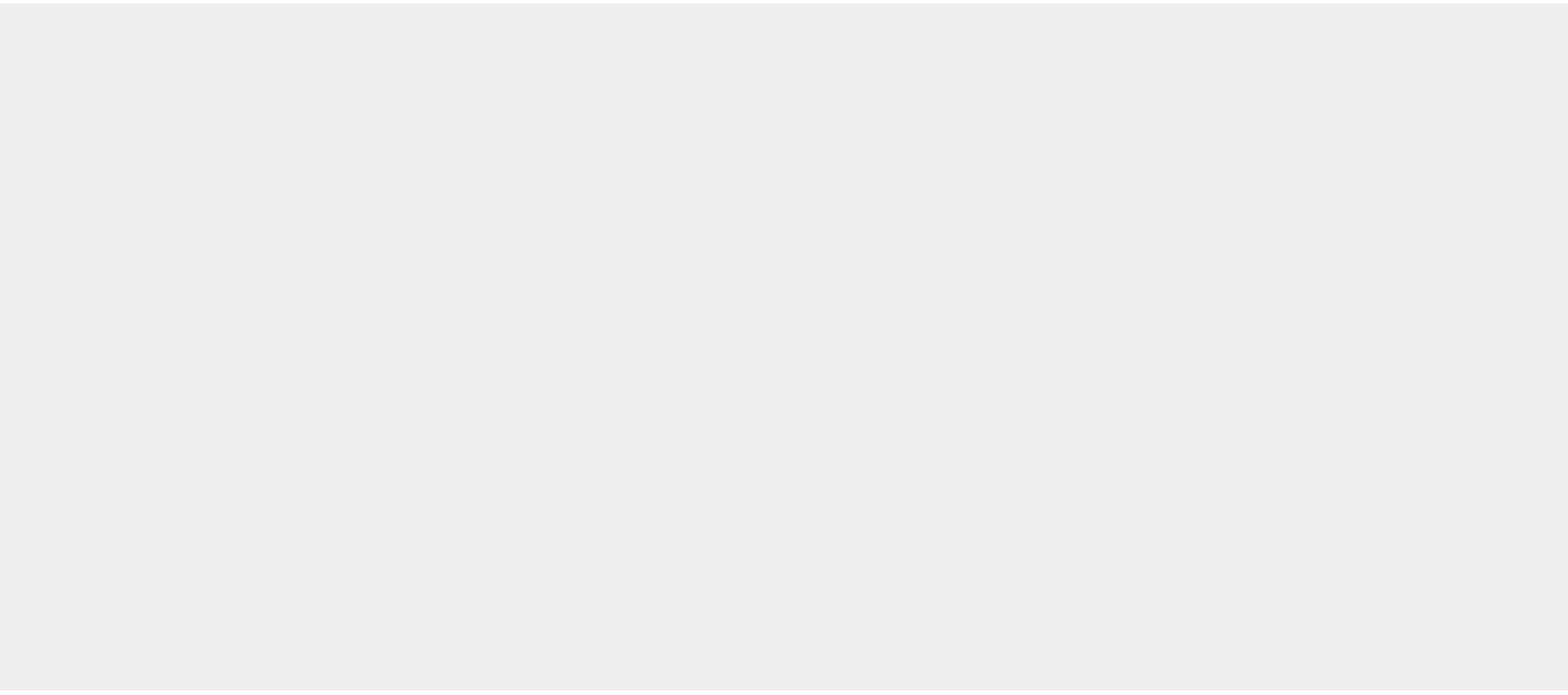 scroll, scrollTop: 0, scrollLeft: 0, axis: both 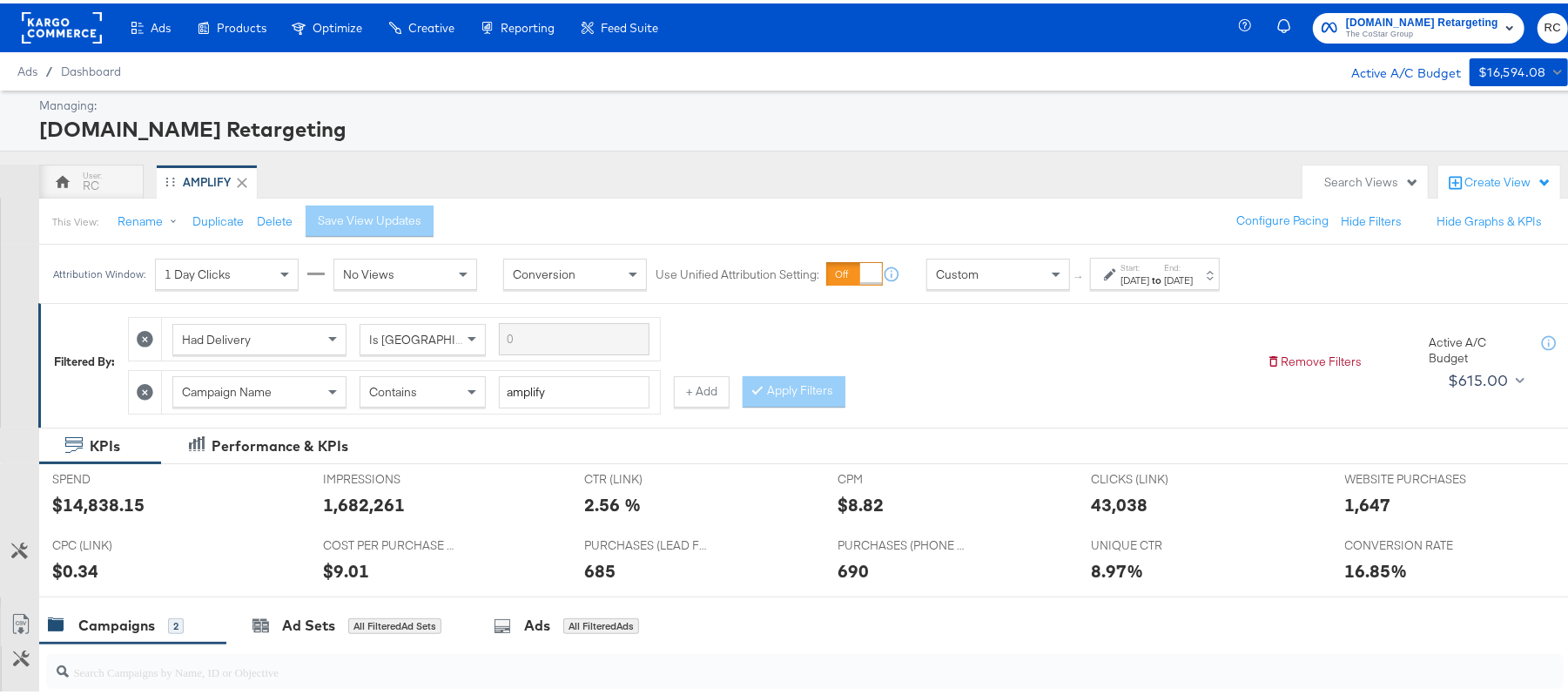 click on "[DATE]" at bounding box center [1178, 277] 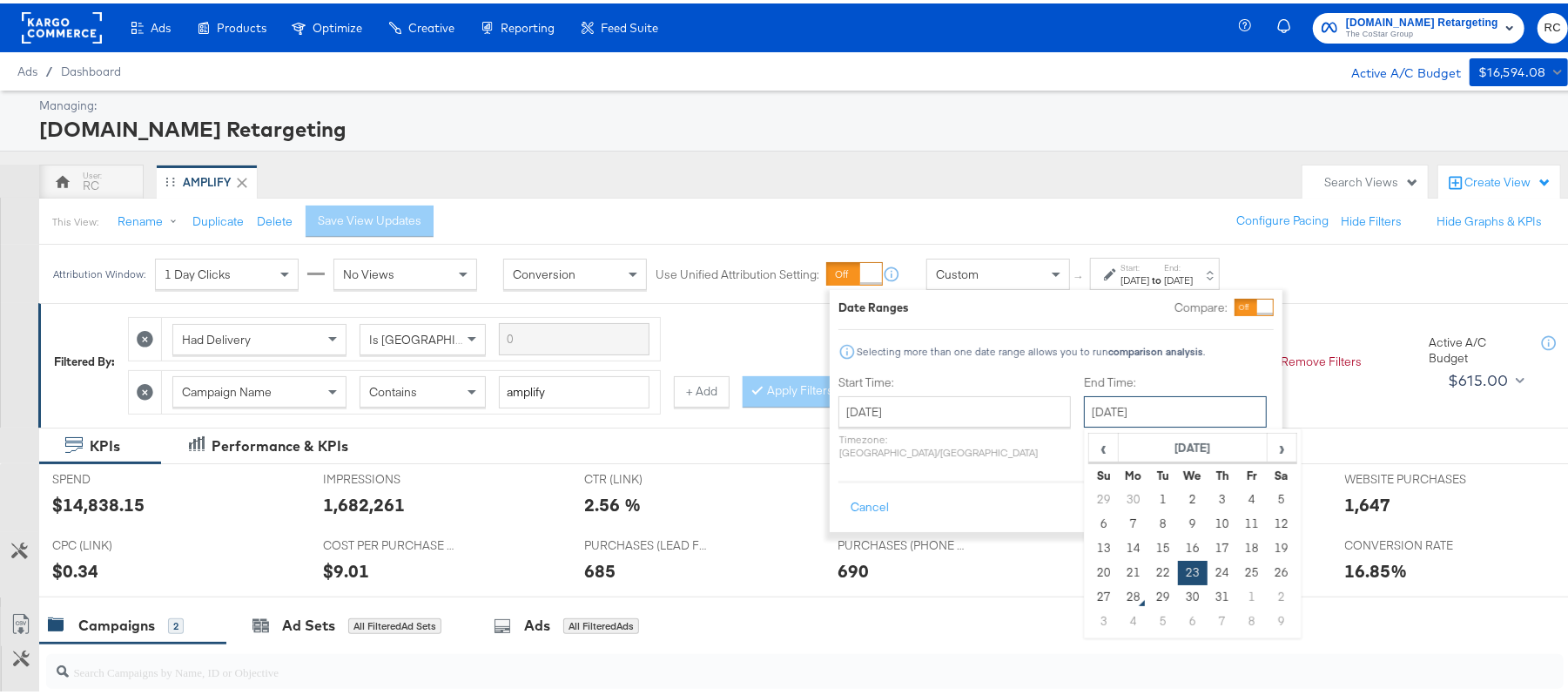 click on "[DATE]" at bounding box center (1175, 408) 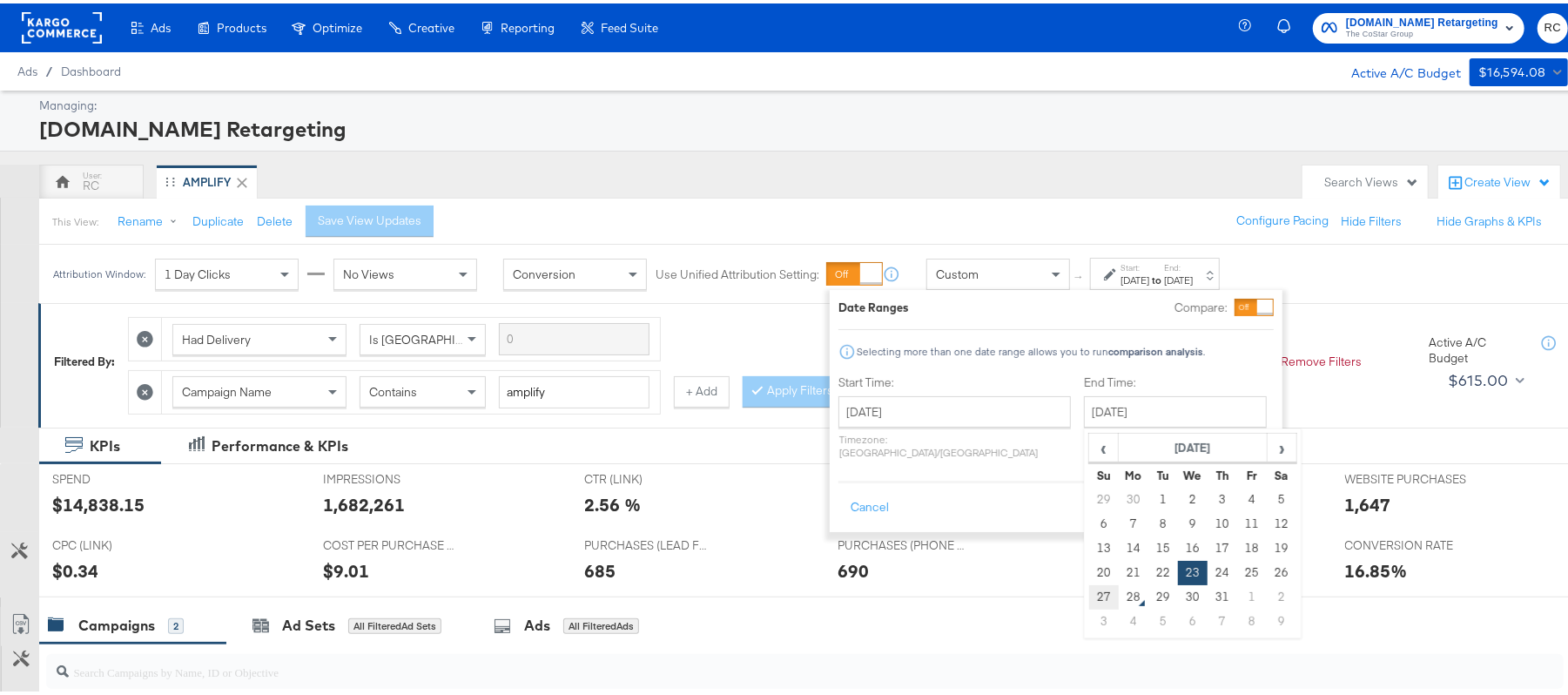 click on "27" at bounding box center [1104, 594] 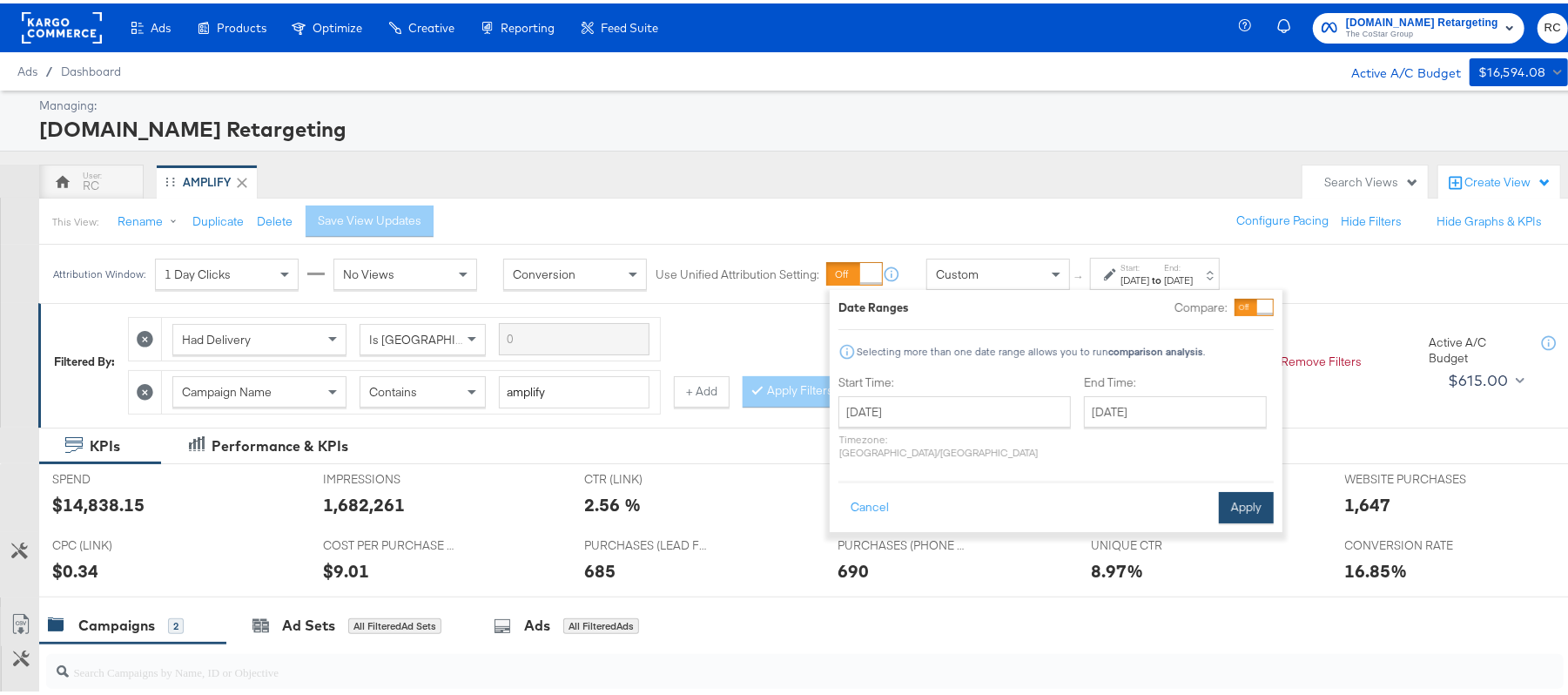 click on "Apply" at bounding box center (1246, 504) 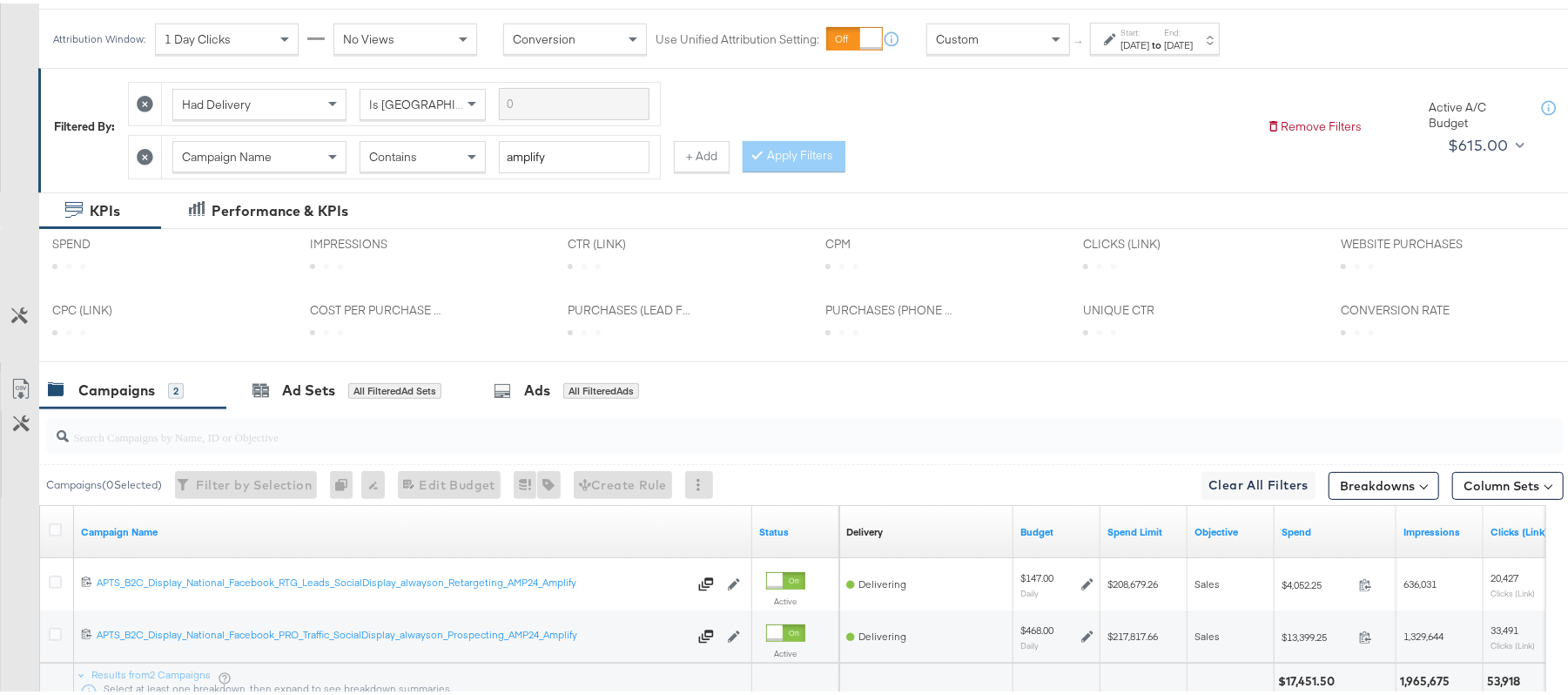 scroll, scrollTop: 384, scrollLeft: 0, axis: vertical 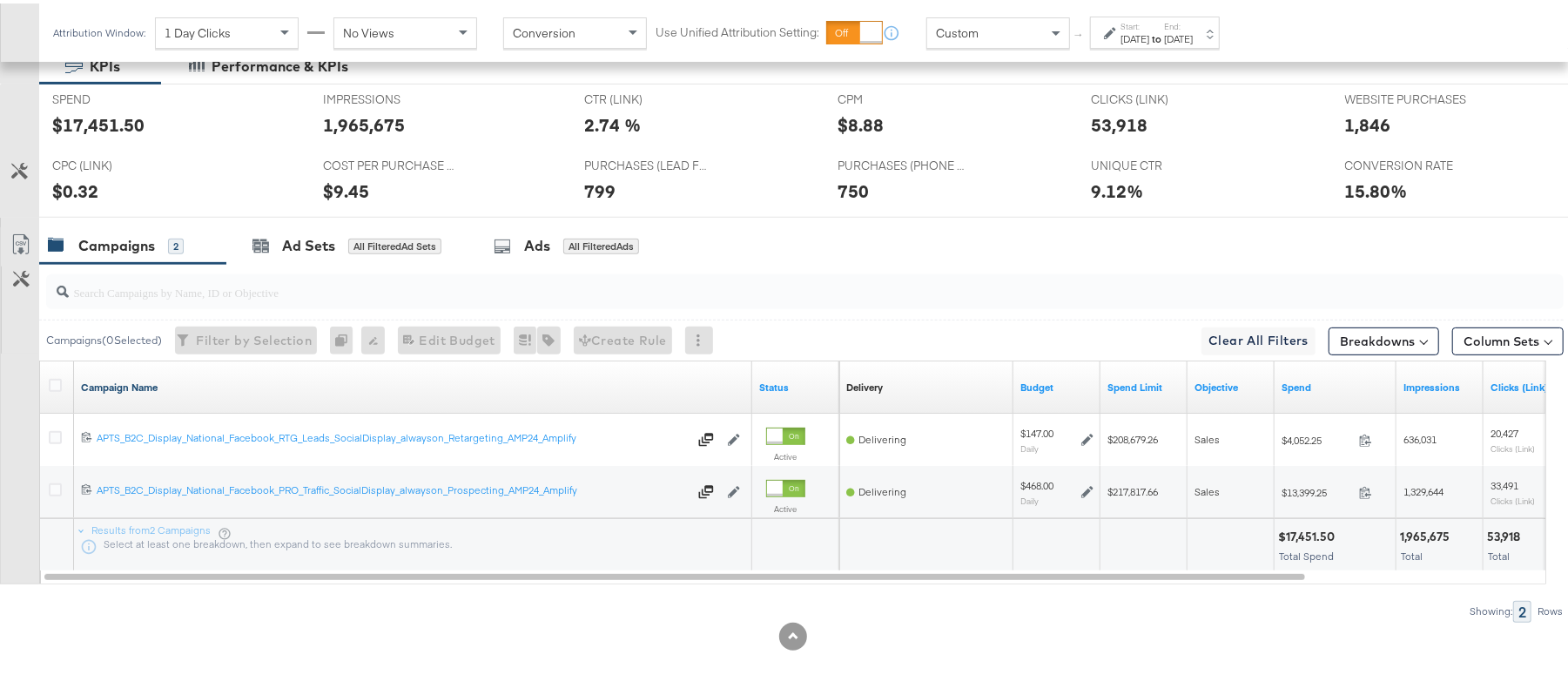 click on "Campaign Name" at bounding box center [413, 384] 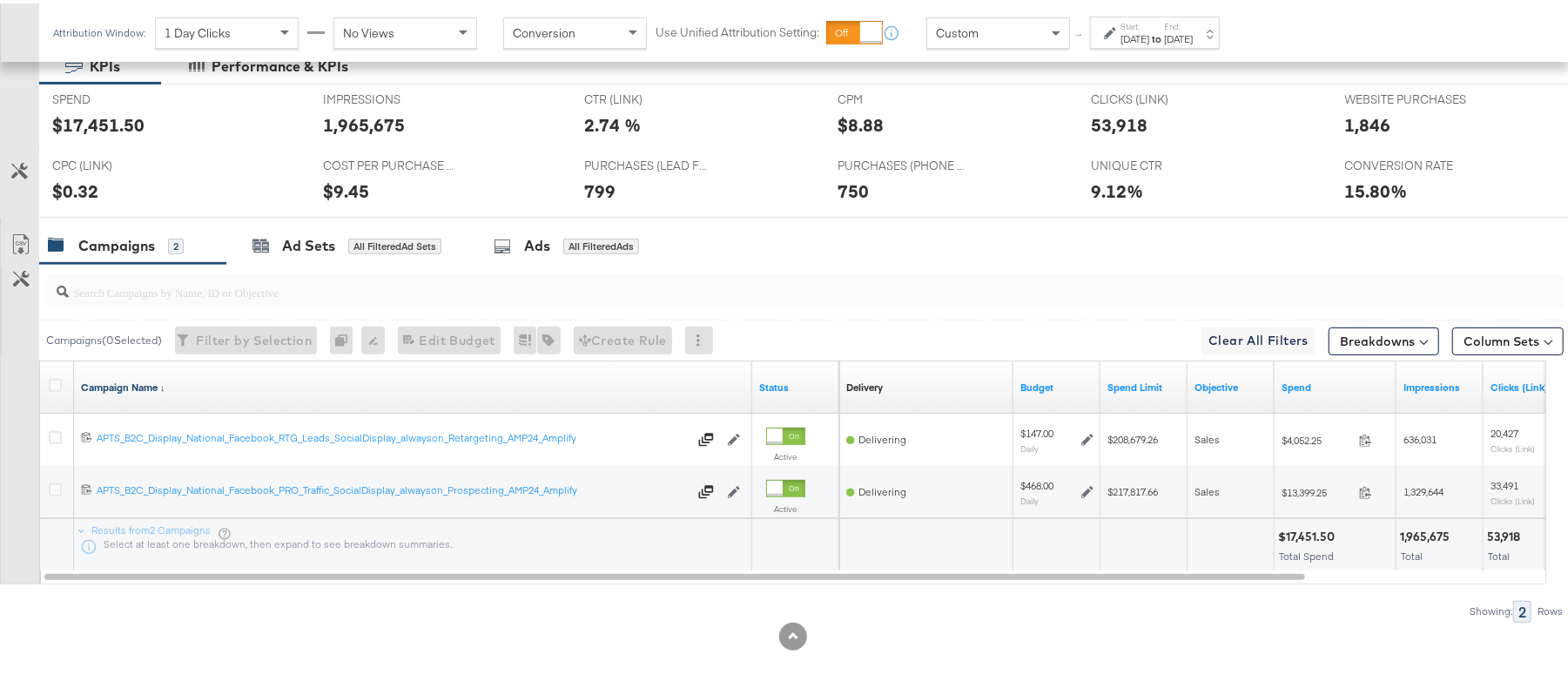 click on "Campaign Name   ↓" at bounding box center (413, 384) 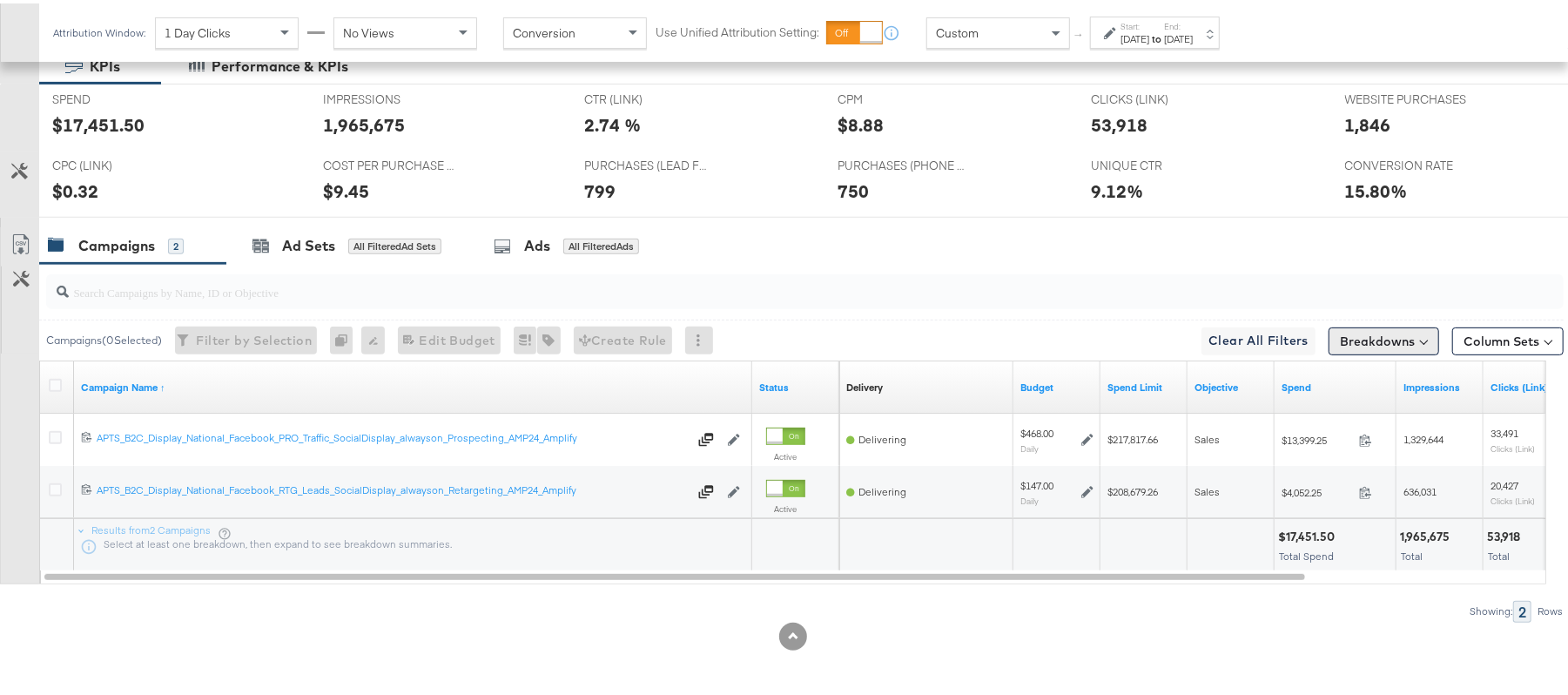 click on "Breakdowns" at bounding box center (1383, 338) 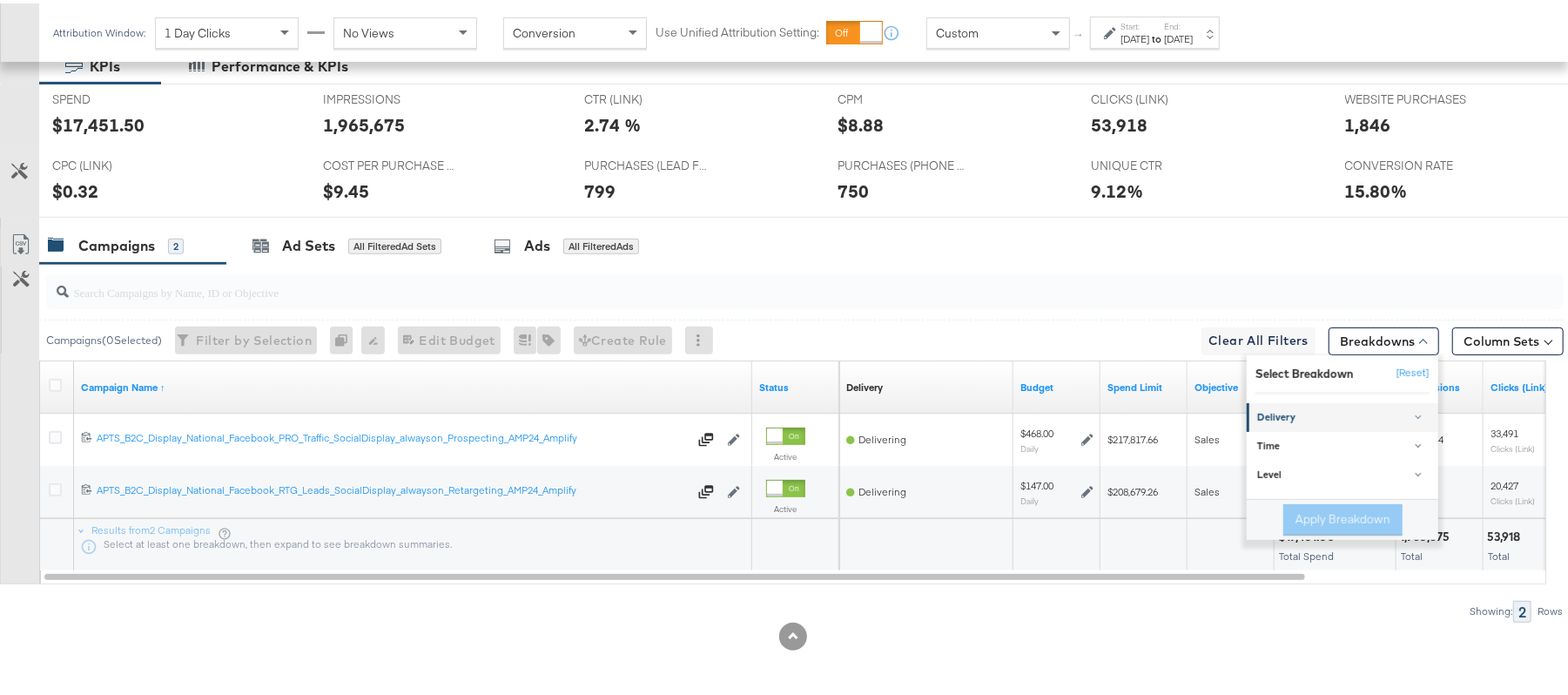 click on "Delivery" at bounding box center (1343, 415) 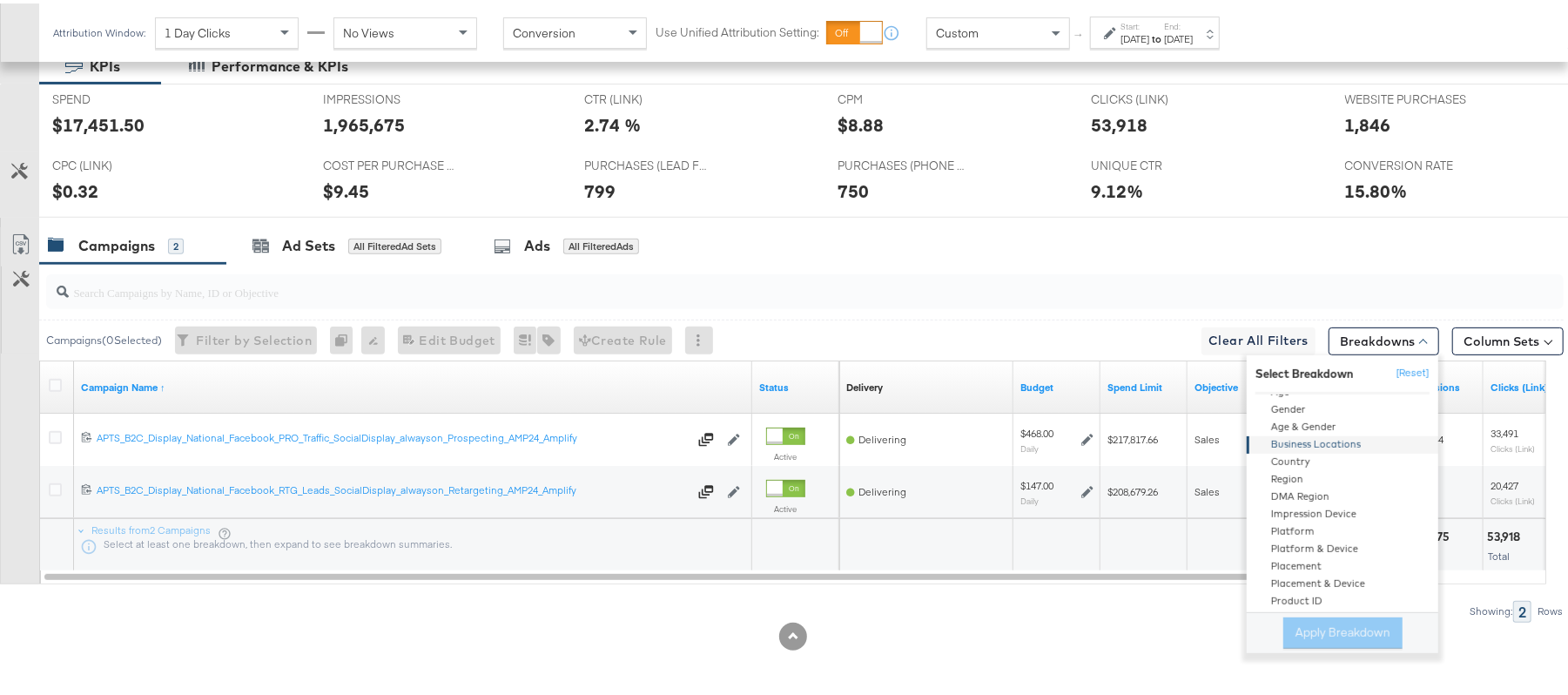 scroll, scrollTop: 70, scrollLeft: 0, axis: vertical 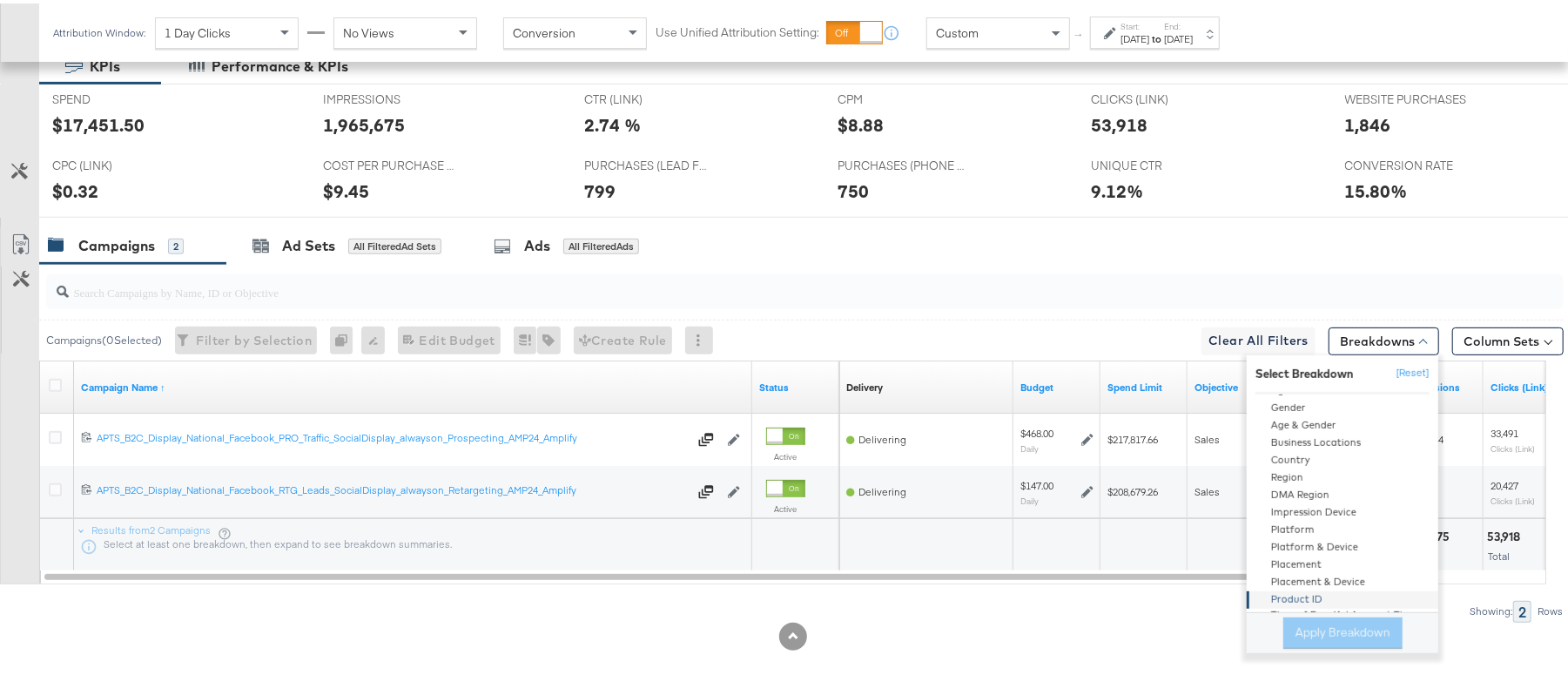click on "Product ID" at bounding box center (1343, 597) 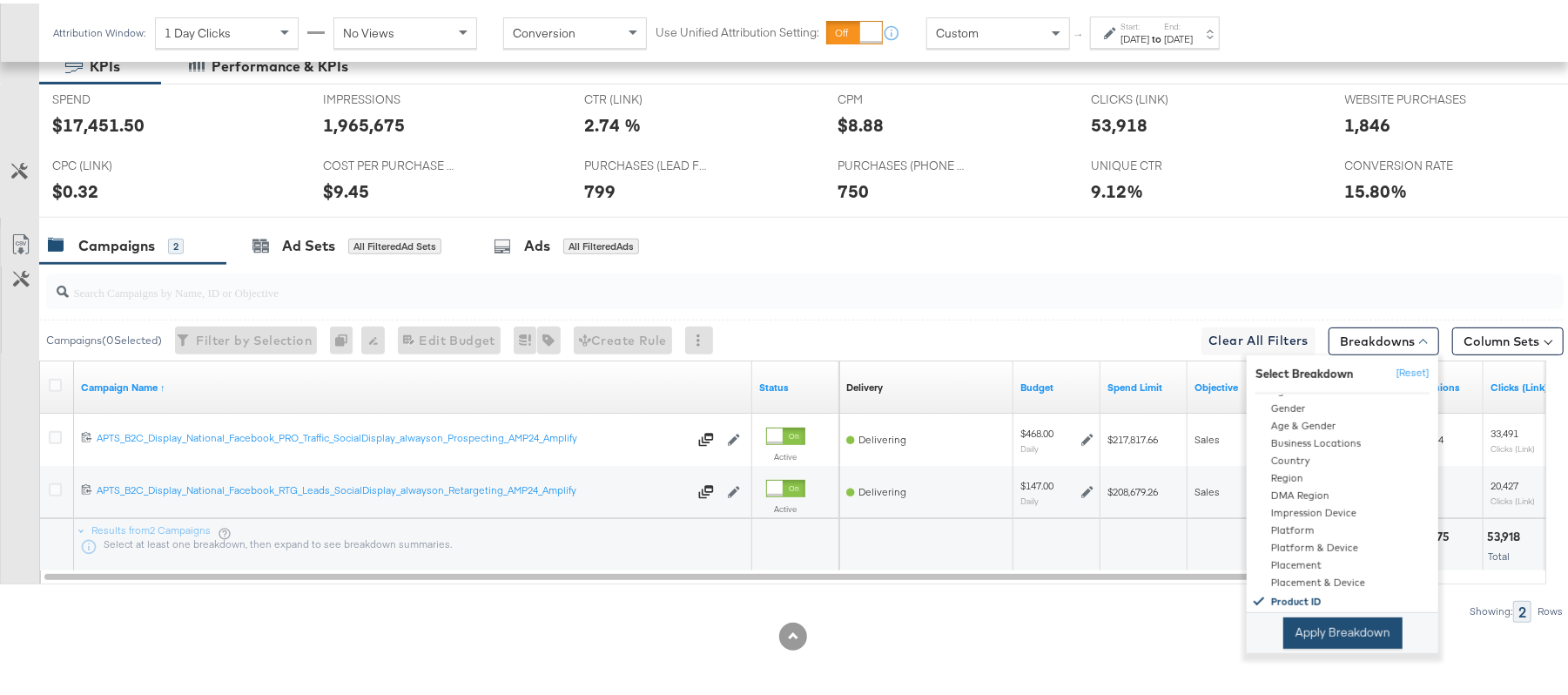 click on "Apply Breakdown" at bounding box center (1343, 630) 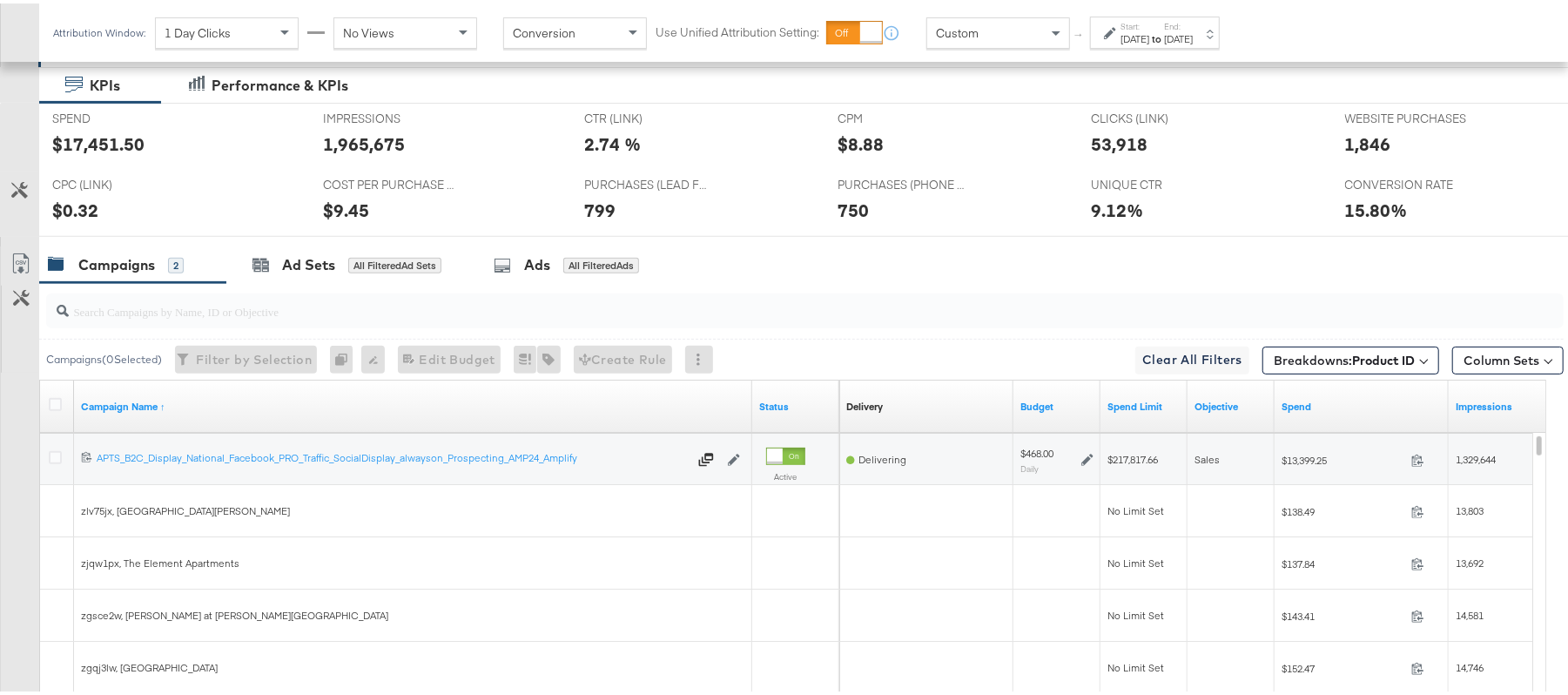 scroll, scrollTop: 364, scrollLeft: 0, axis: vertical 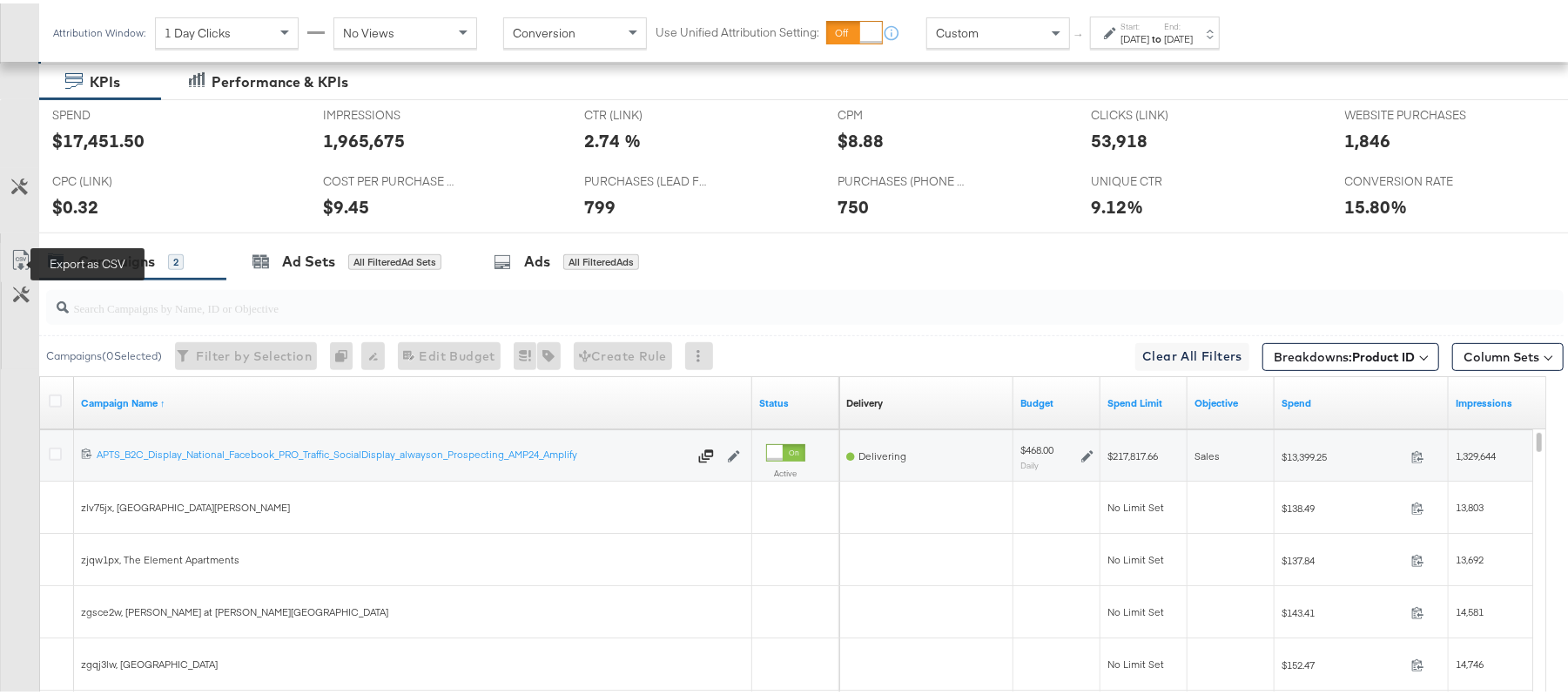 click 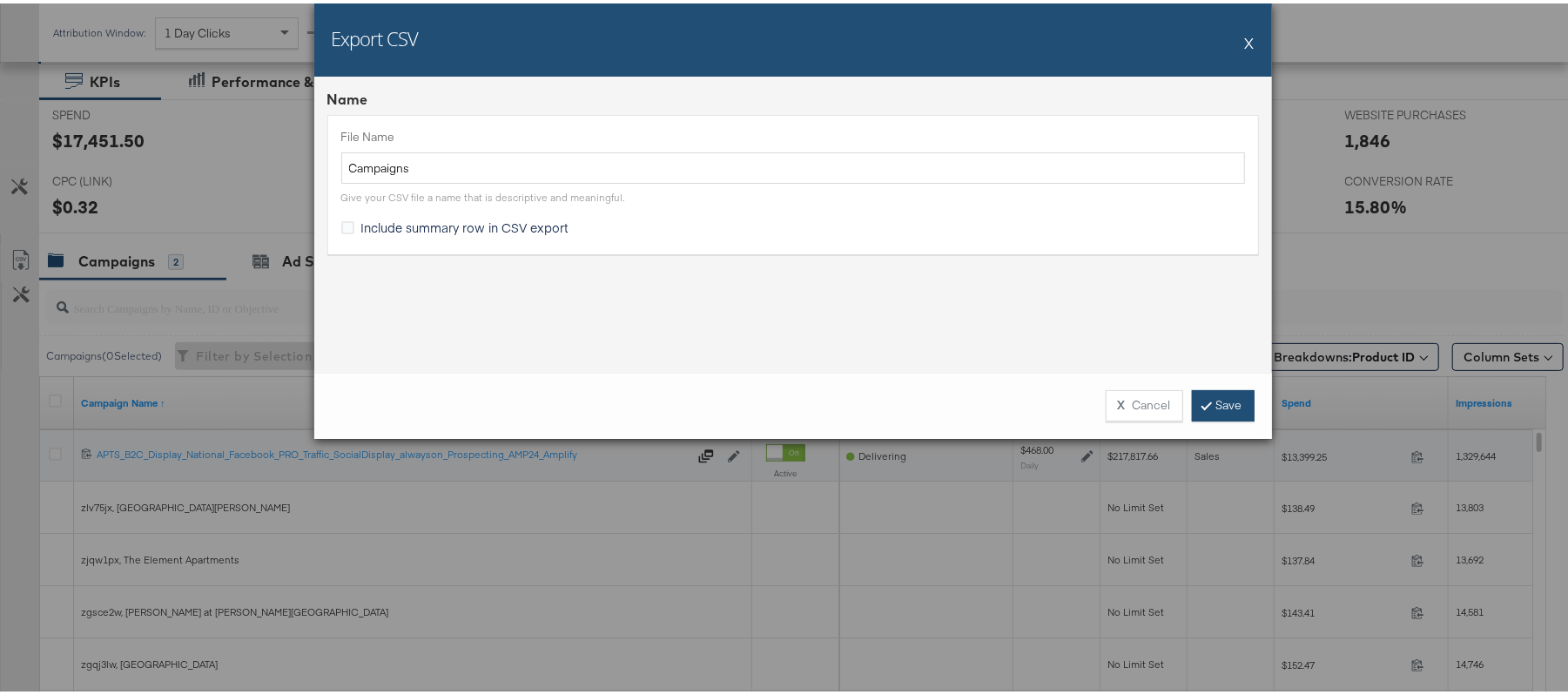 click on "Save" at bounding box center [1223, 402] 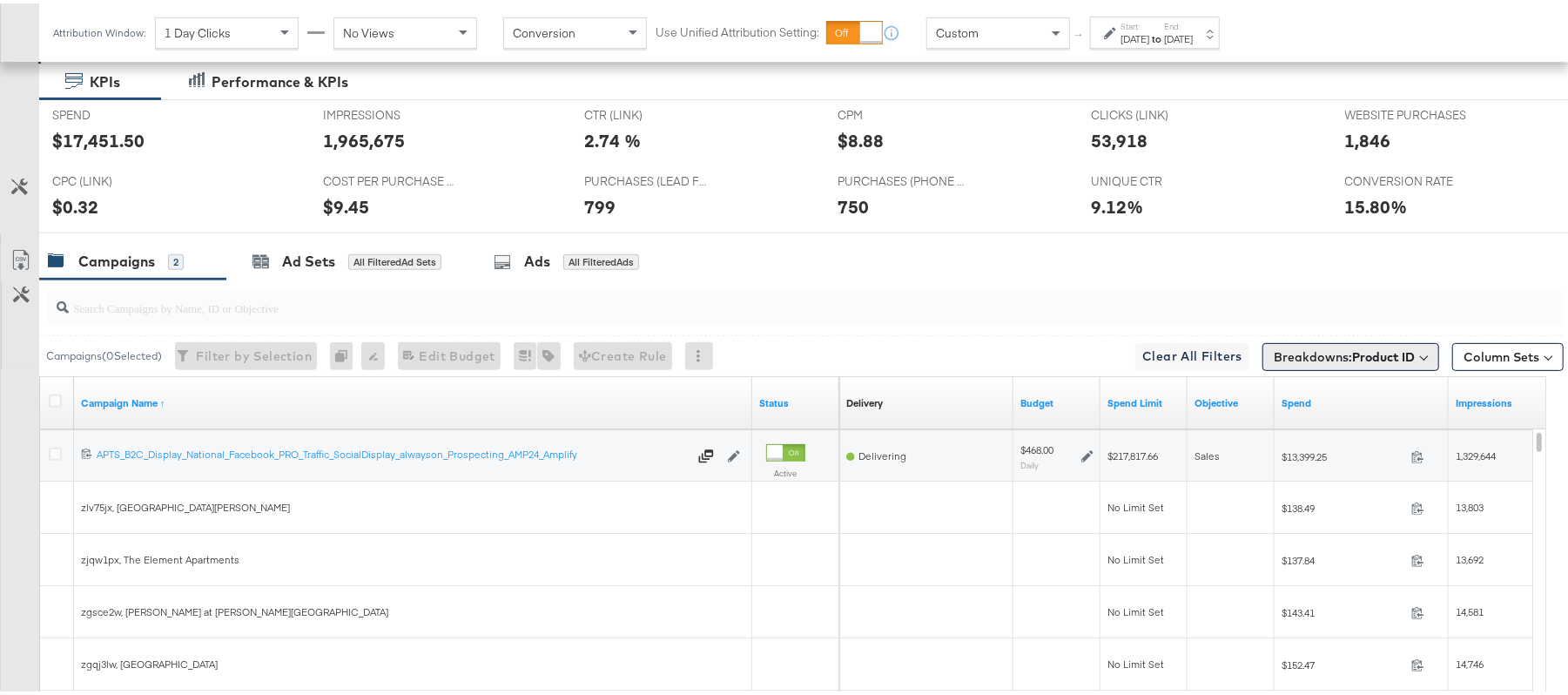 click on "Breakdowns:  Product ID" at bounding box center (1350, 354) 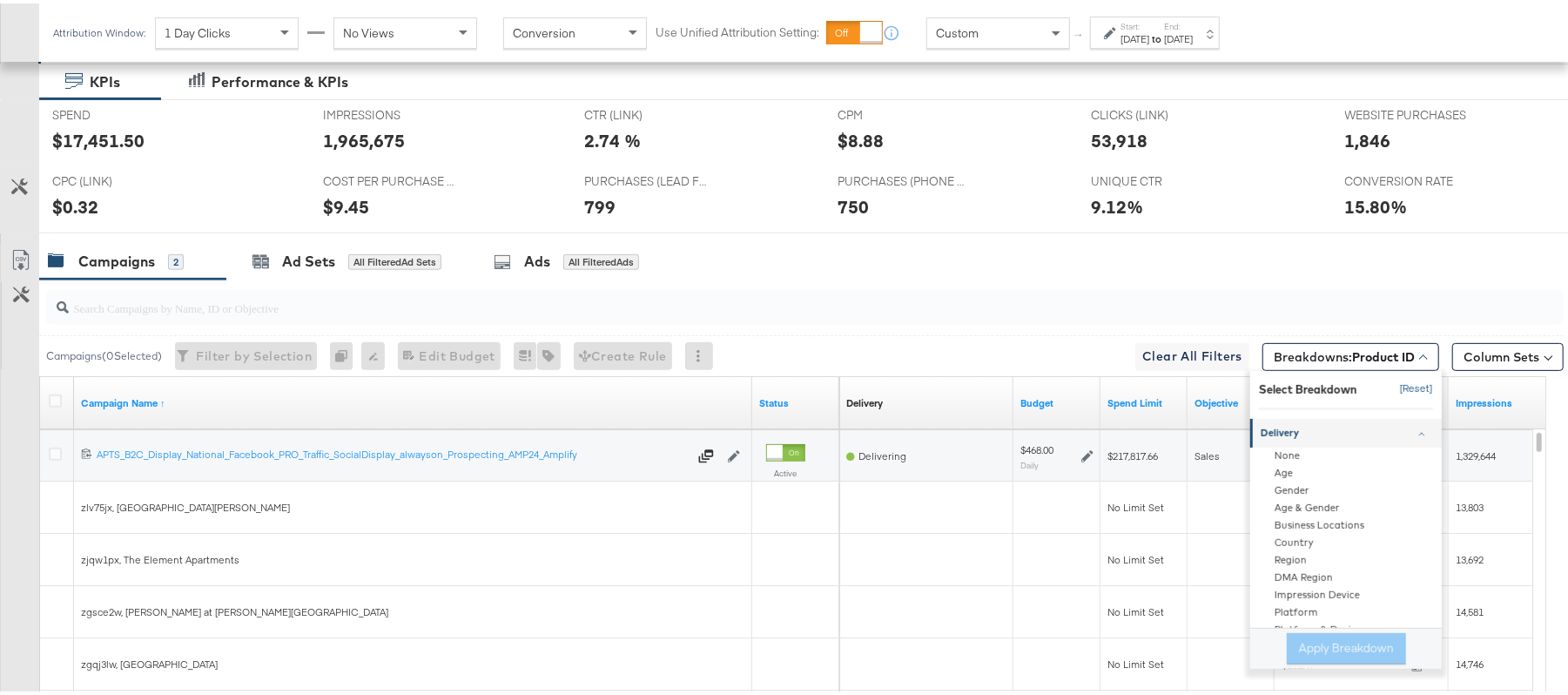 click on "[Reset]" at bounding box center (1411, 386) 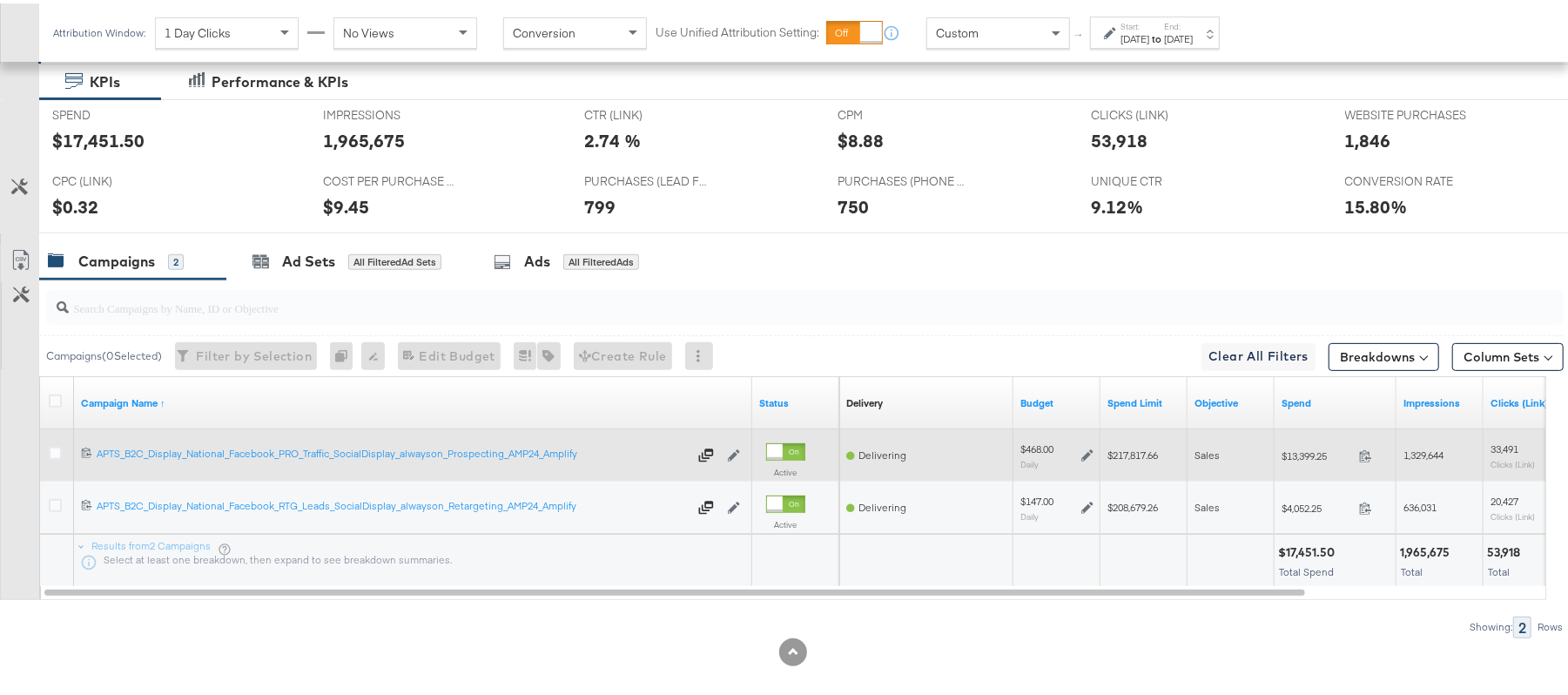 click 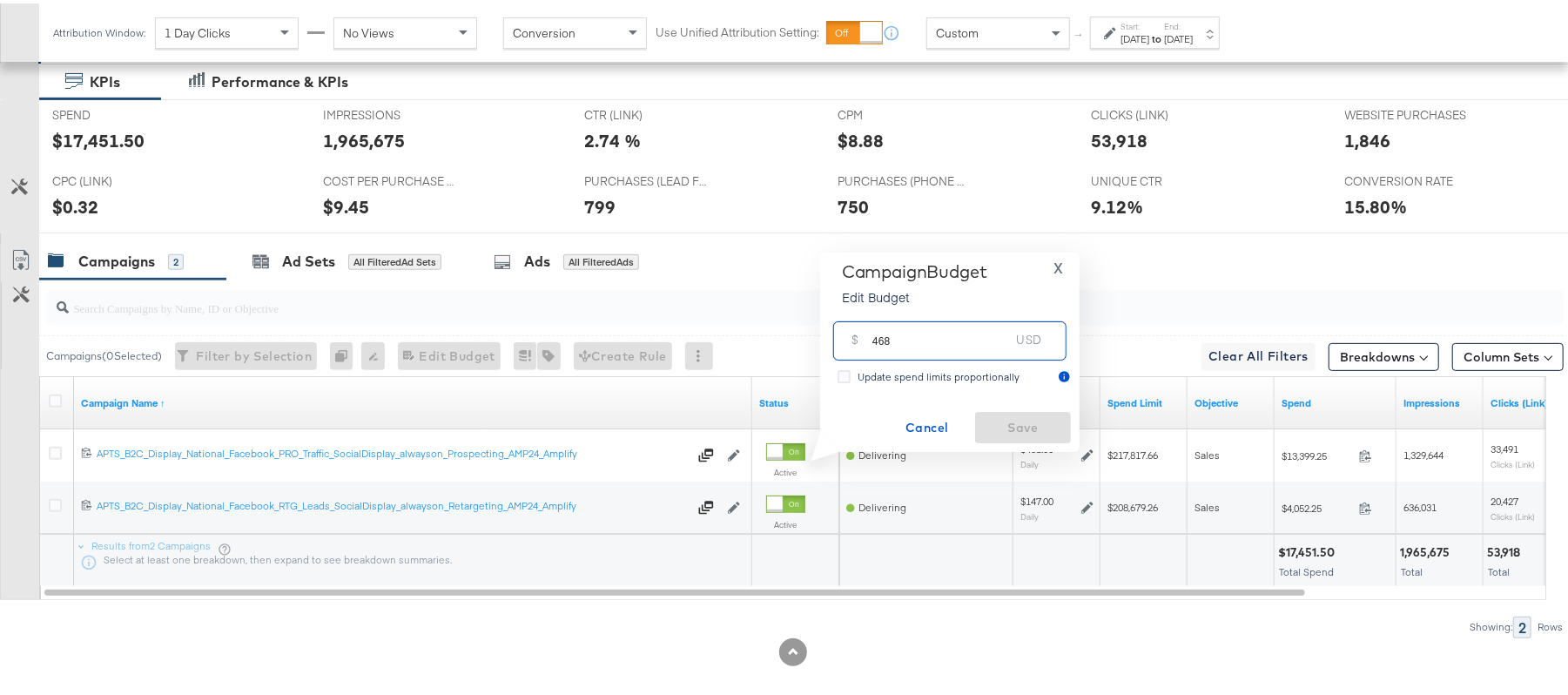 click on "468" at bounding box center (941, 330) 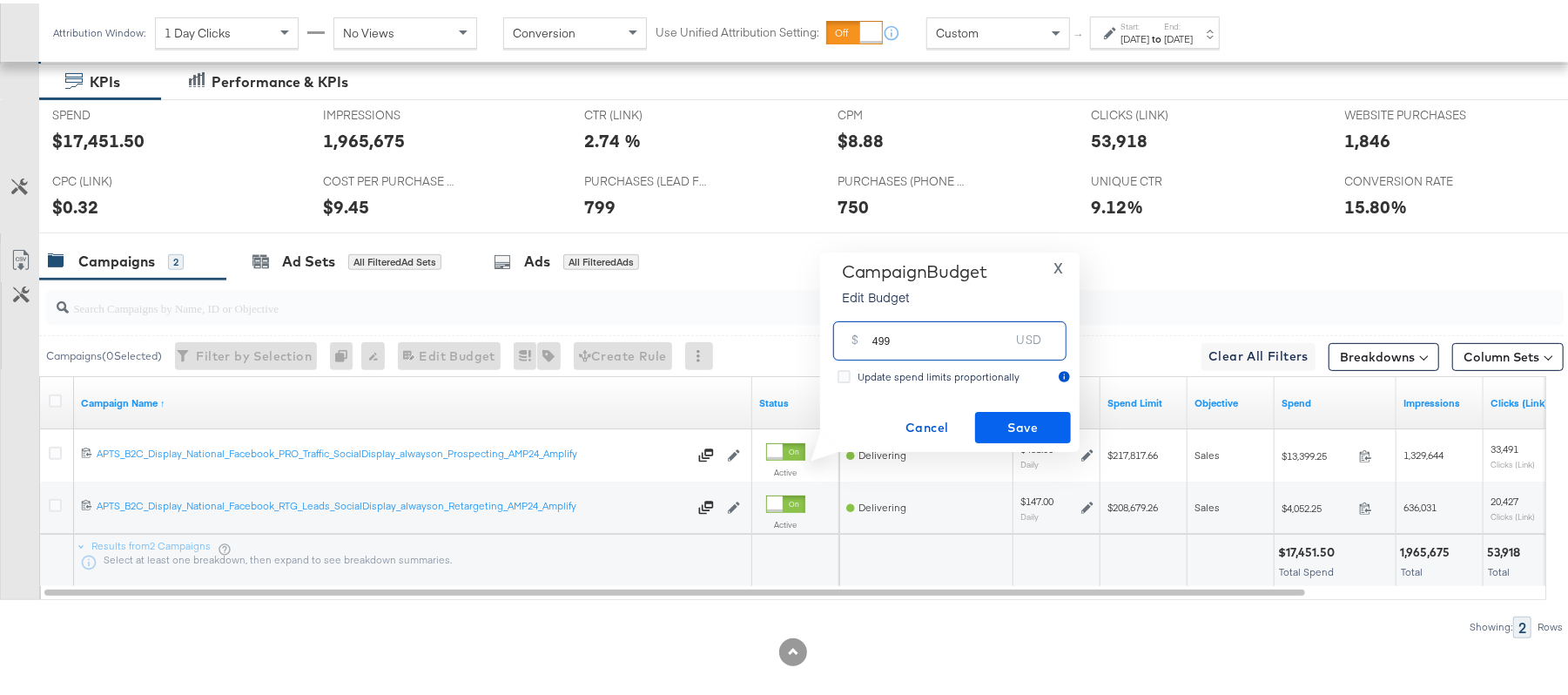 type on "499" 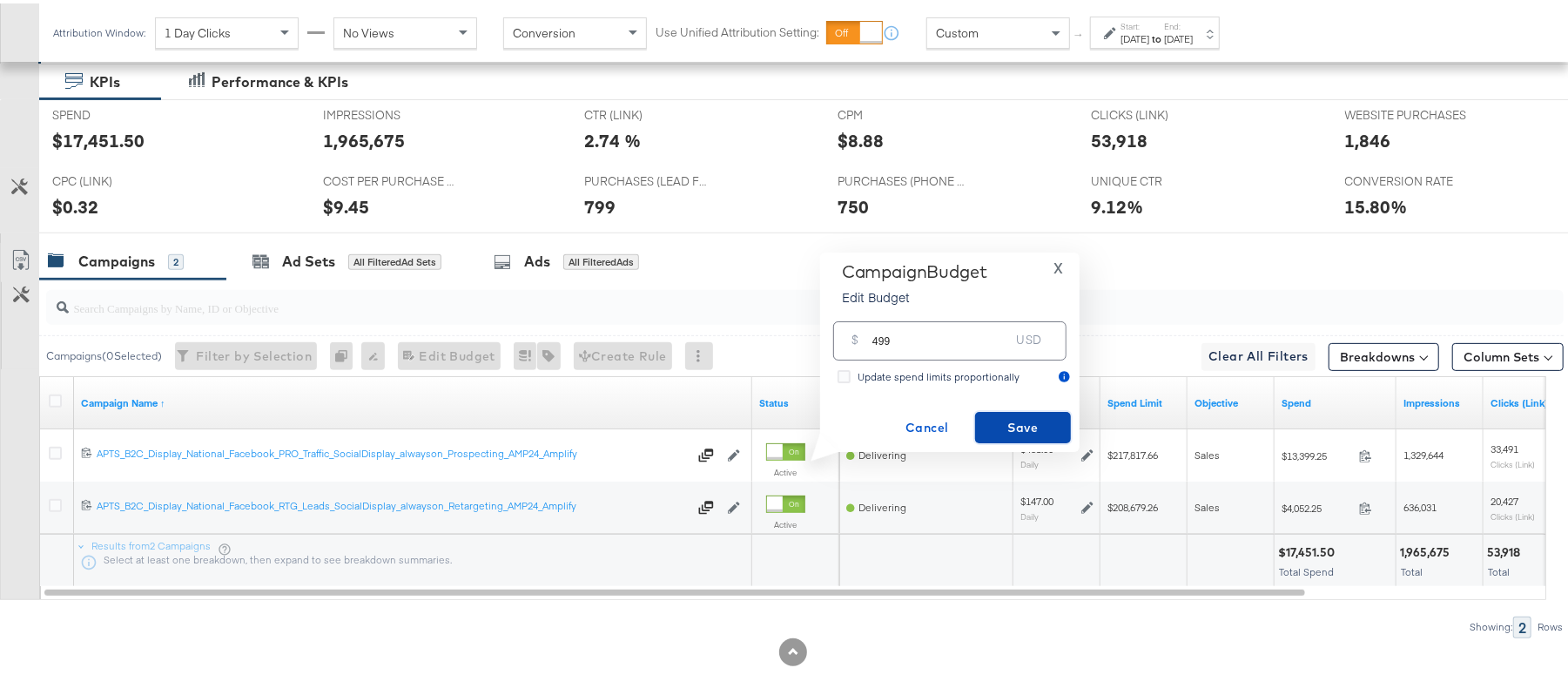 click on "Save" at bounding box center [1023, 424] 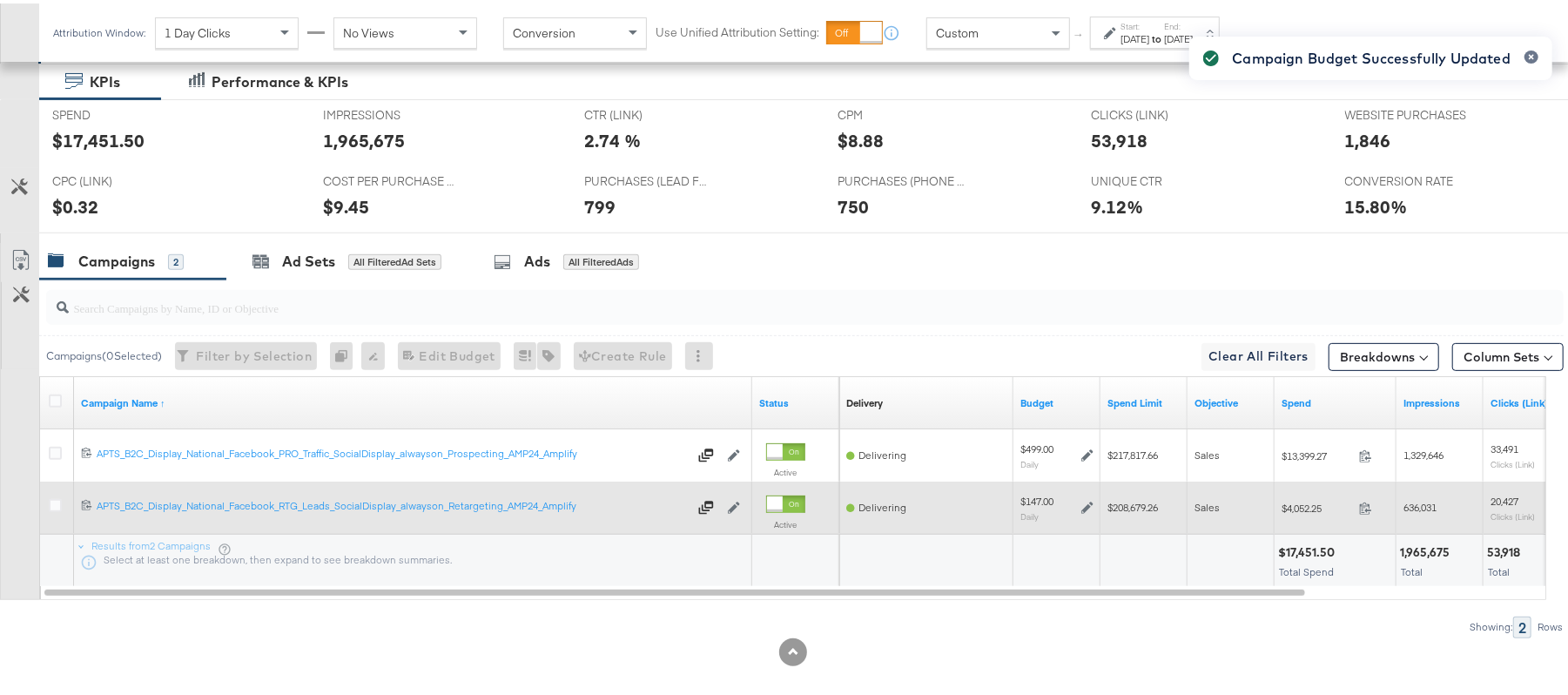 click 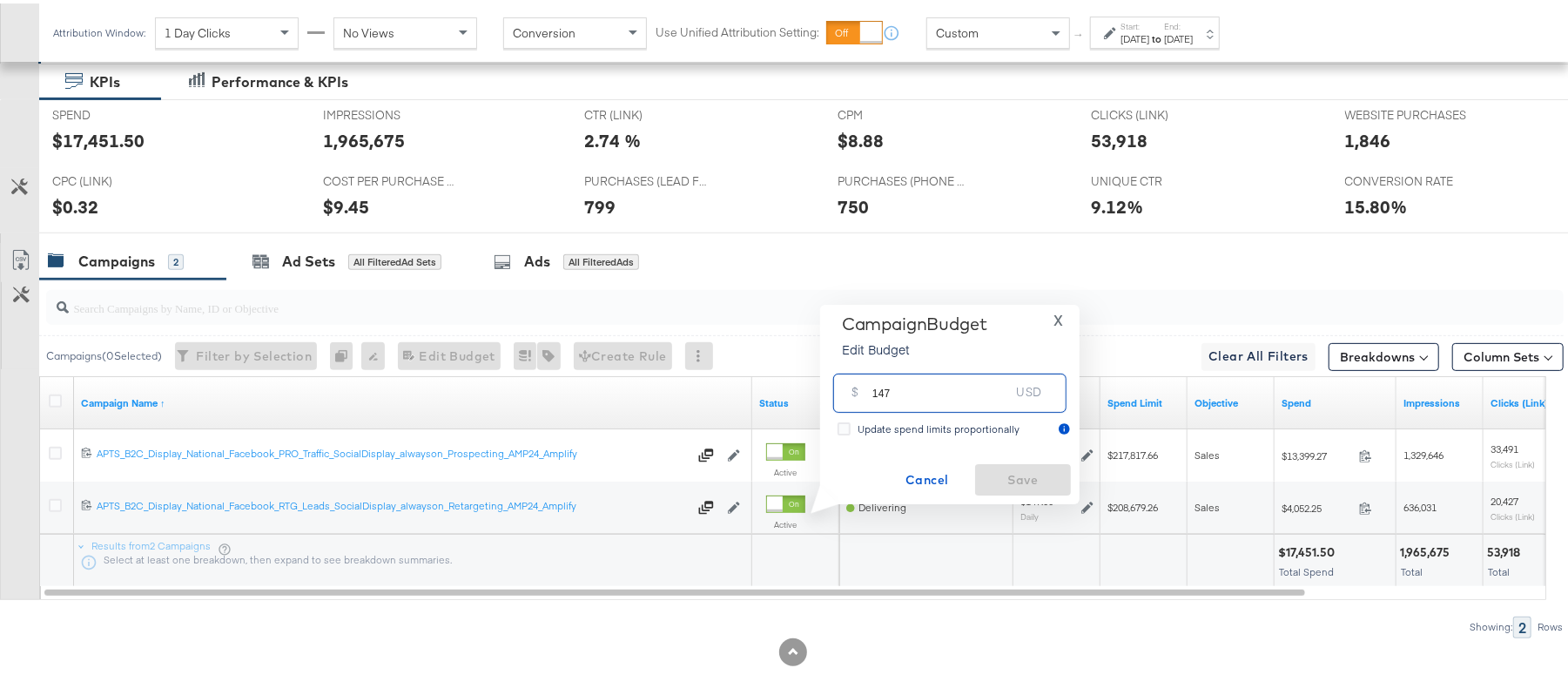 click on "147" at bounding box center (941, 382) 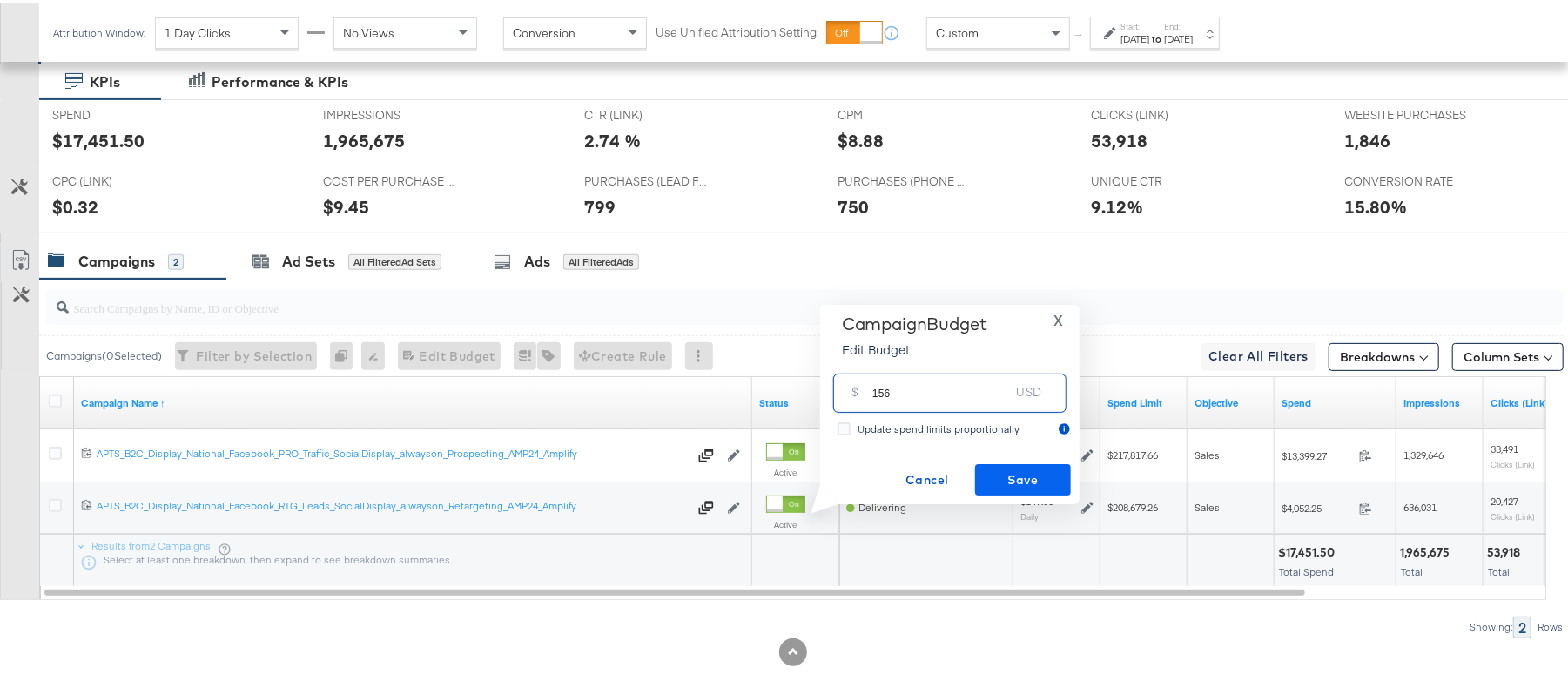 type on "156" 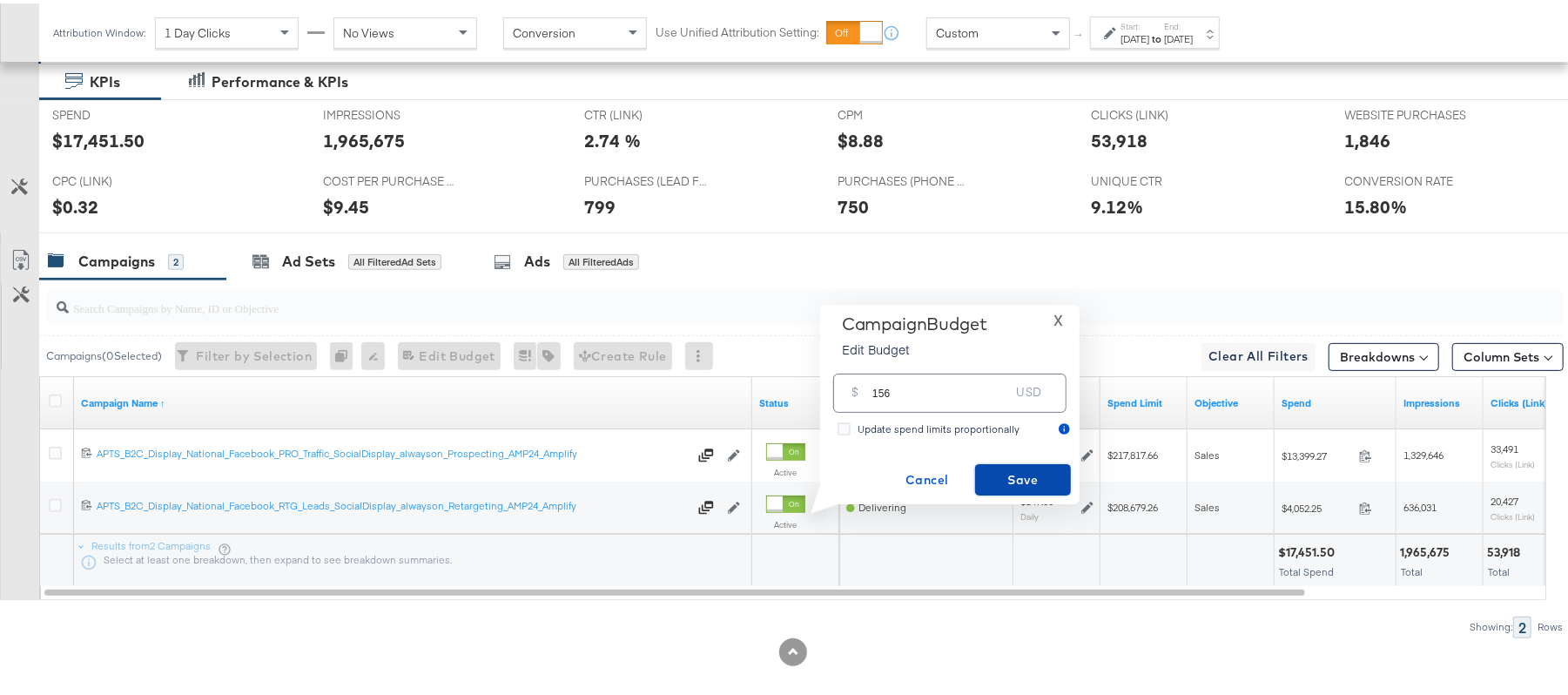 click on "Save" at bounding box center [1023, 476] 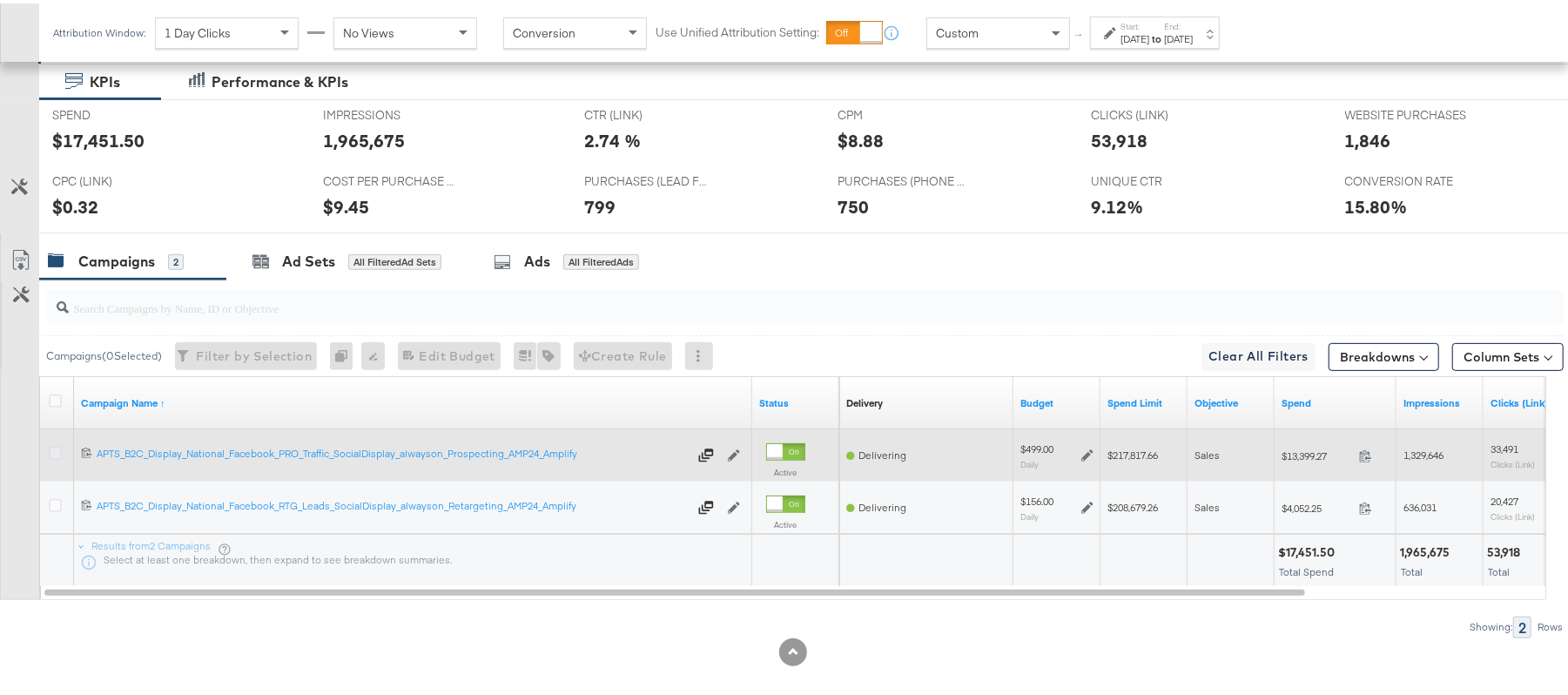 click at bounding box center (55, 449) 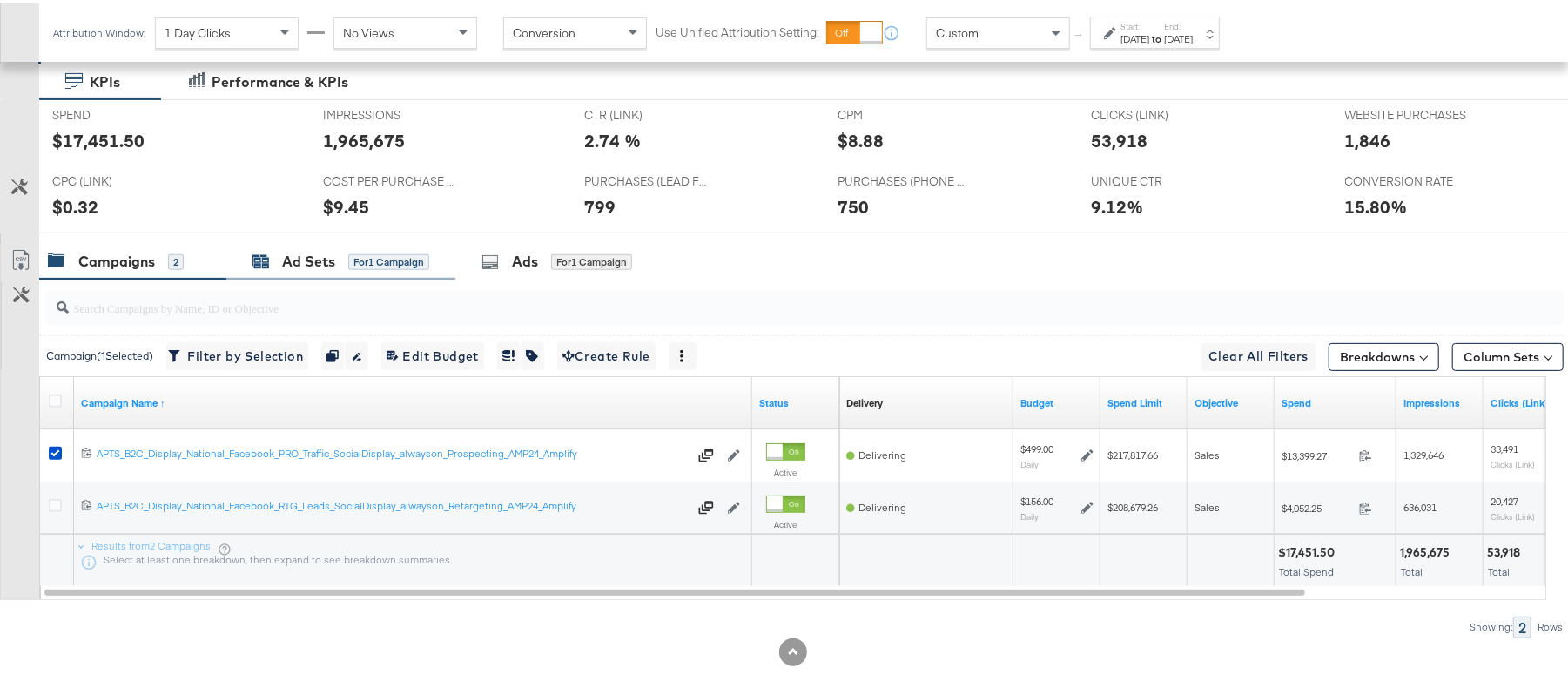 click on "for  1   Campaign" at bounding box center [388, 259] 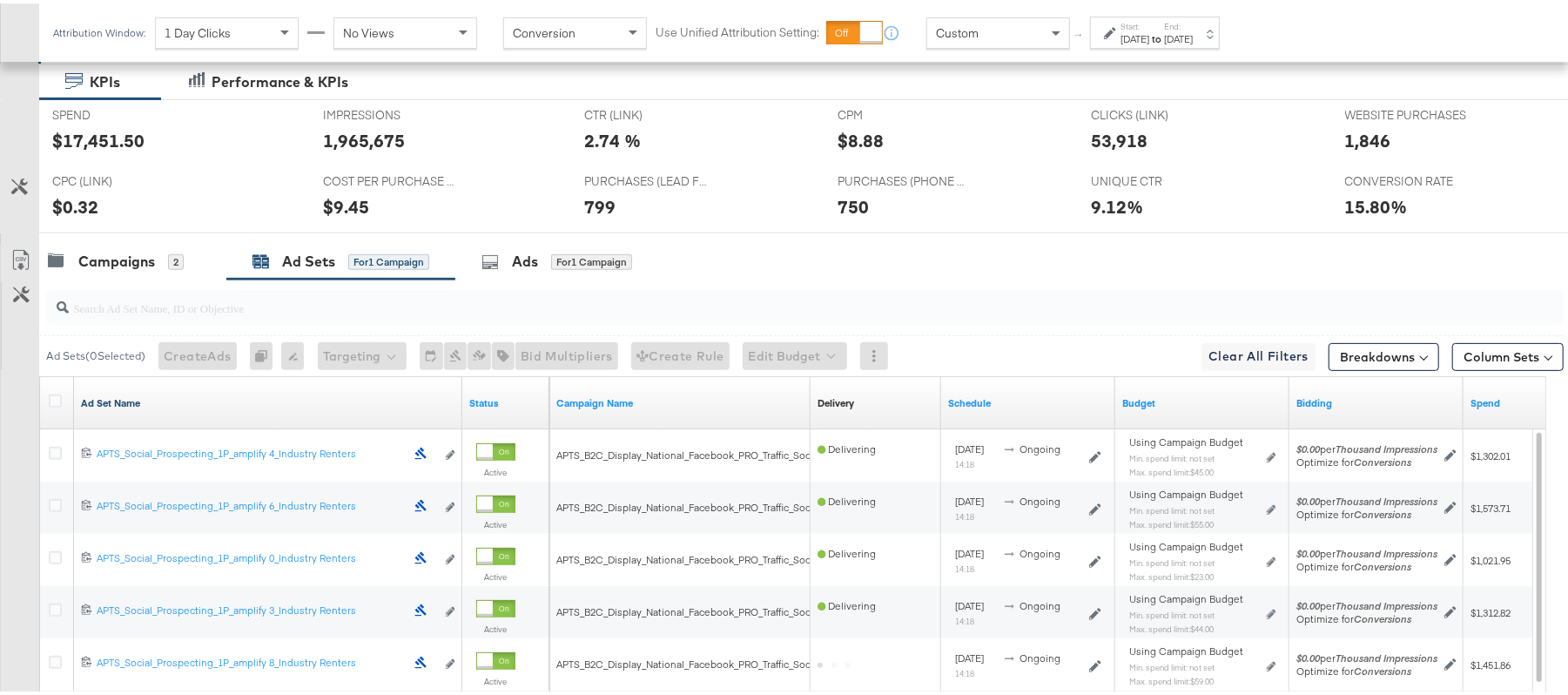 click on "Ad Set Name" at bounding box center (268, 400) 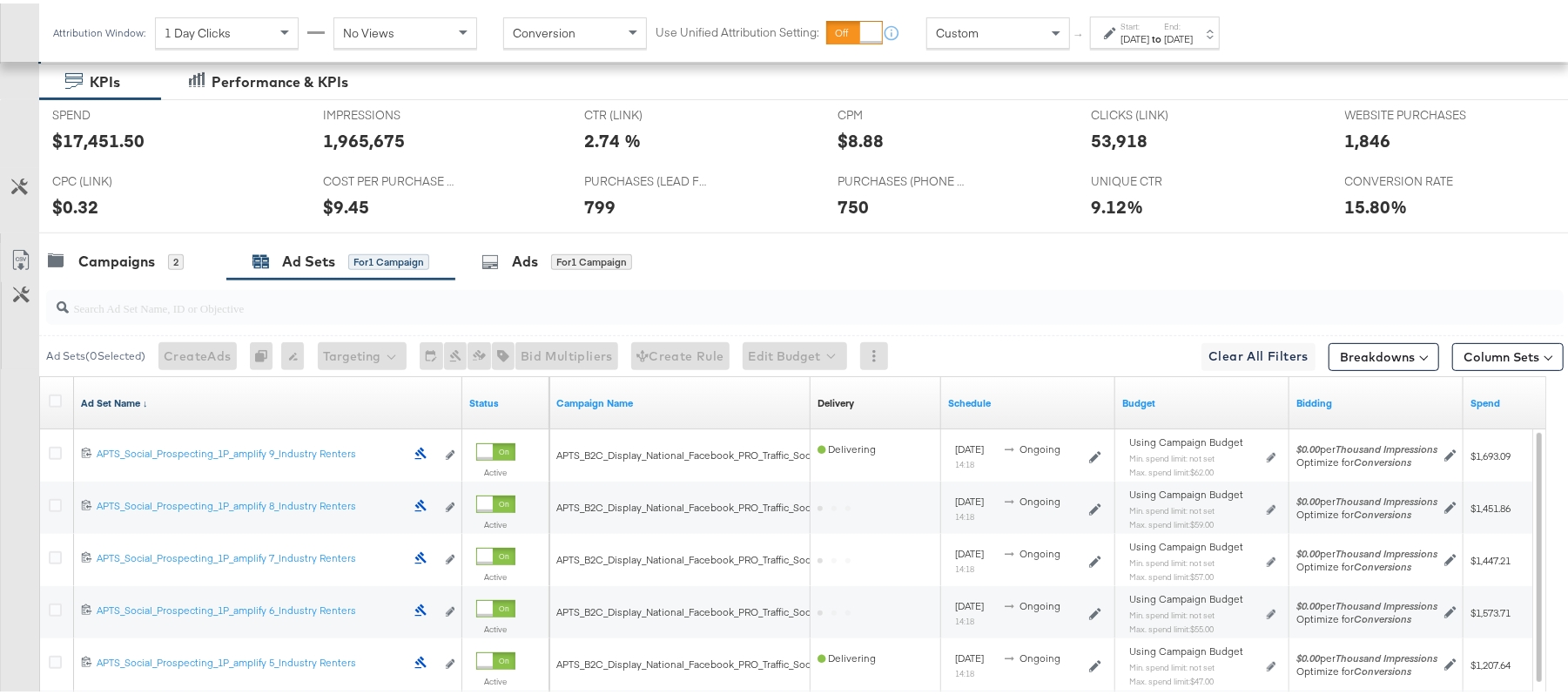 click on "Ad Set Name   ↓" at bounding box center (268, 400) 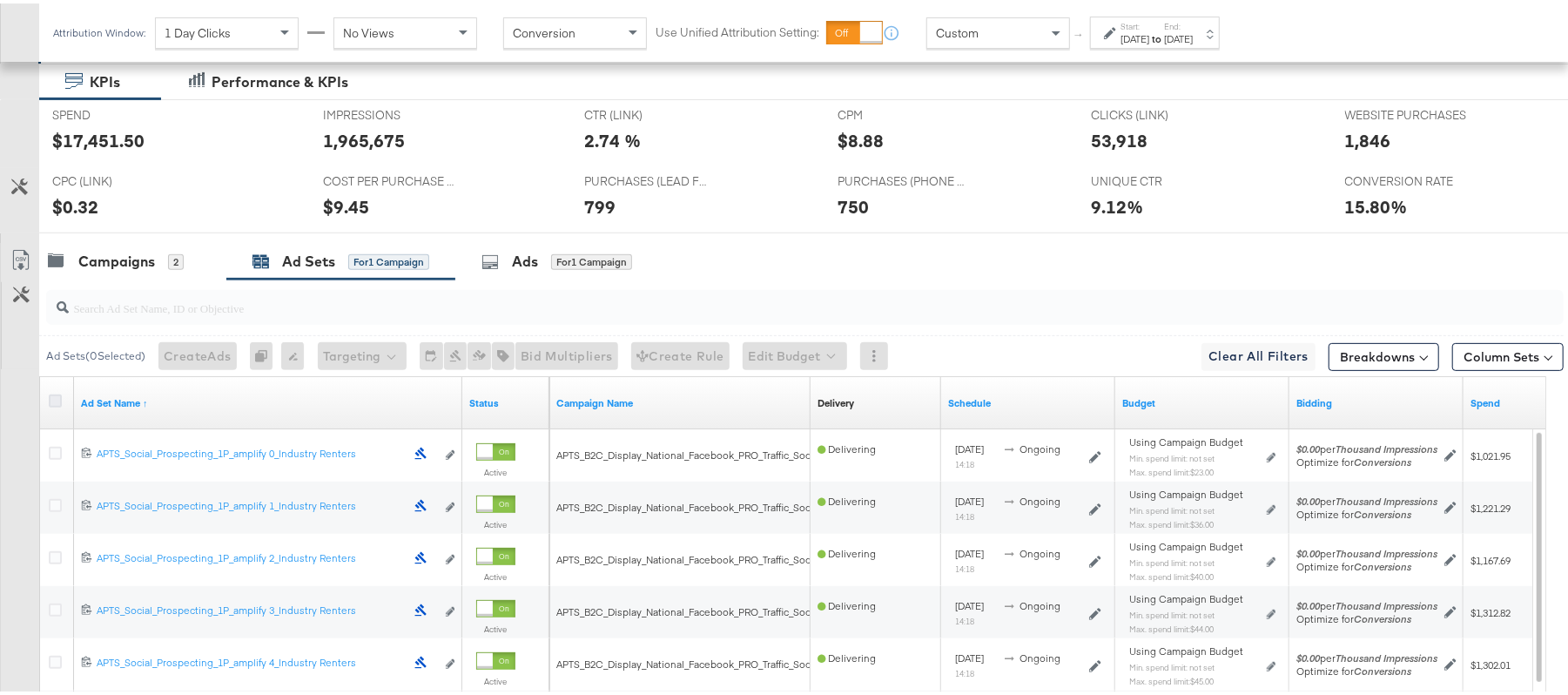 click at bounding box center [55, 397] 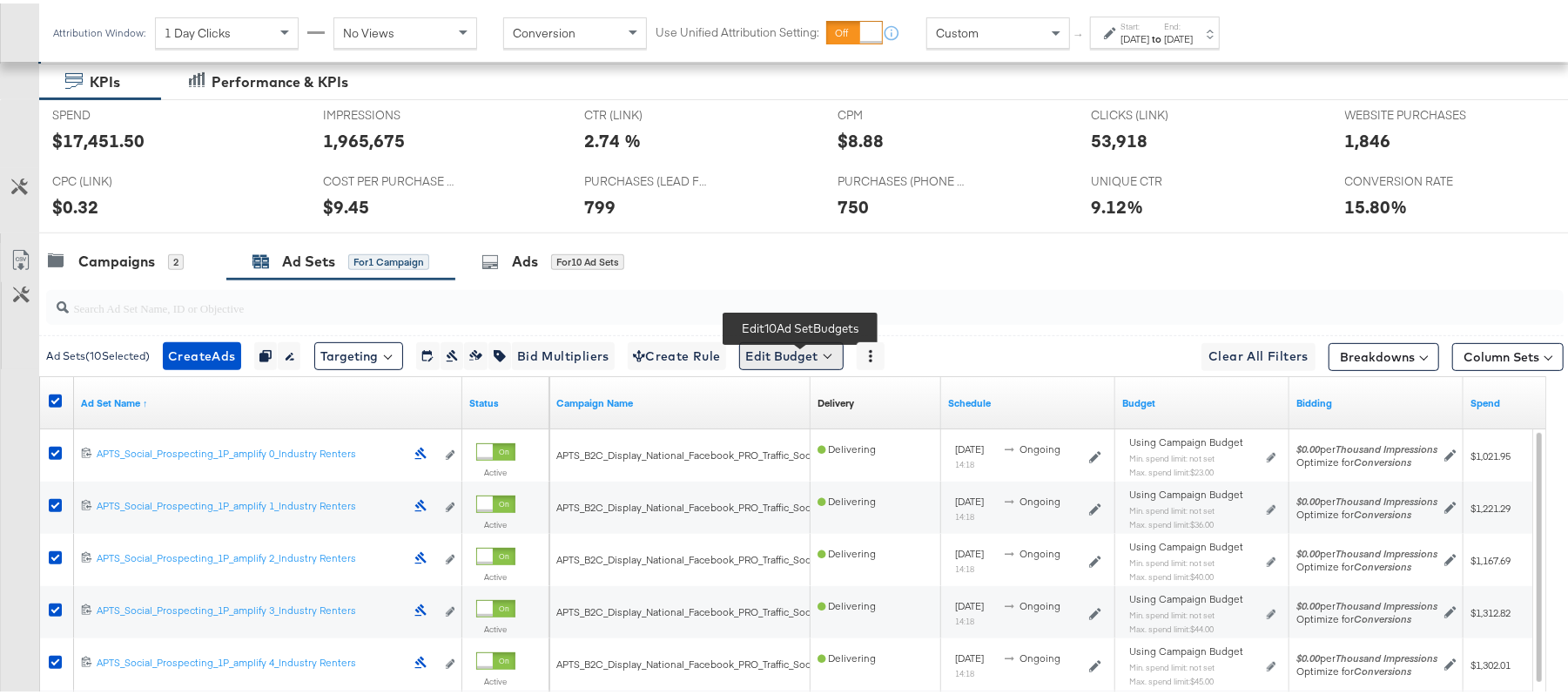 click on "Edit Budget" at bounding box center (791, 353) 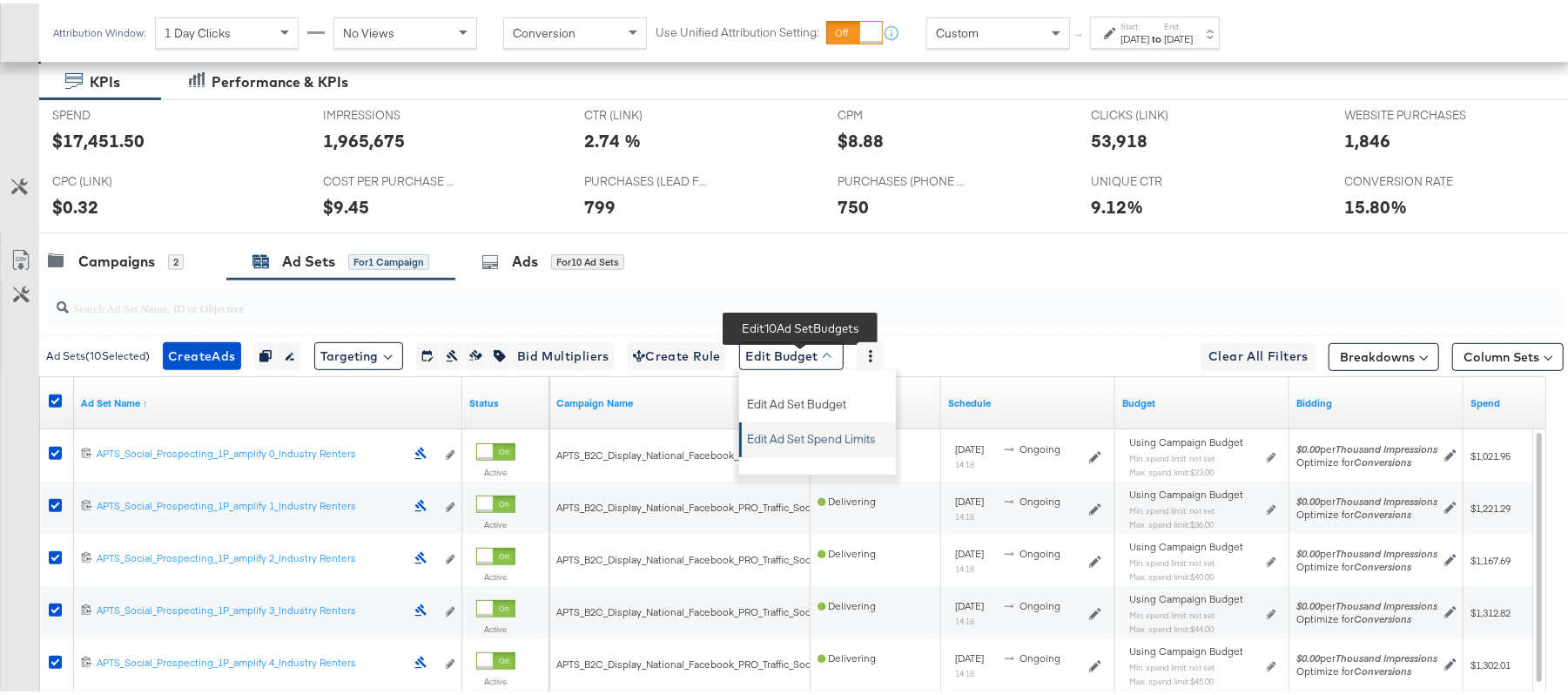 click on "Edit Ad Set Spend Limits" at bounding box center [811, 433] 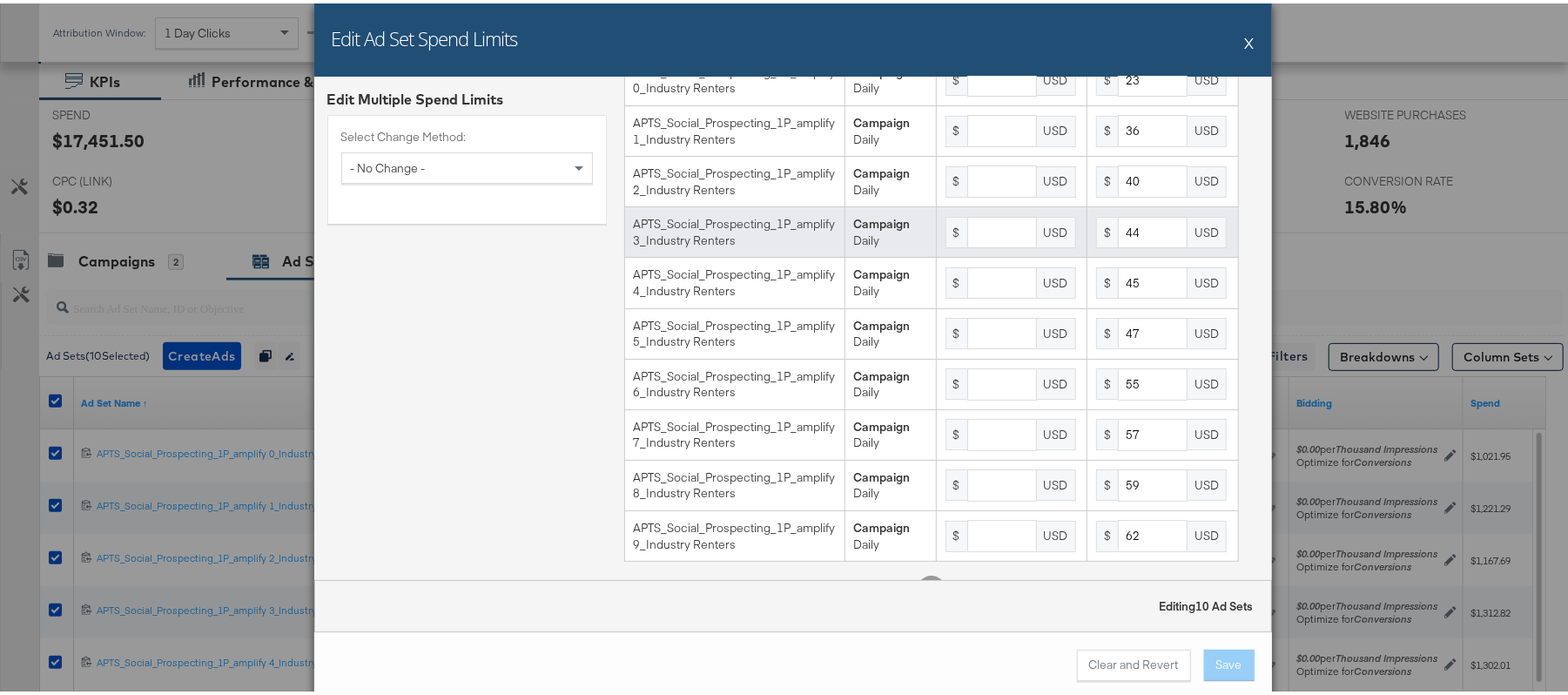 scroll, scrollTop: 96, scrollLeft: 0, axis: vertical 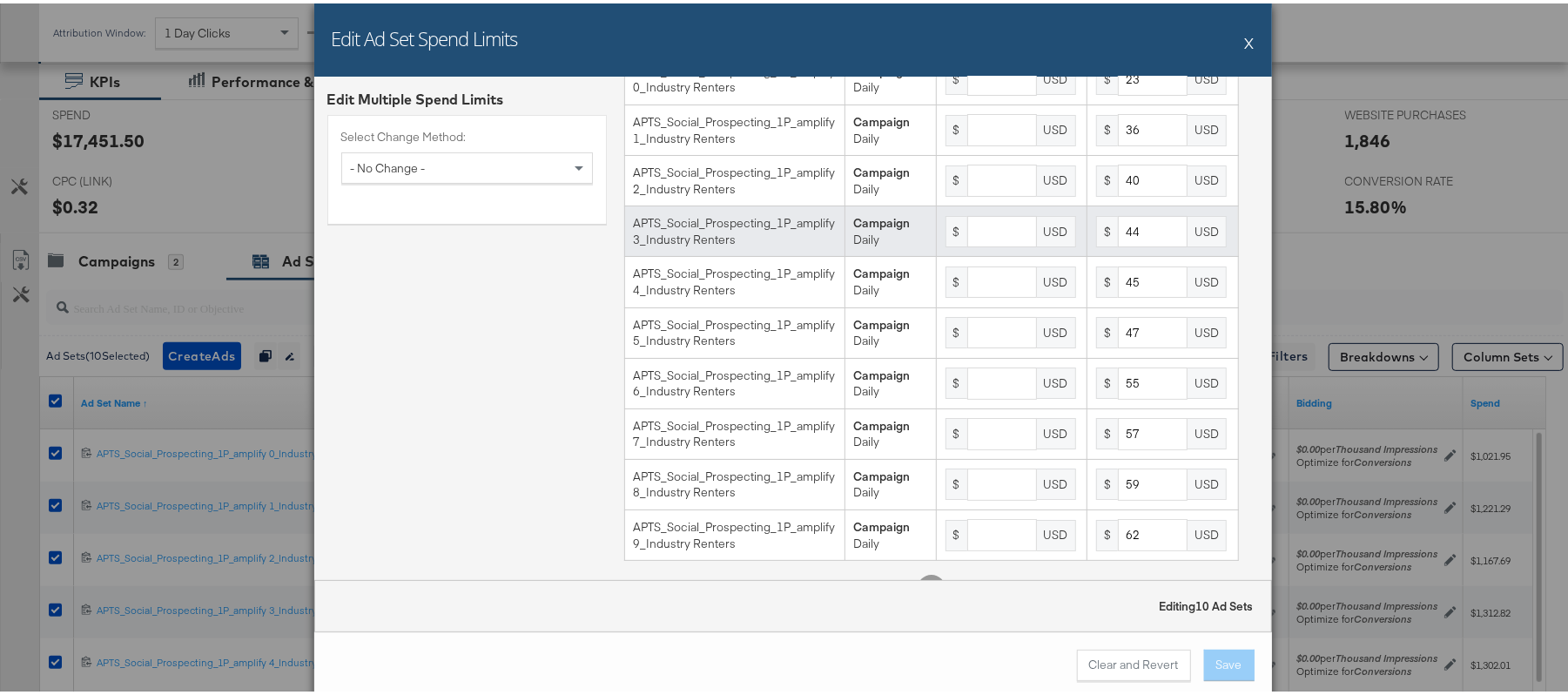 type 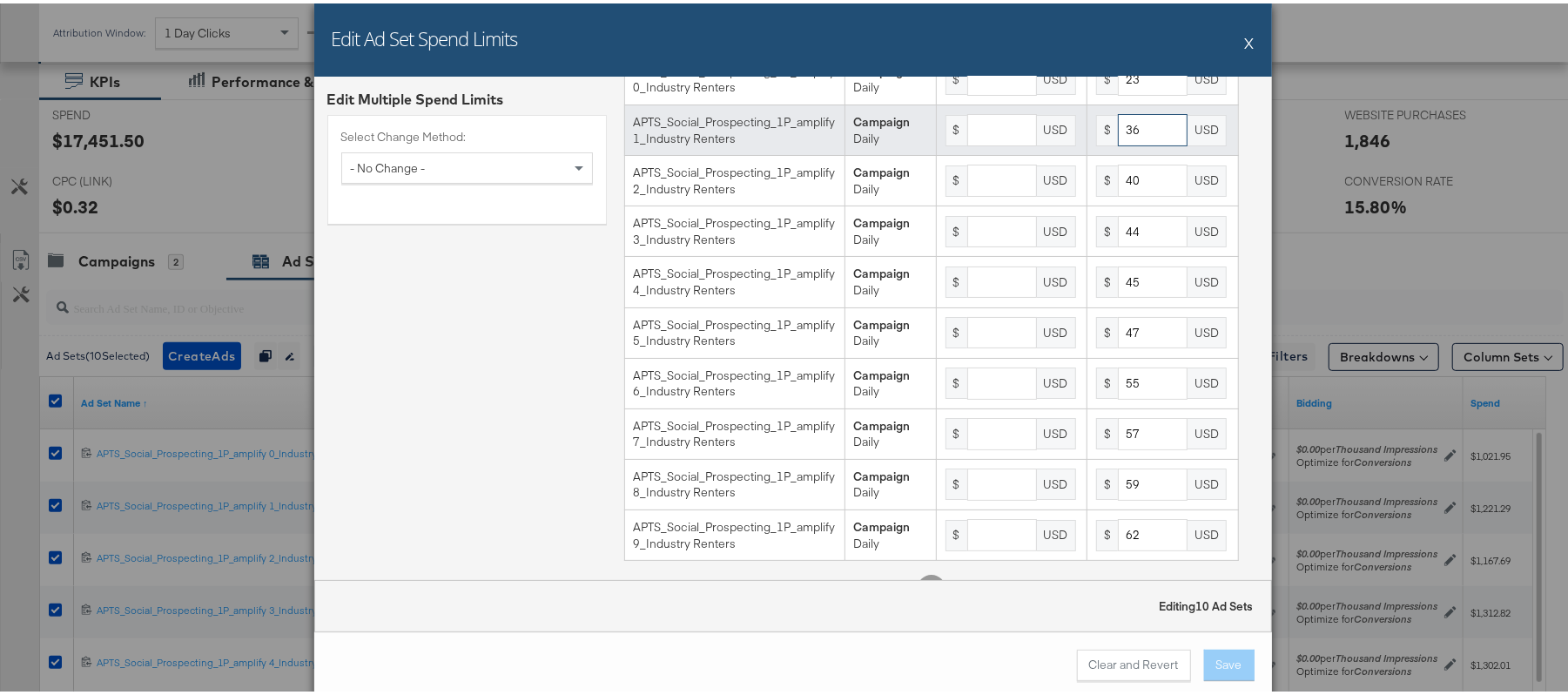 click on "36" at bounding box center (1153, 126) 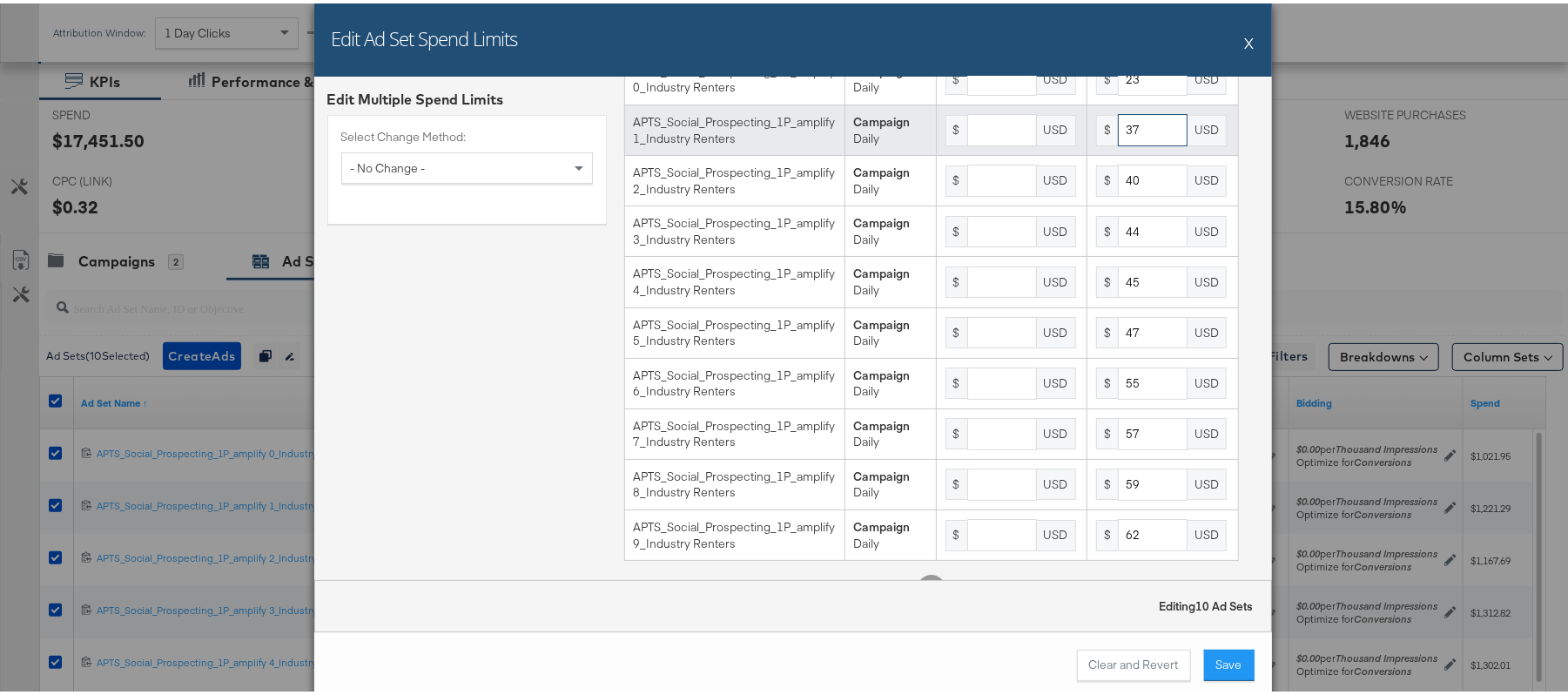 type on "37" 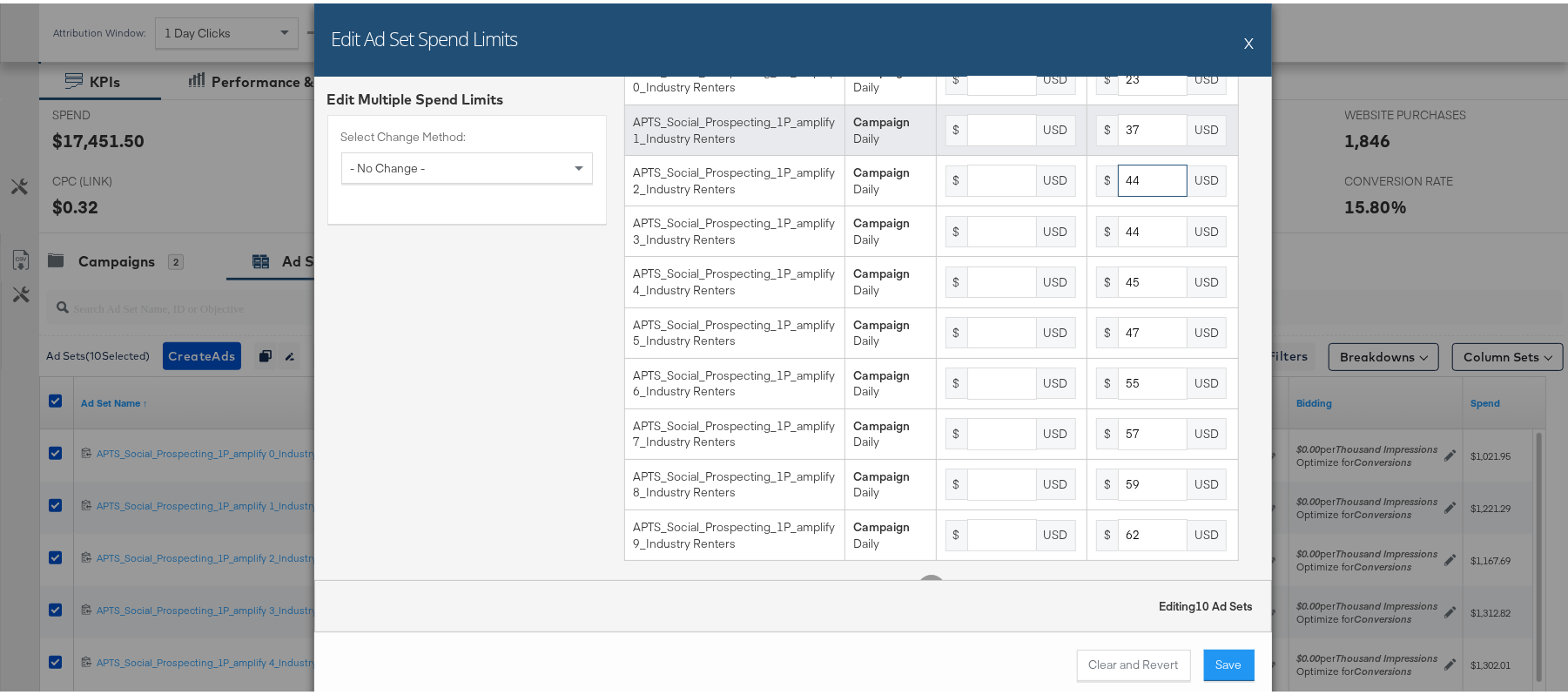type on "44" 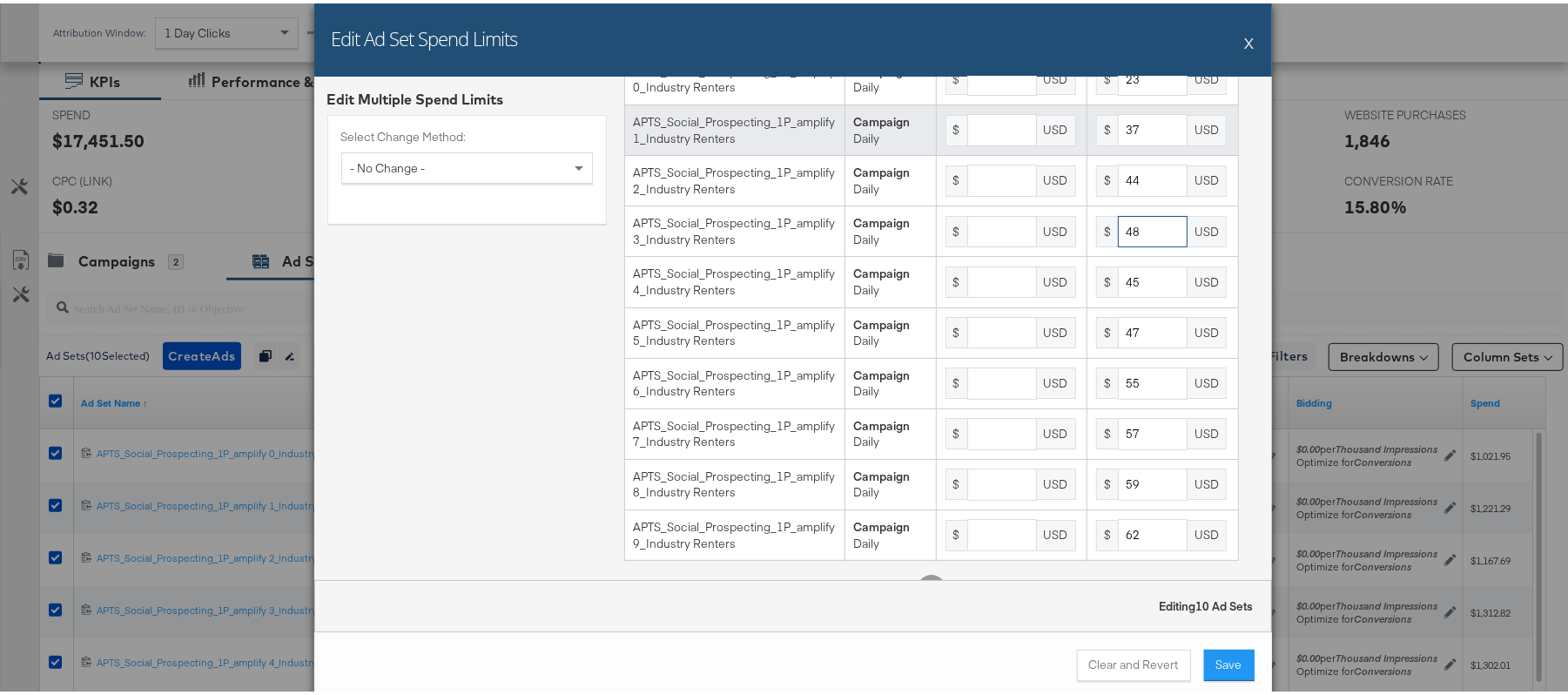 type on "48" 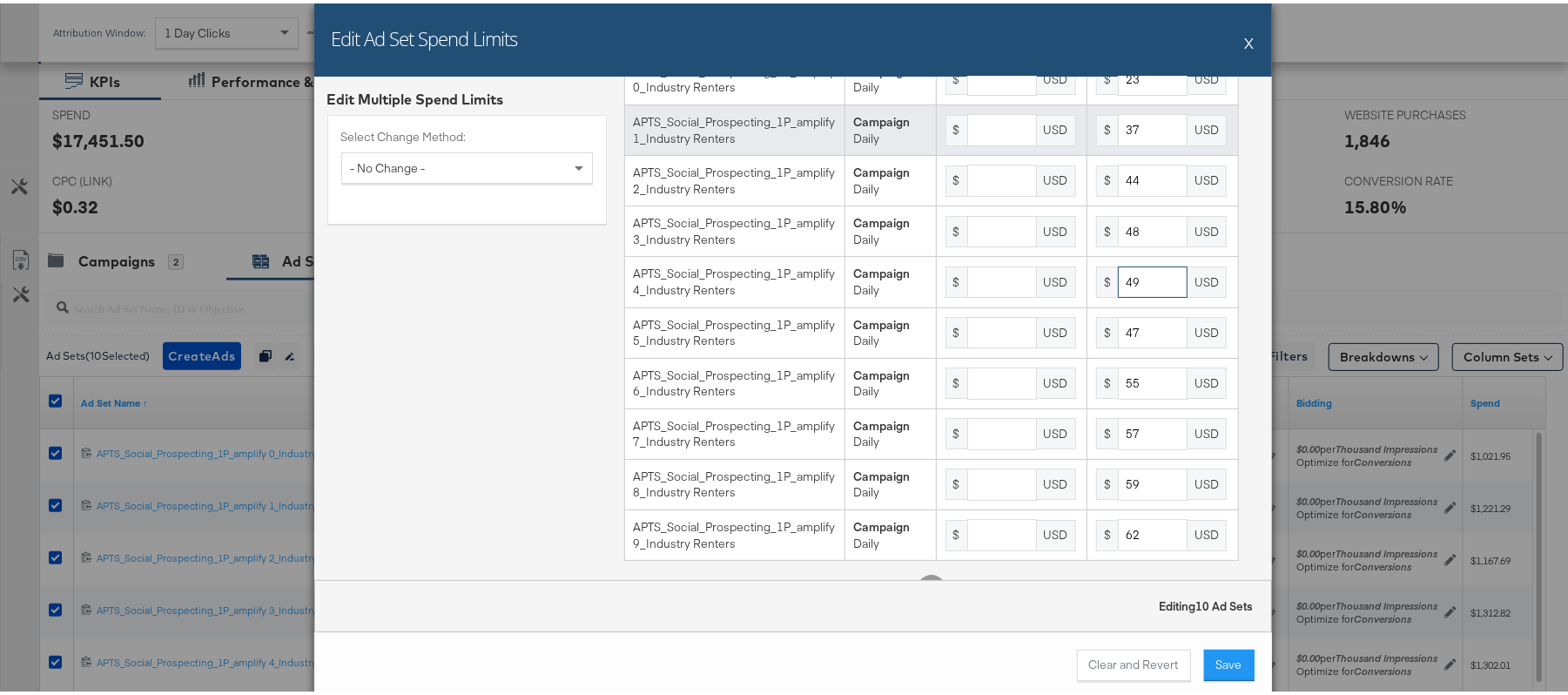 type on "49" 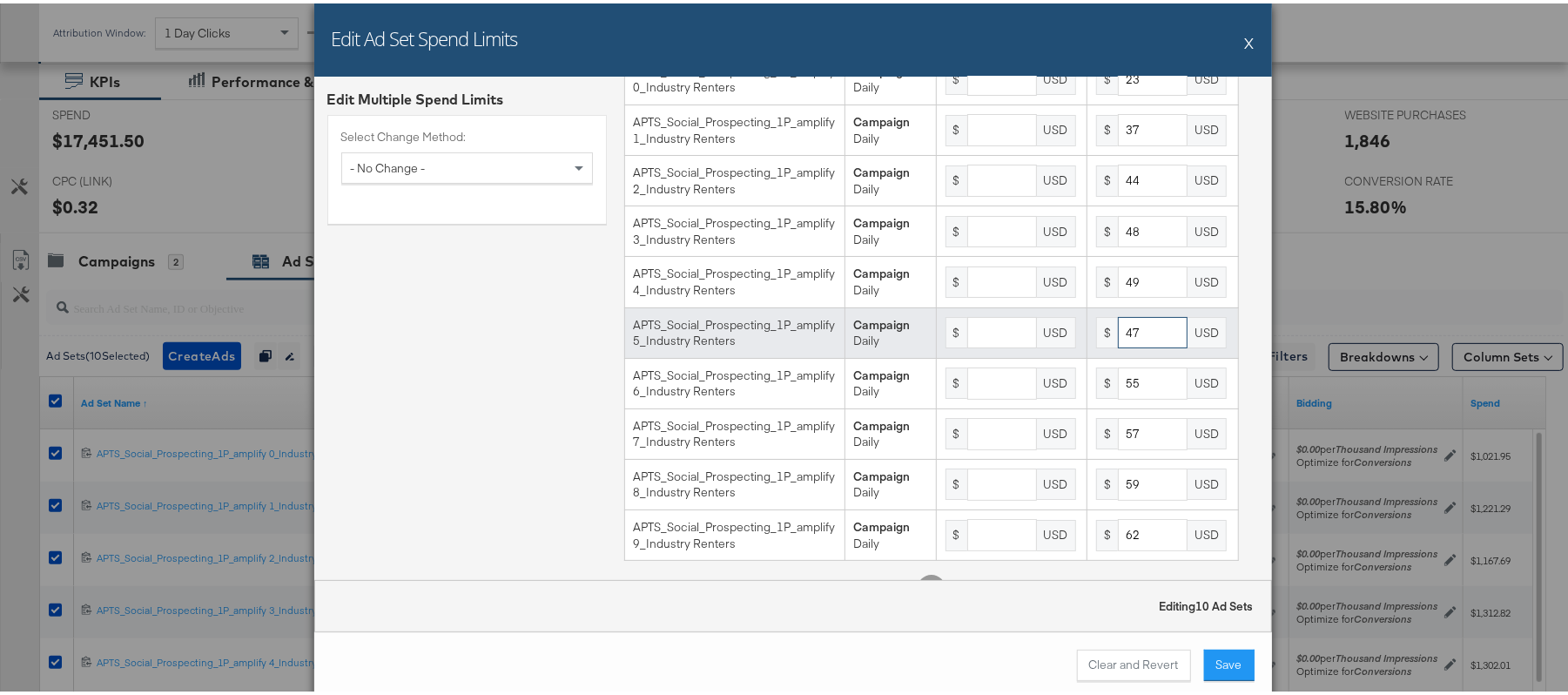 click on "47" at bounding box center [1153, 329] 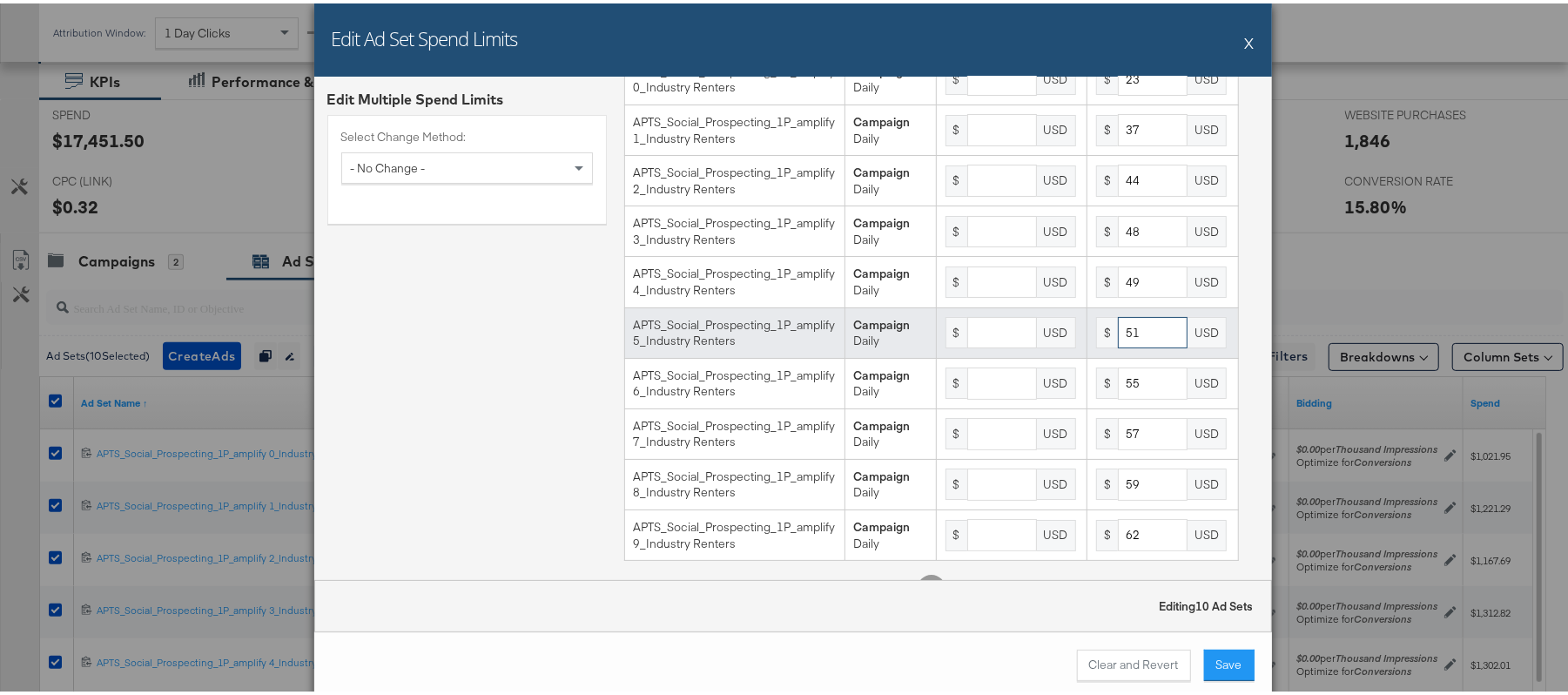 type on "51" 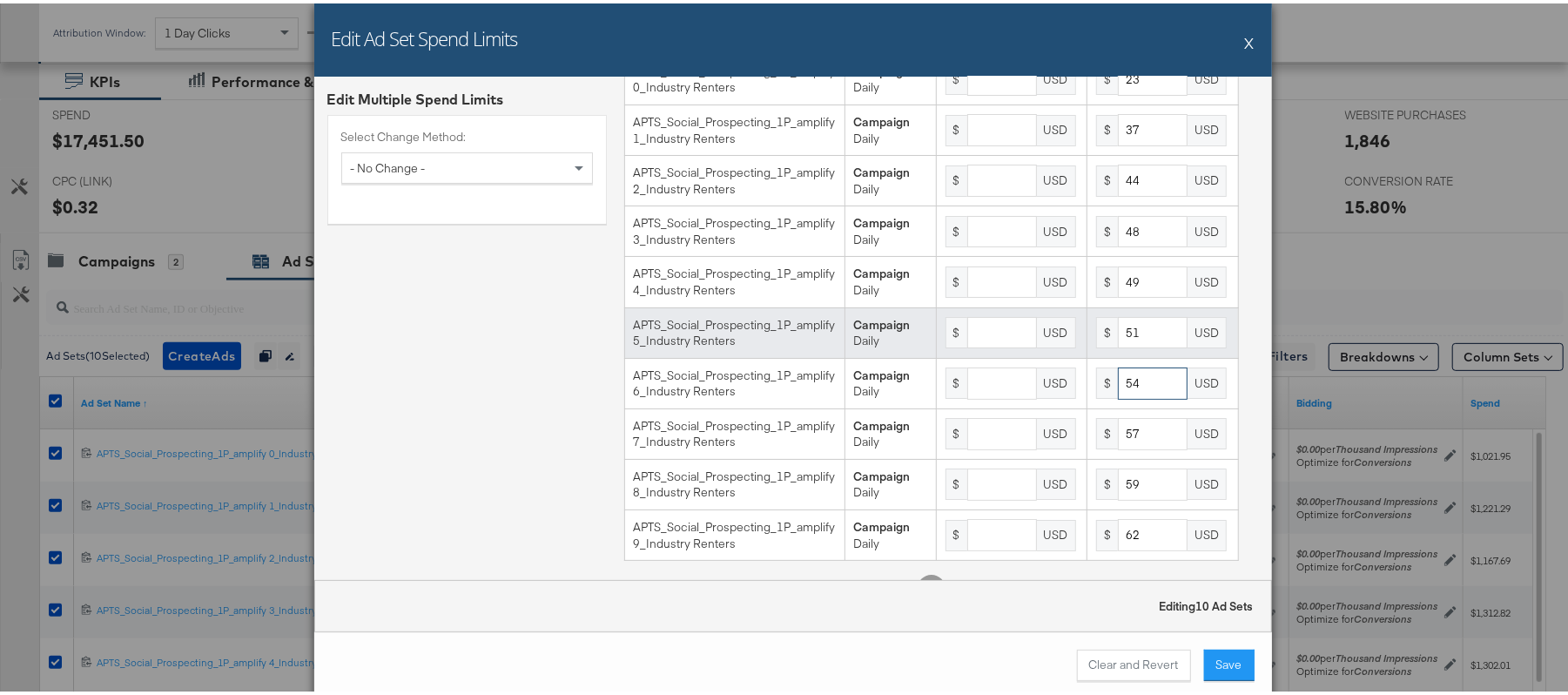 type on "54" 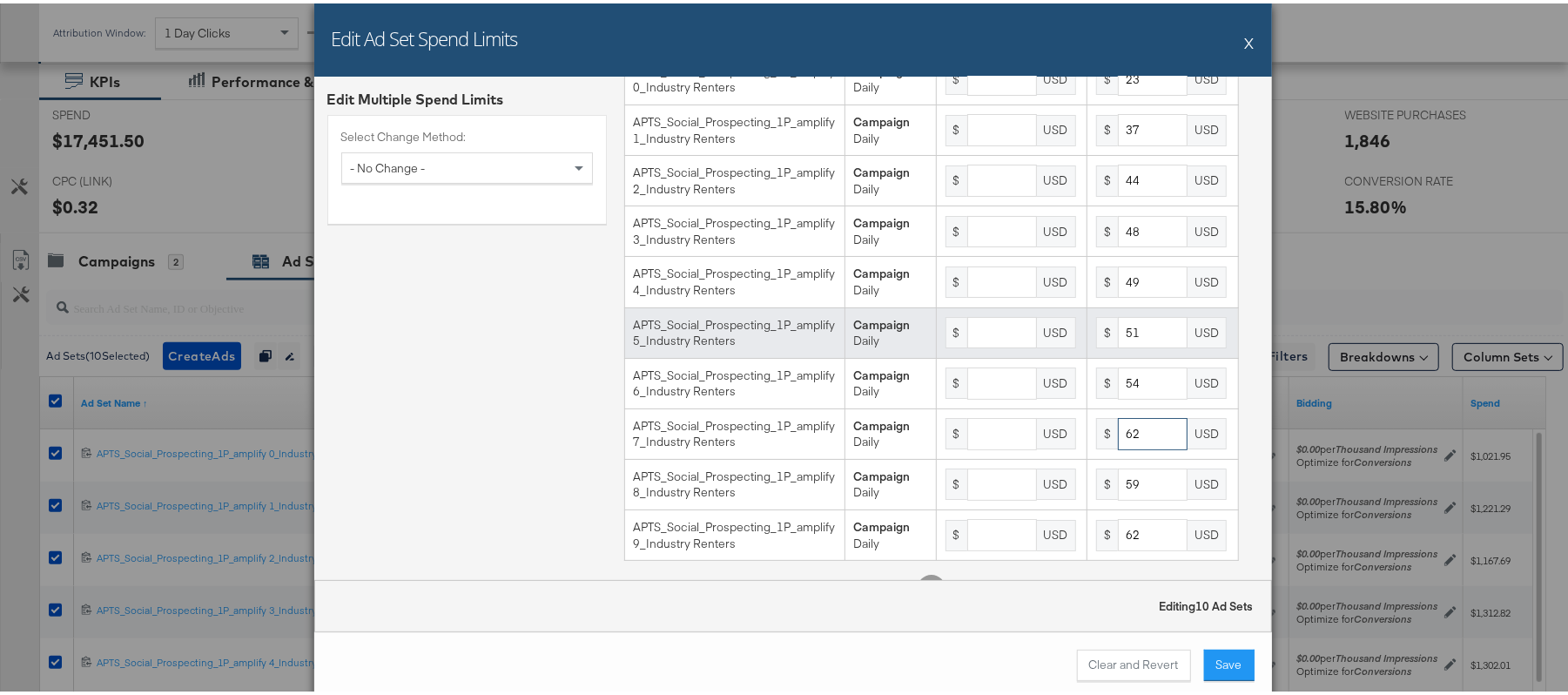 type on "62" 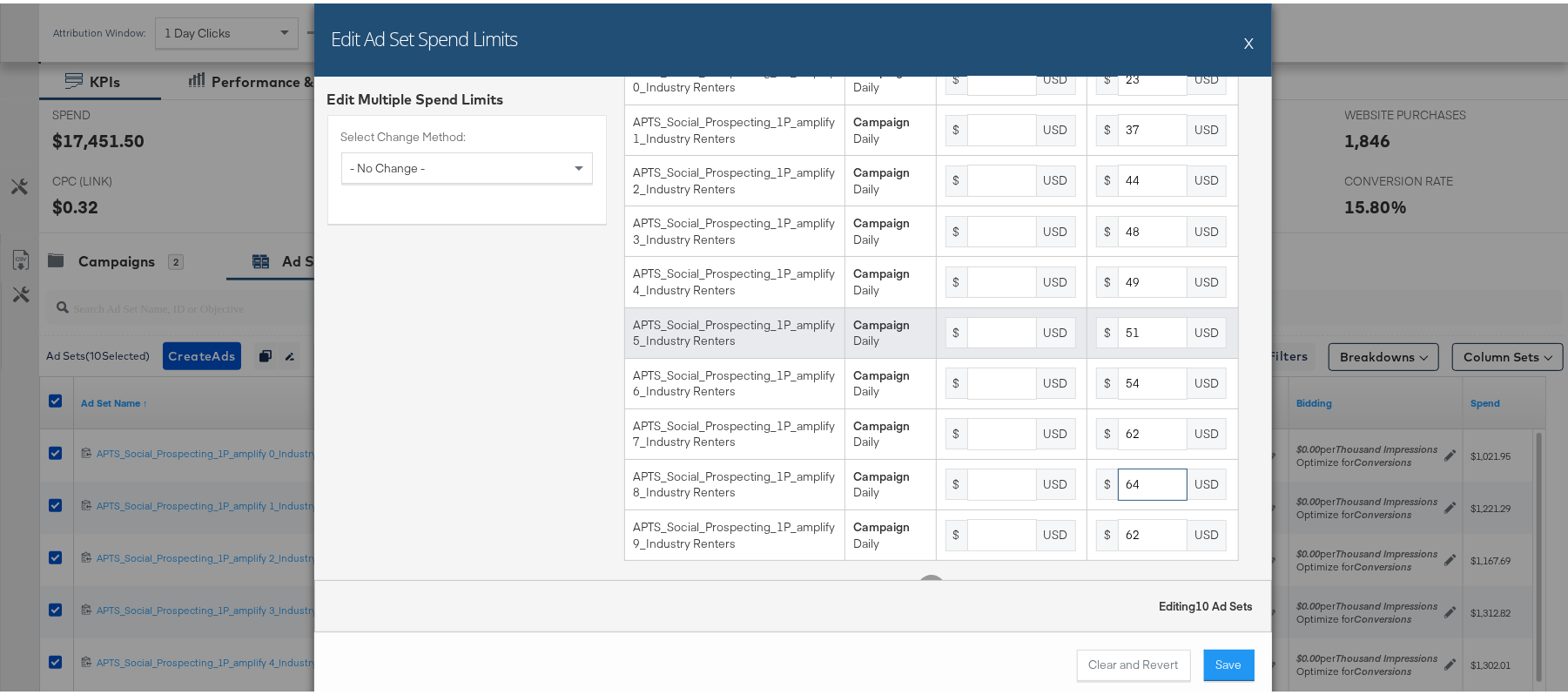 type on "64" 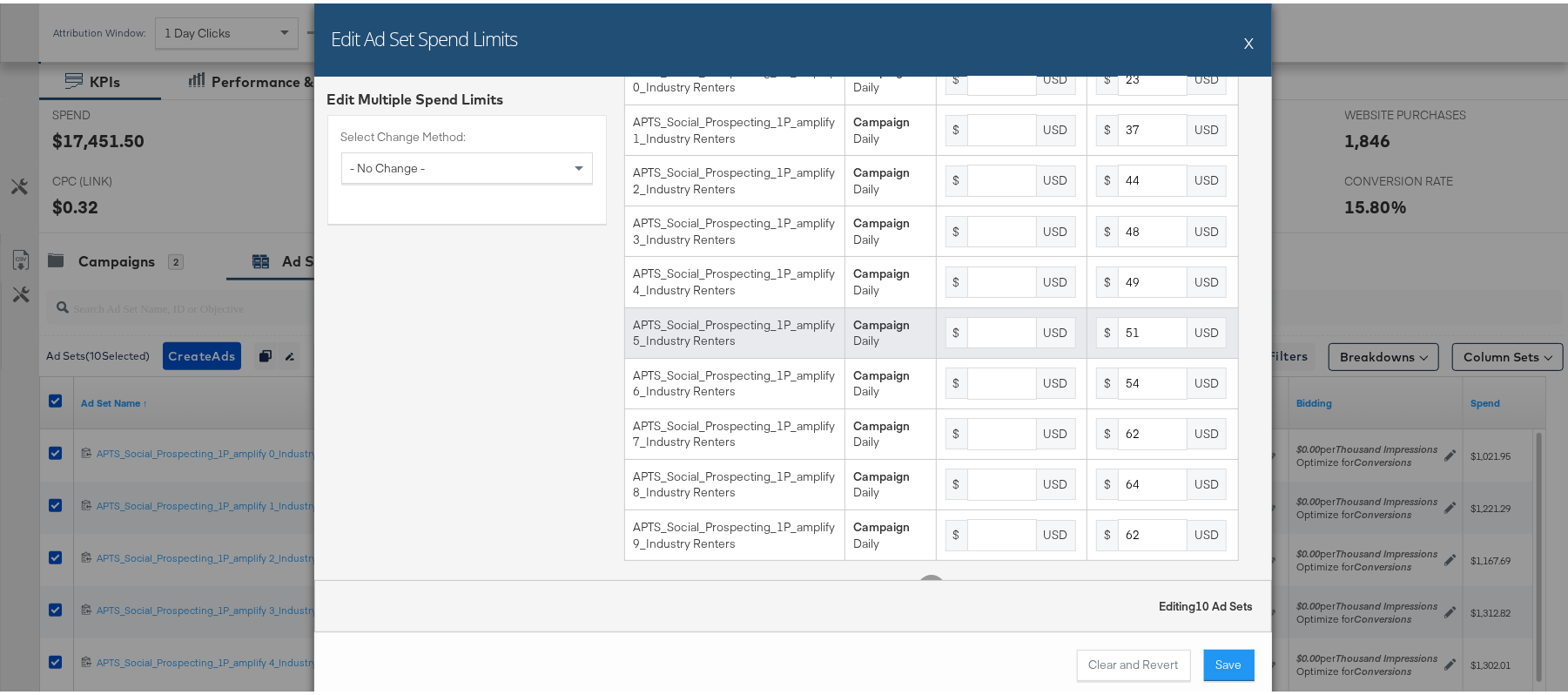 type 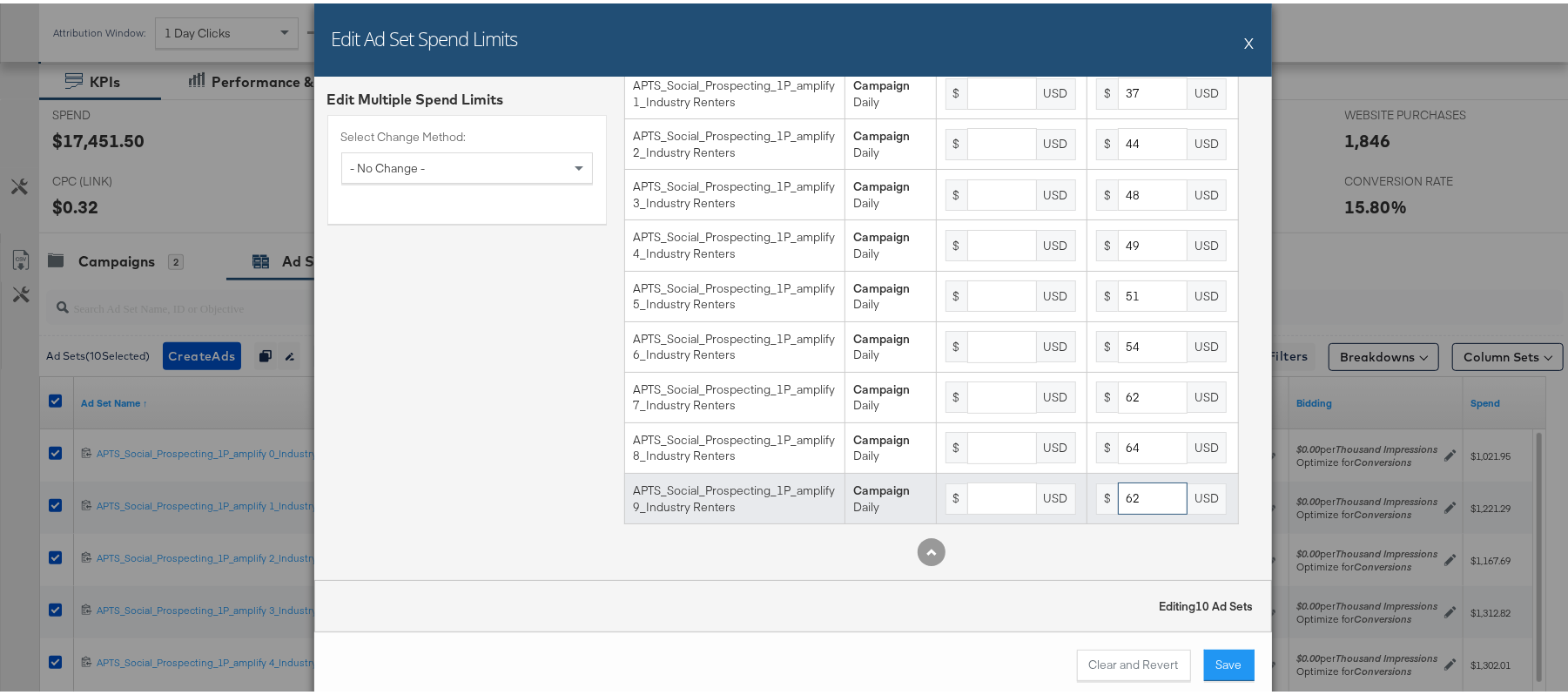 click on "62" at bounding box center [1153, 495] 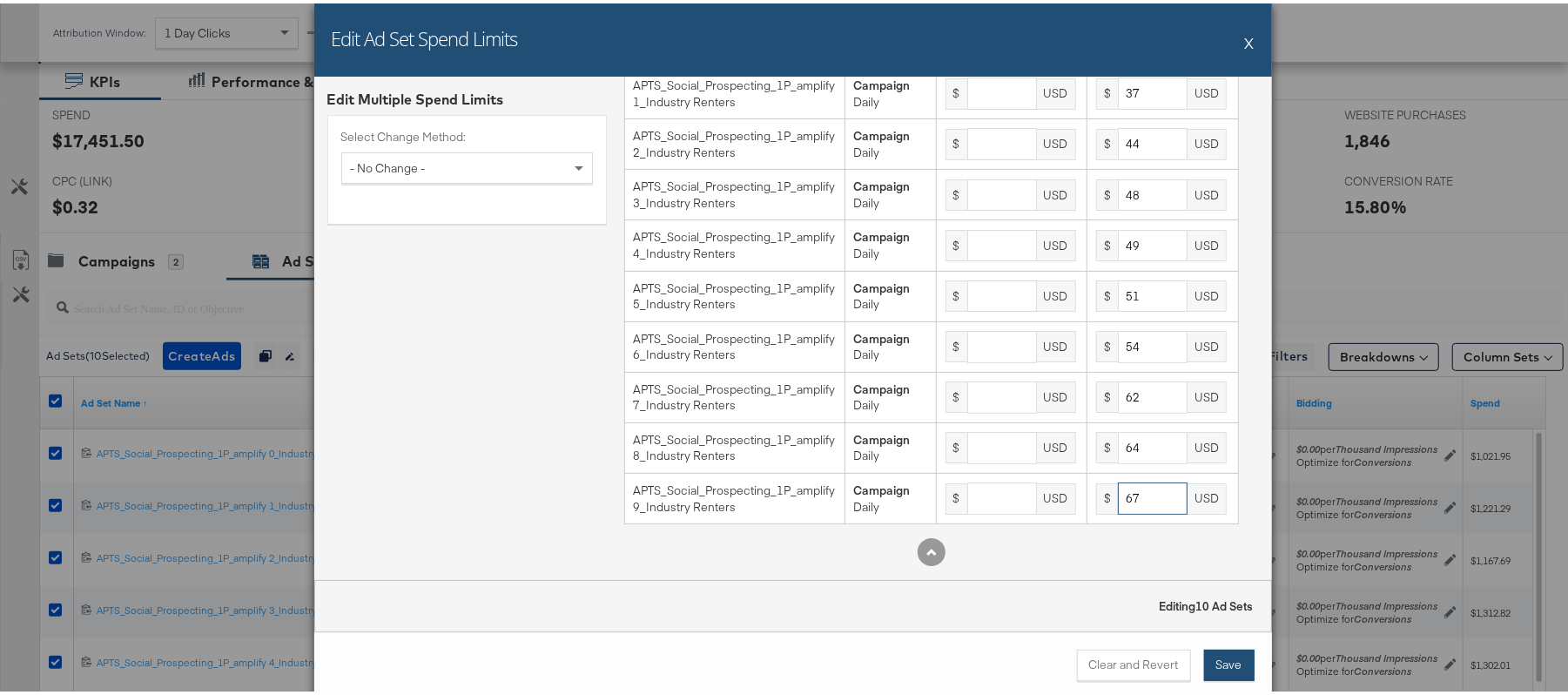 type on "67" 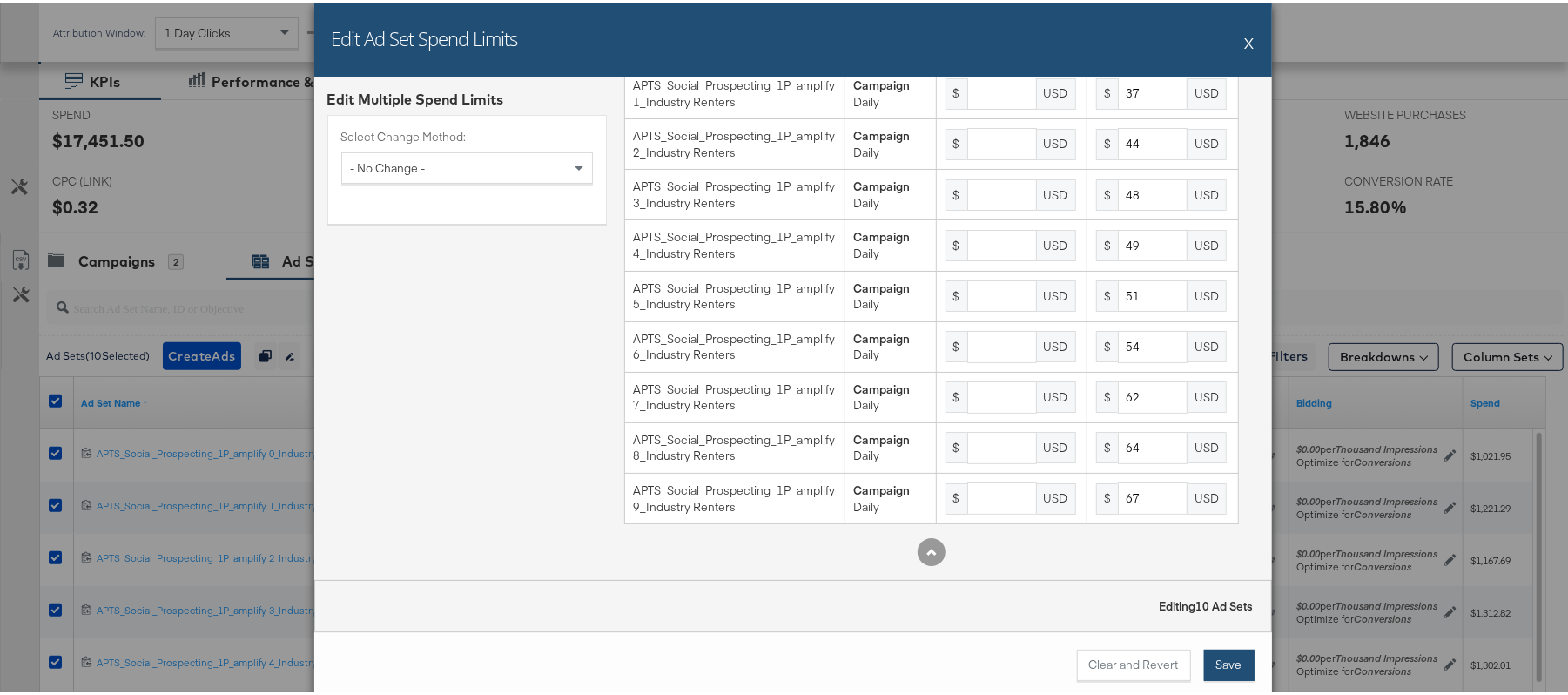 click on "Save" at bounding box center (1229, 662) 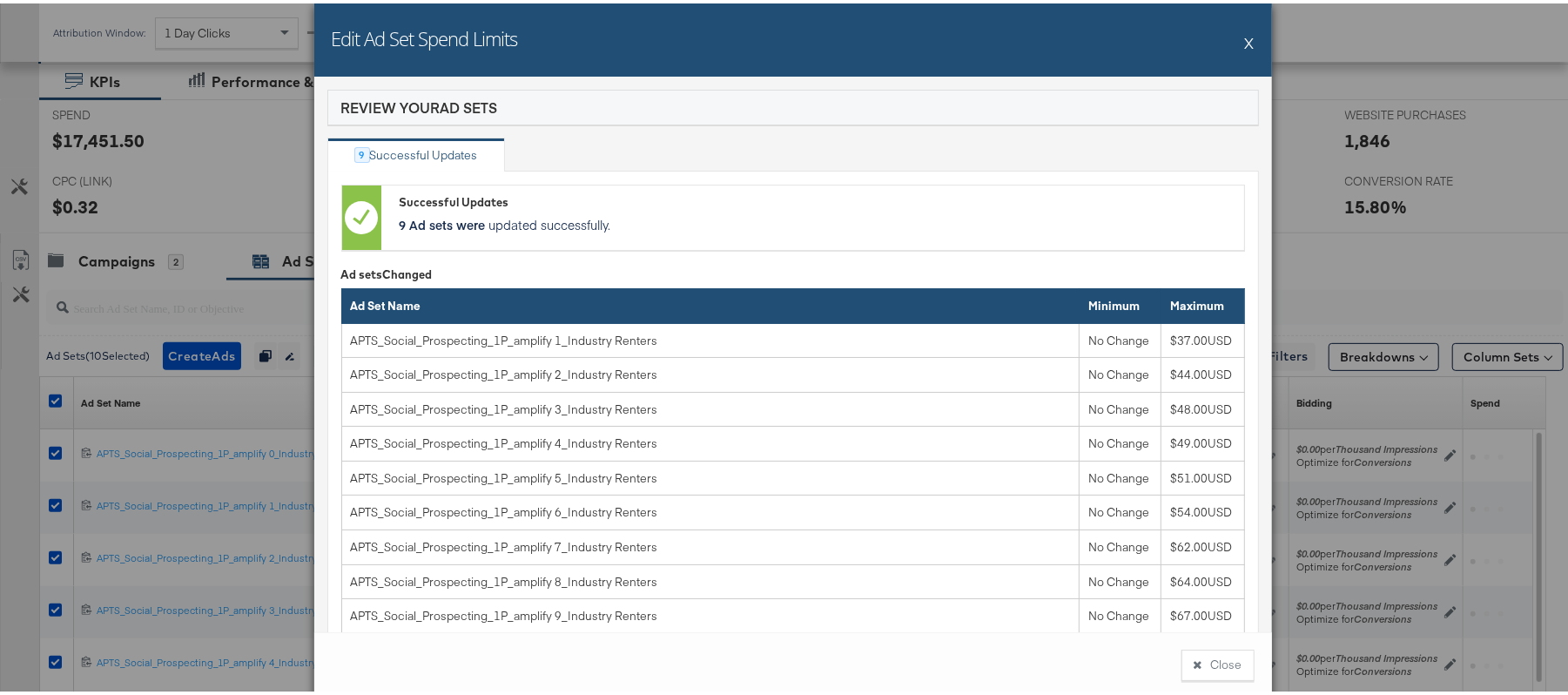 click on "Close" at bounding box center (1218, 662) 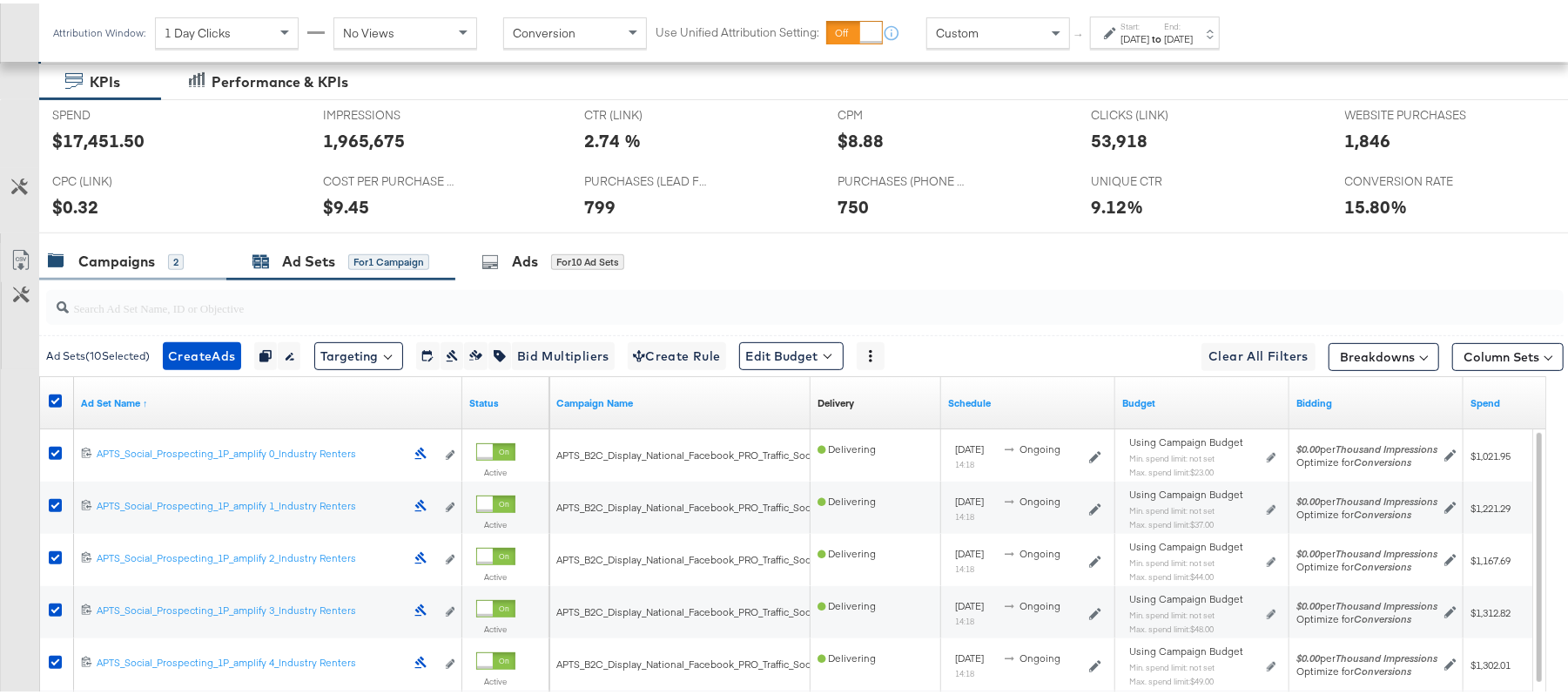 click on "Campaigns" at bounding box center (117, 258) 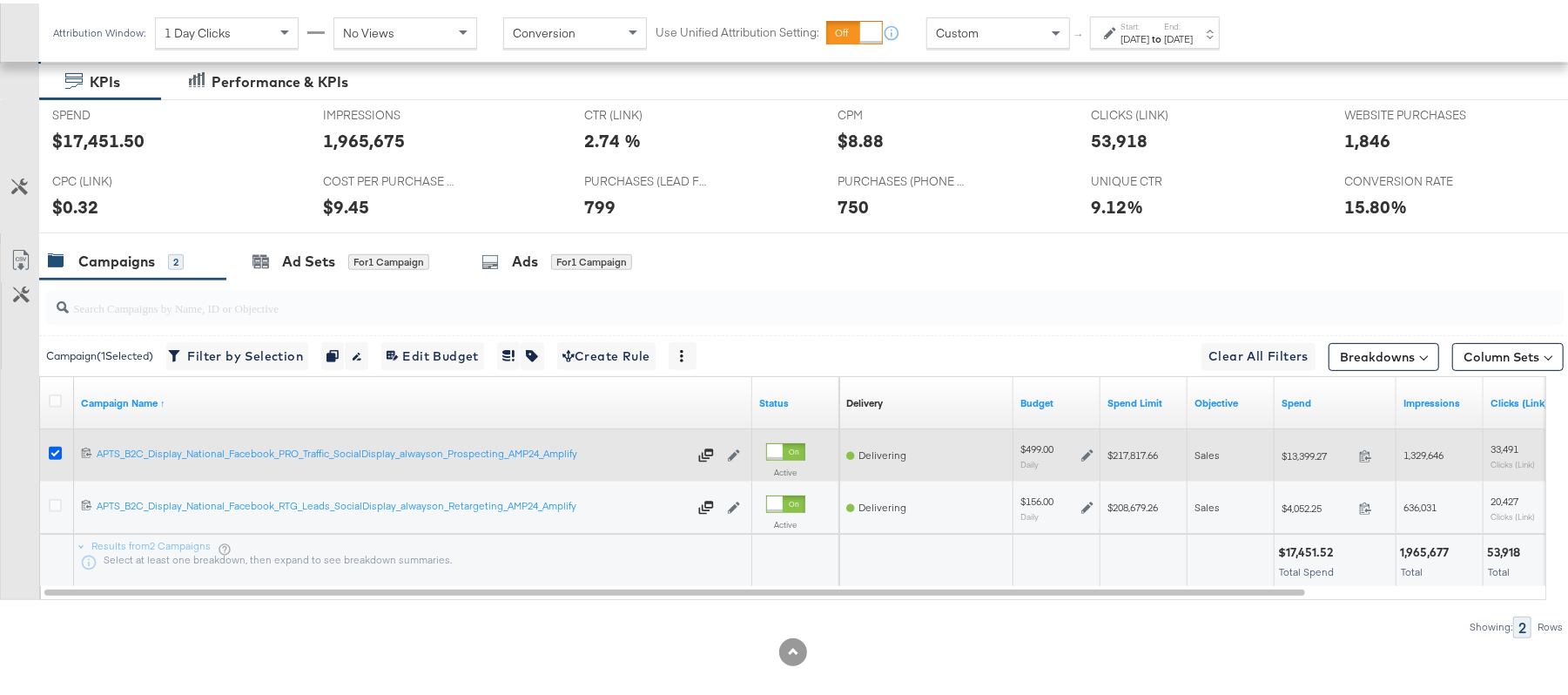 click at bounding box center (55, 449) 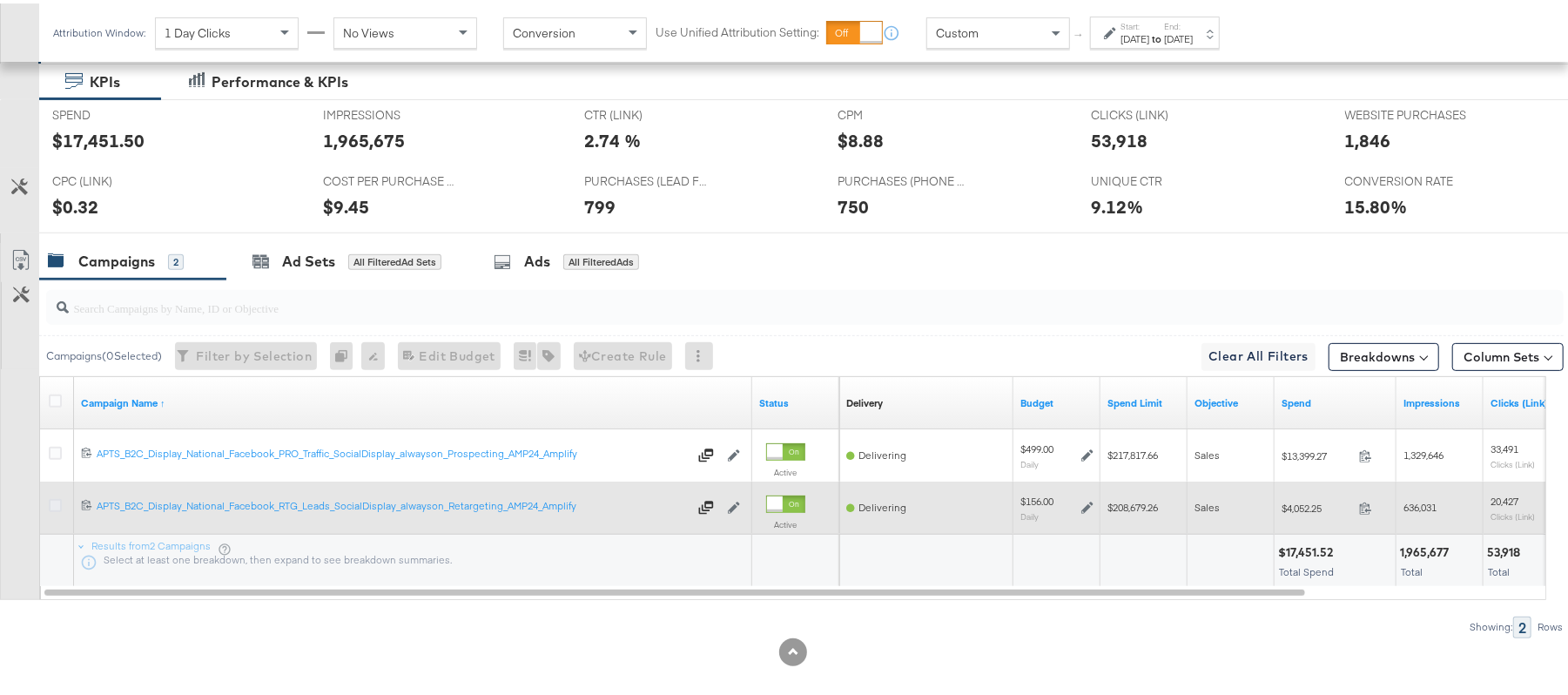 click at bounding box center (55, 502) 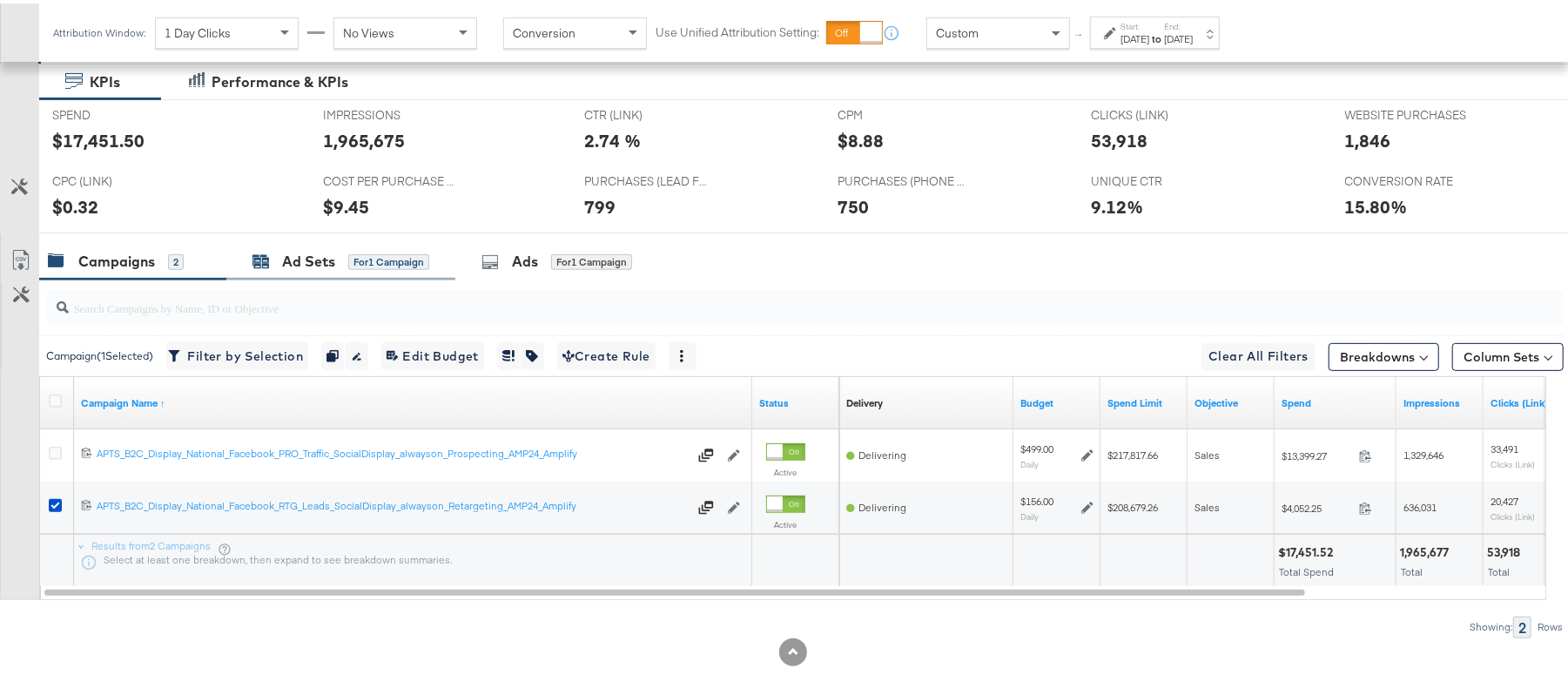 click on "Ad Sets" at bounding box center (308, 258) 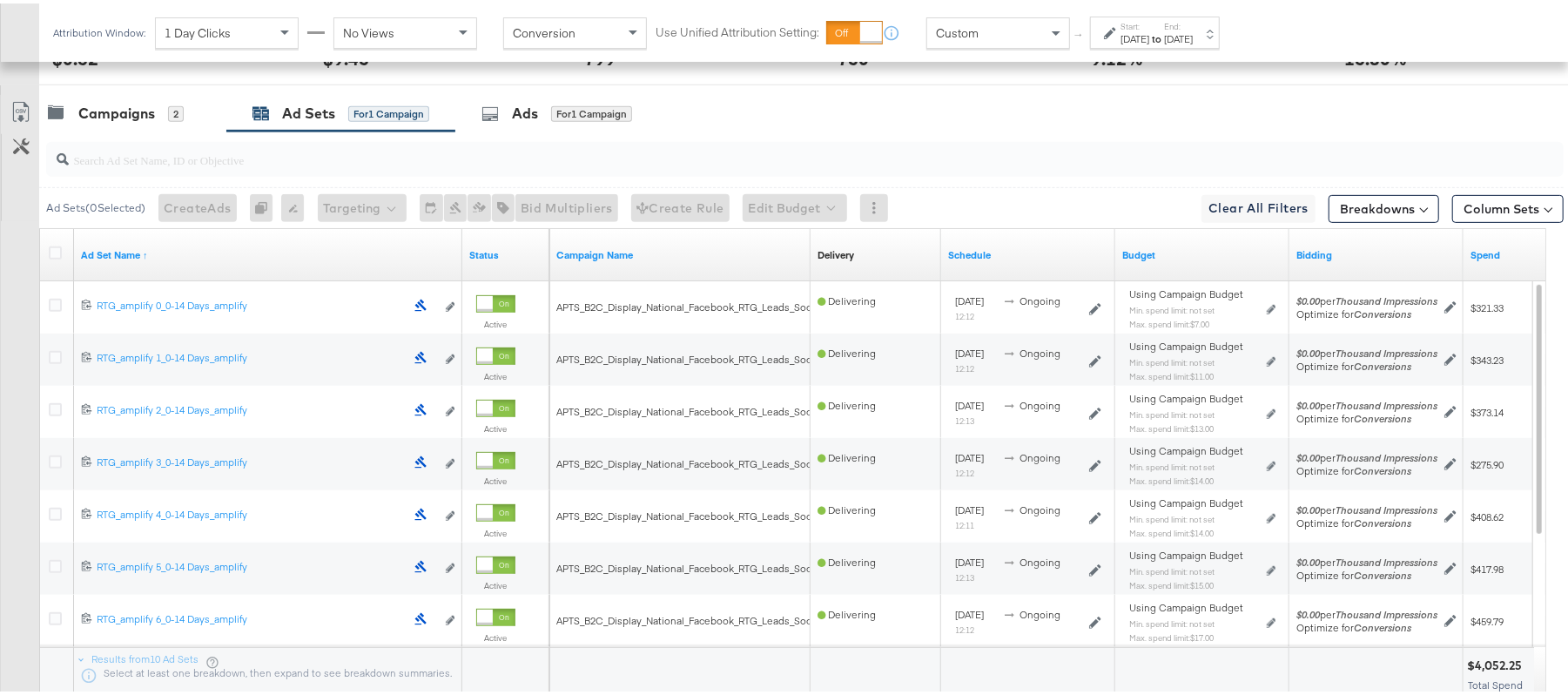 scroll, scrollTop: 559, scrollLeft: 0, axis: vertical 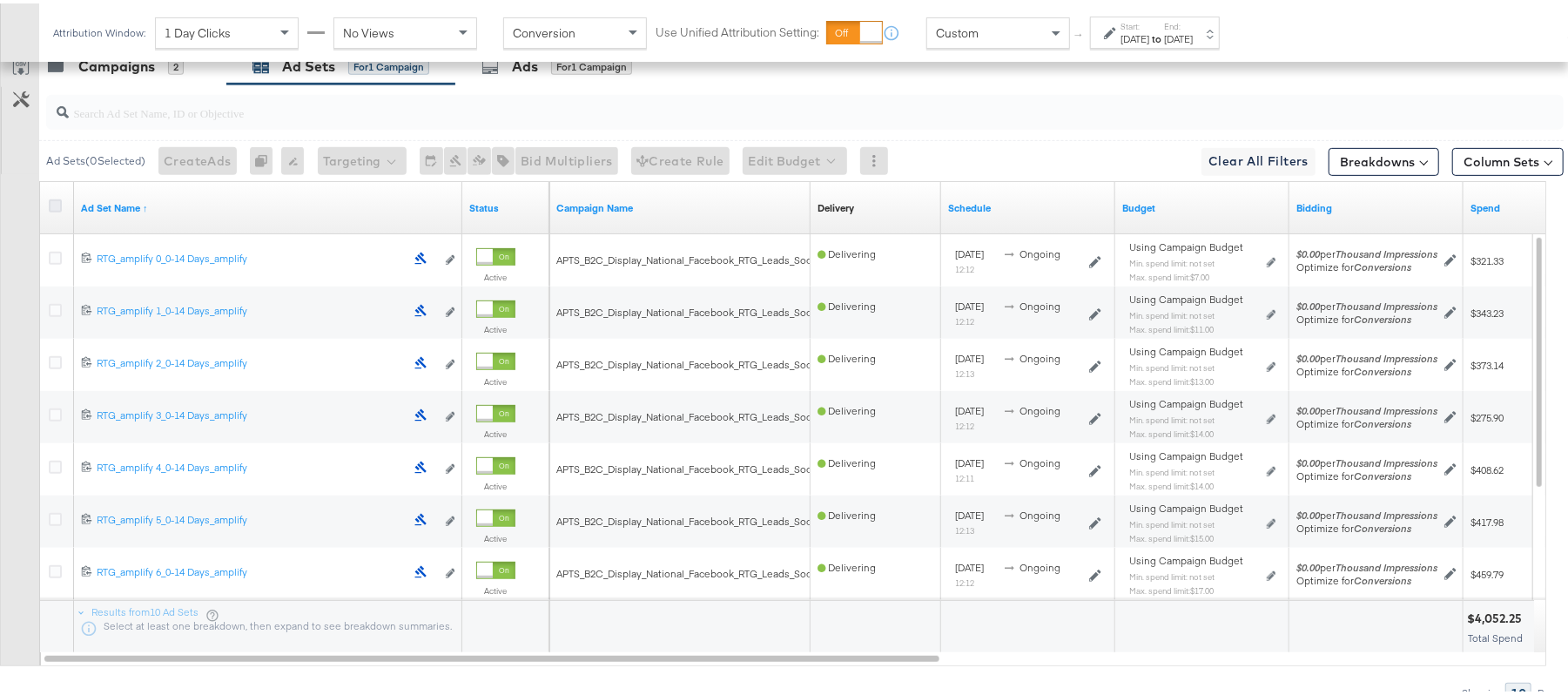 click at bounding box center (55, 202) 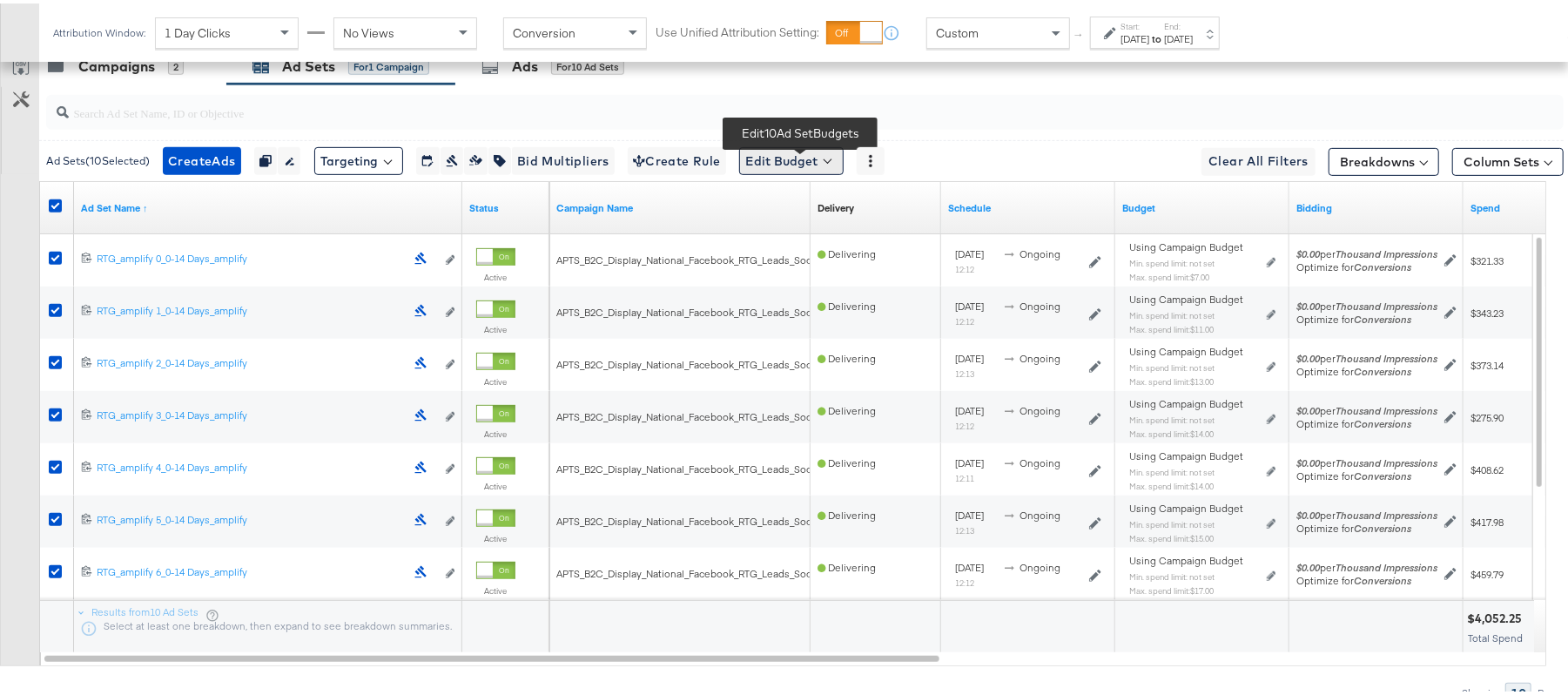 click on "Edit Budget" at bounding box center [791, 158] 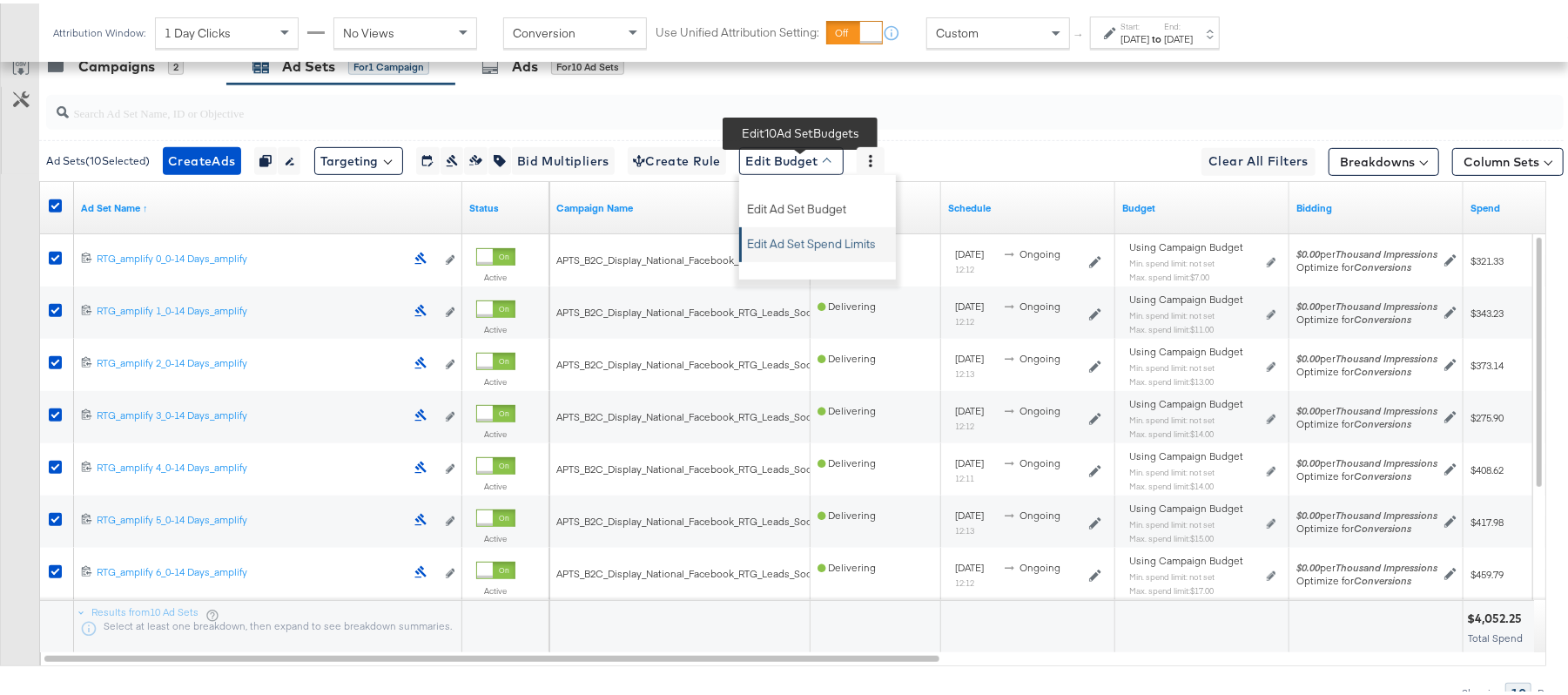 click on "Edit Ad Set Spend Limits" at bounding box center (811, 238) 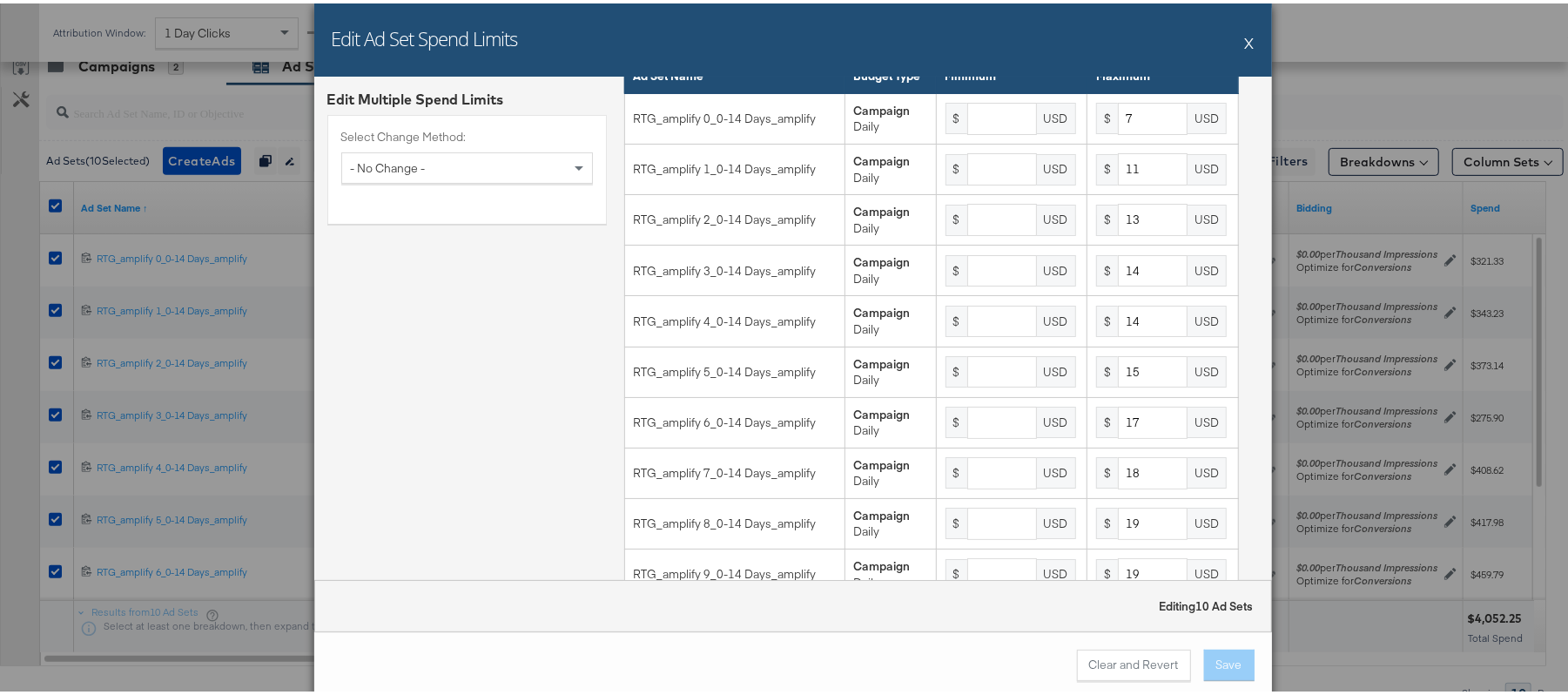 scroll, scrollTop: 57, scrollLeft: 0, axis: vertical 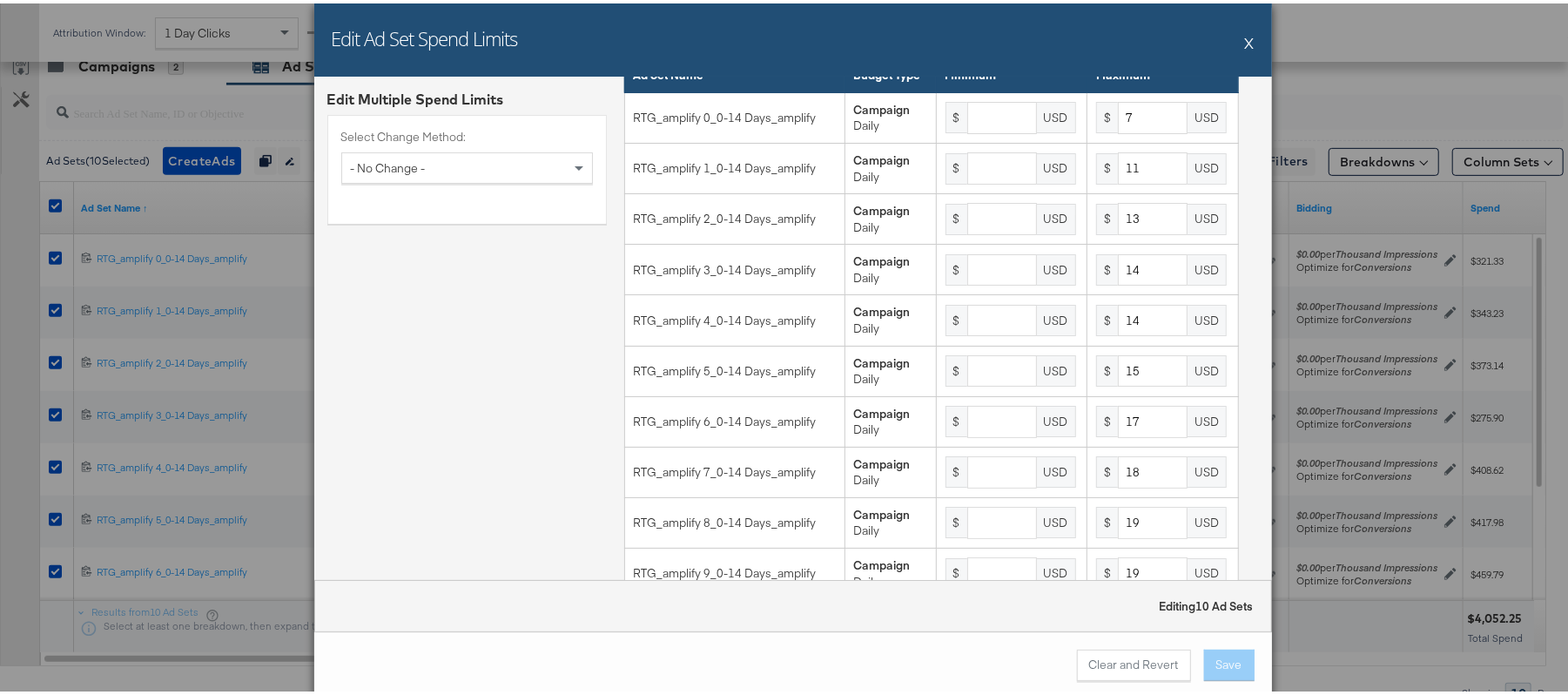 type 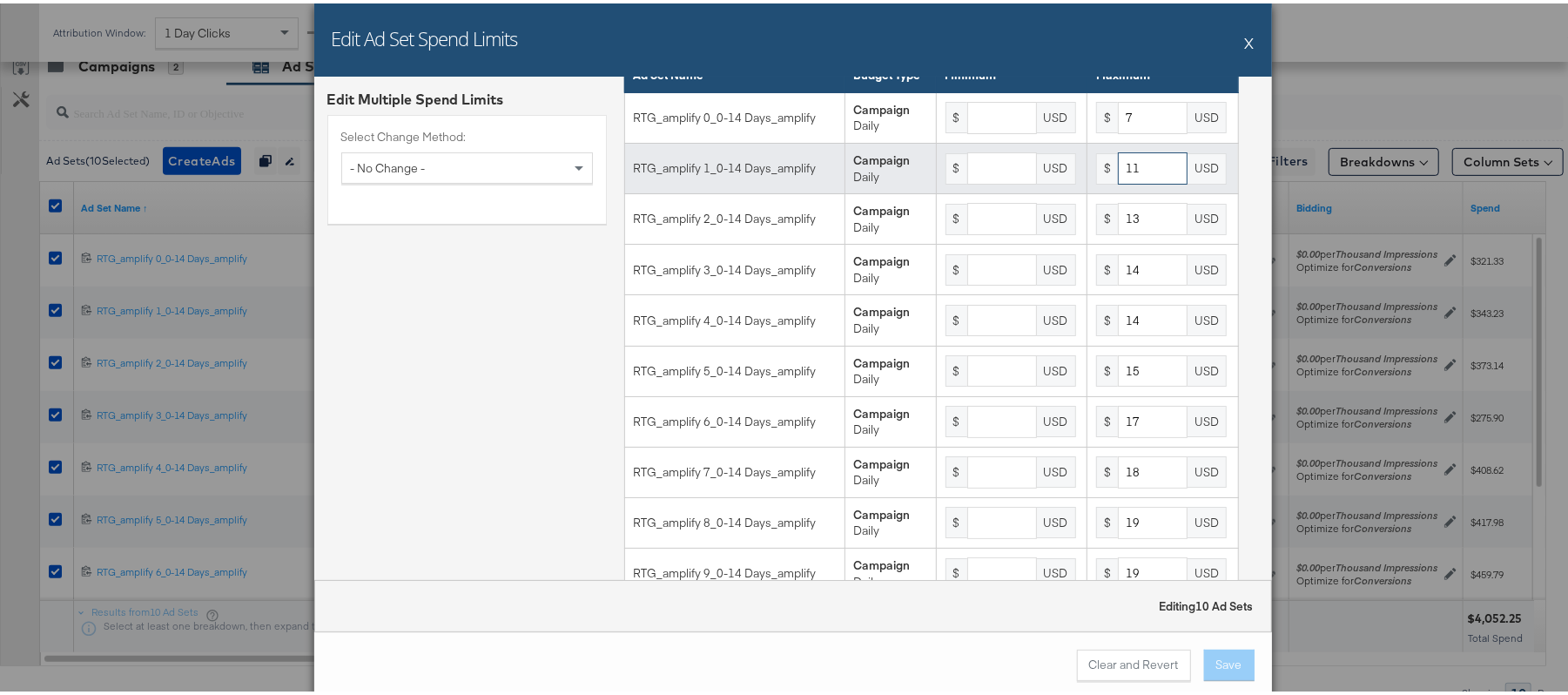 click on "11" at bounding box center (1153, 165) 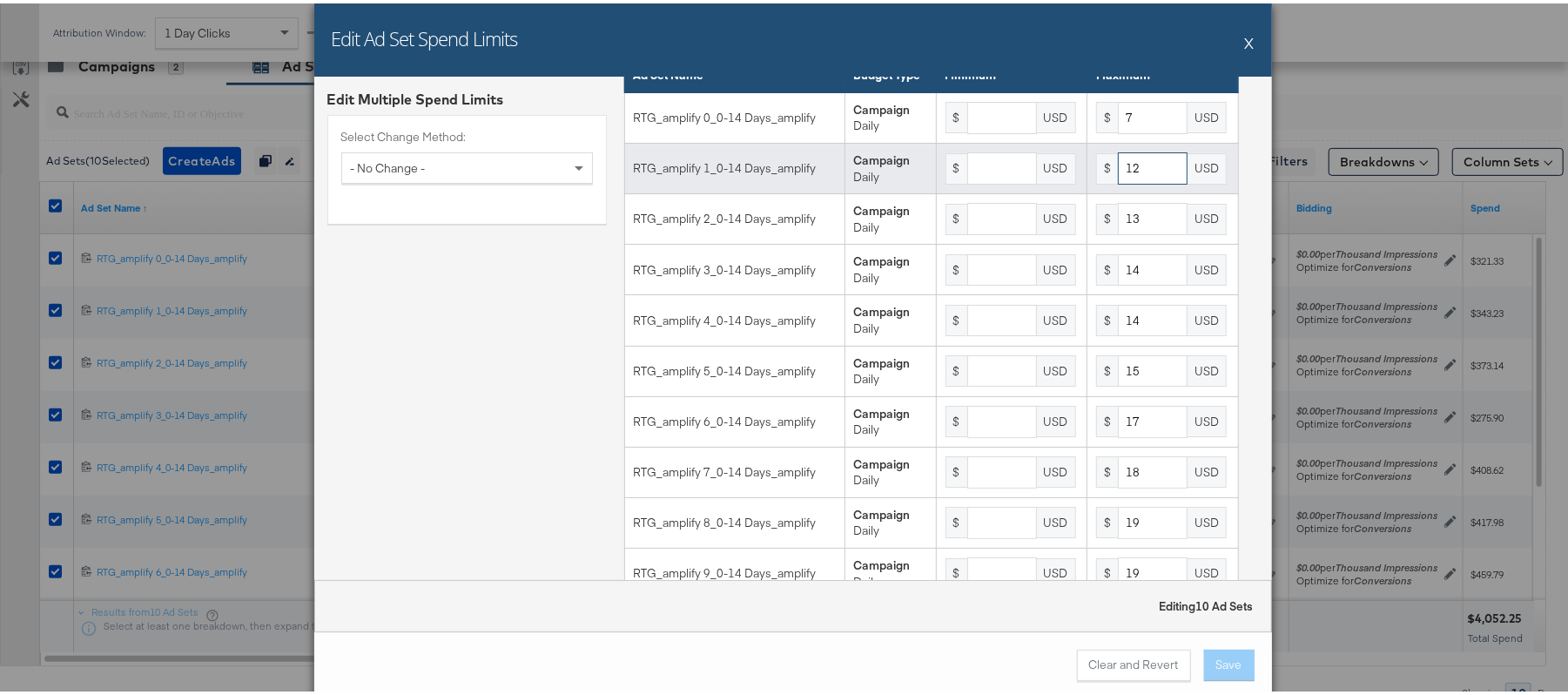 type on "12" 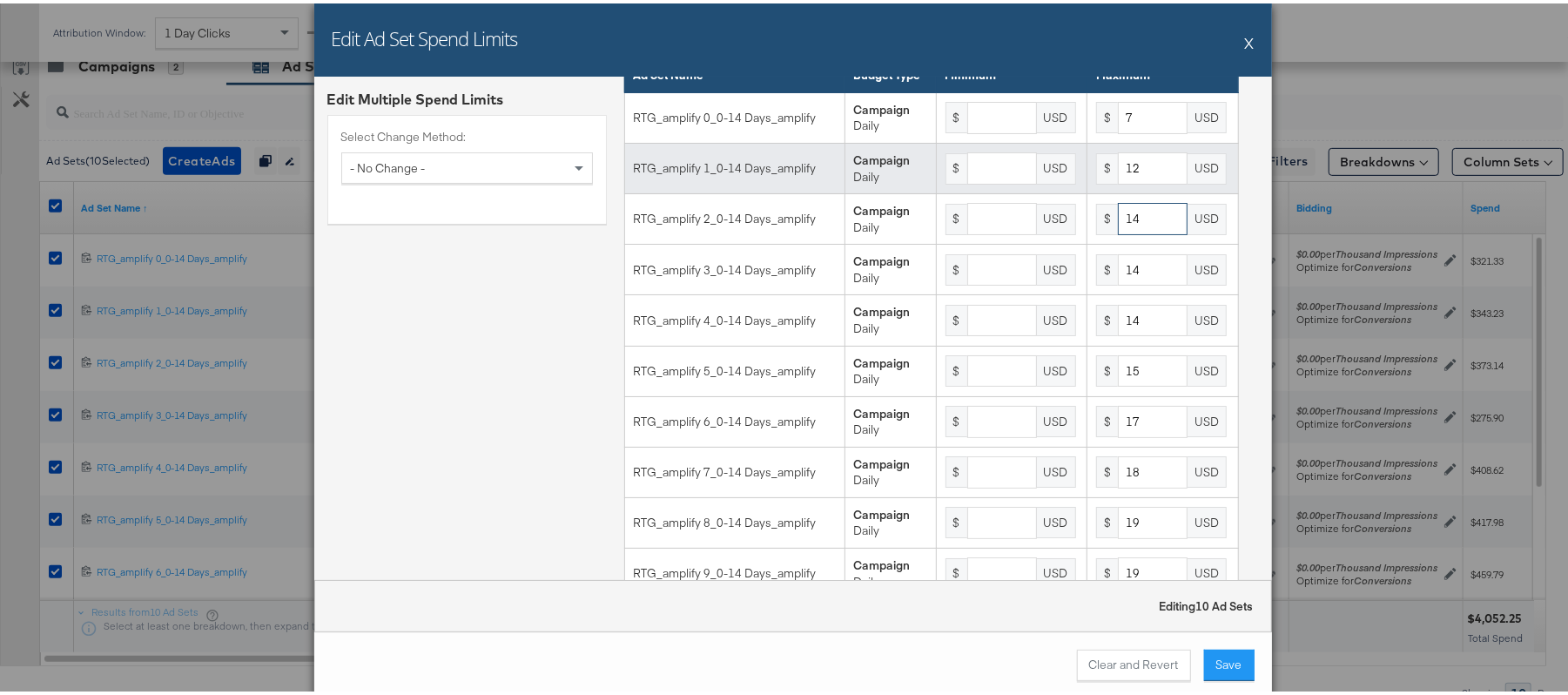 type on "14" 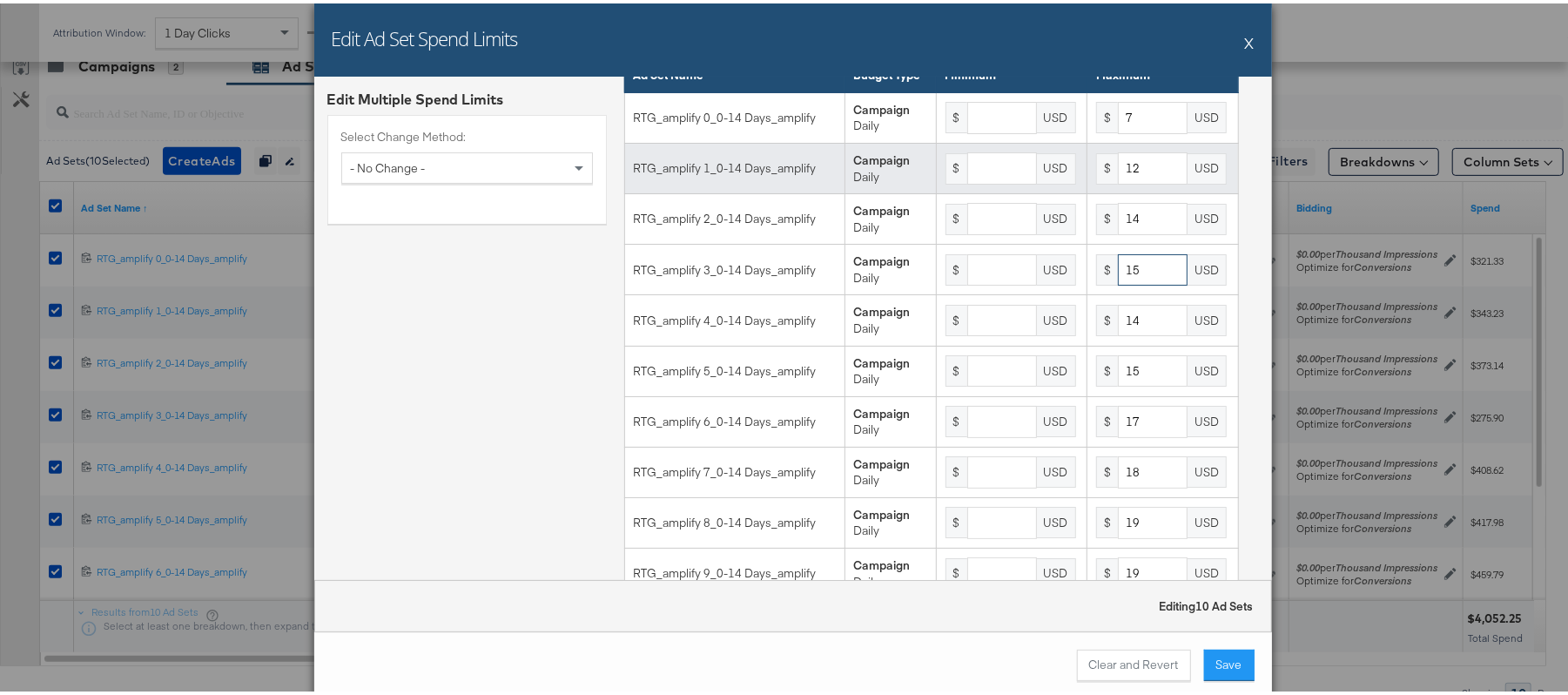 type on "15" 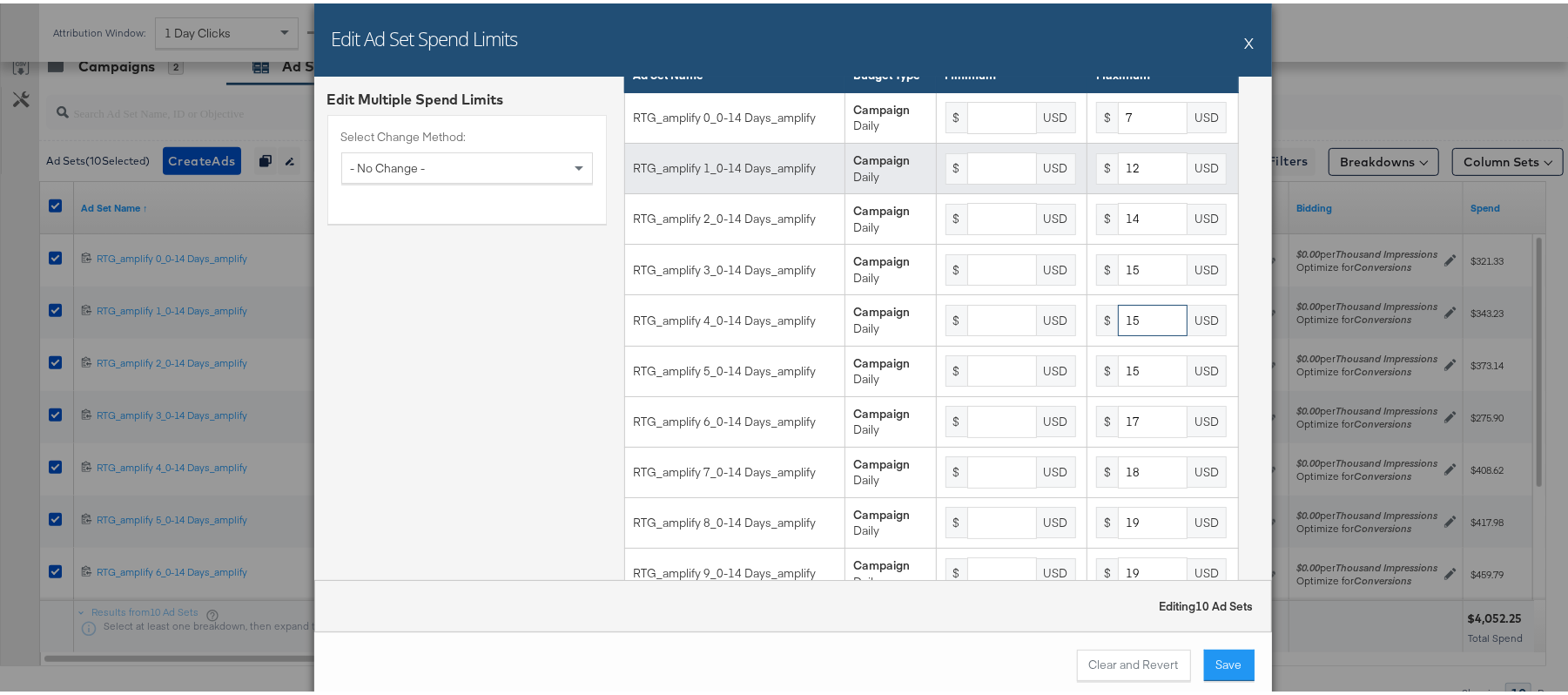 type on "15" 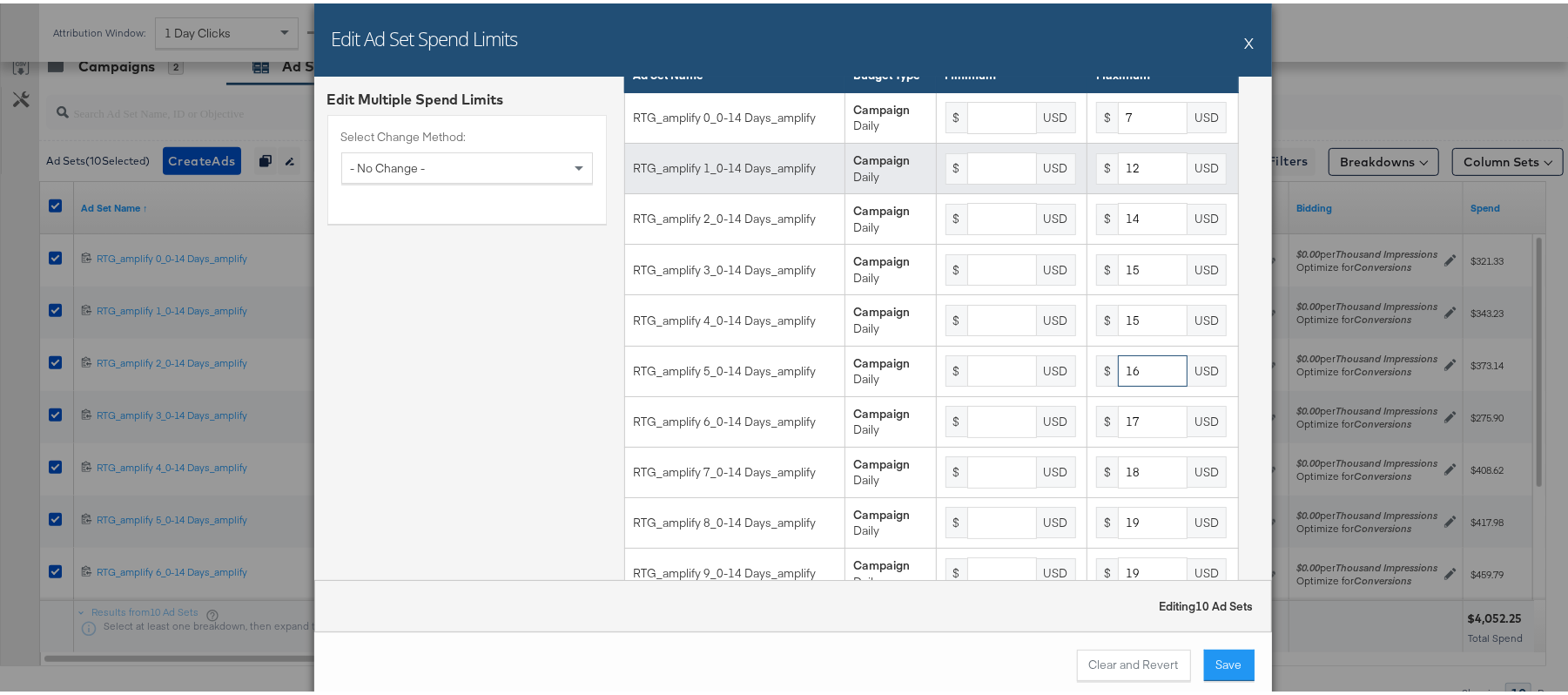 type on "16" 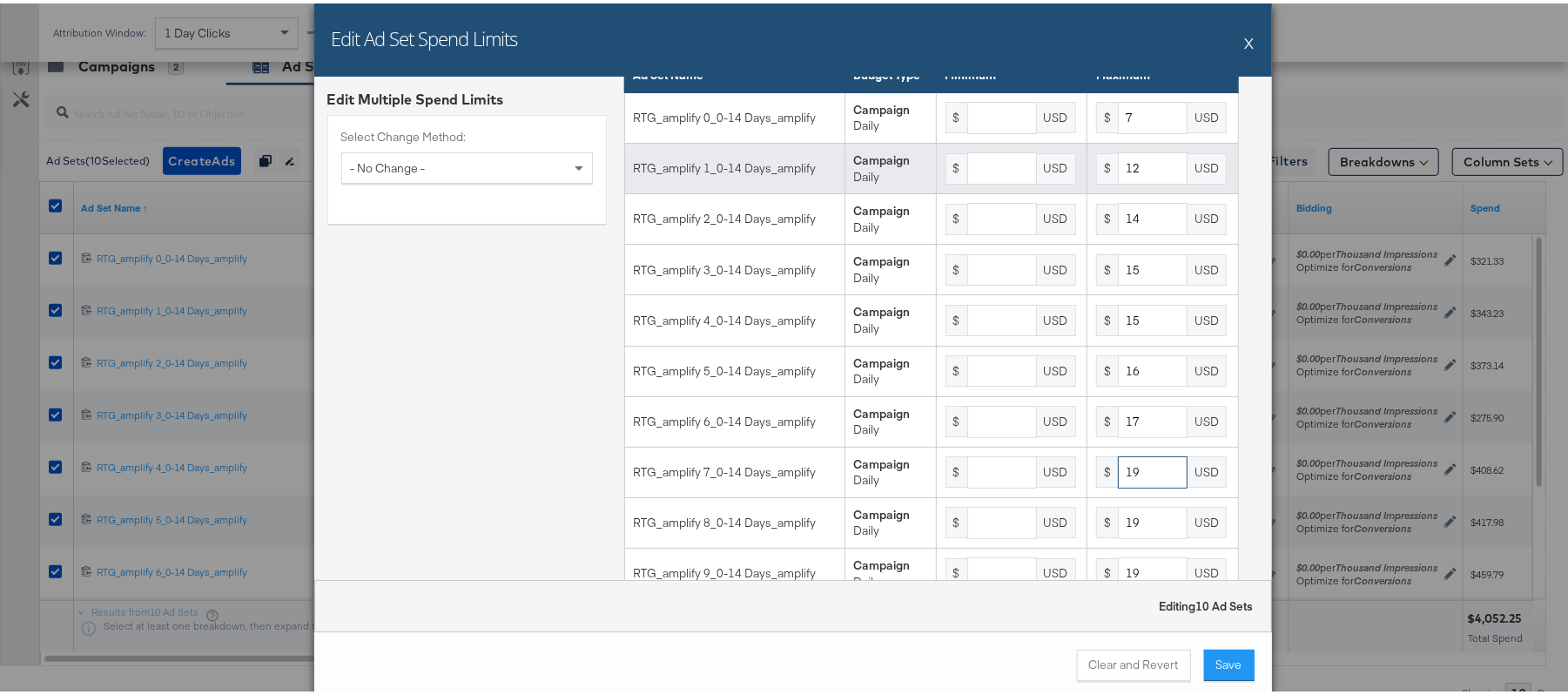 type on "19" 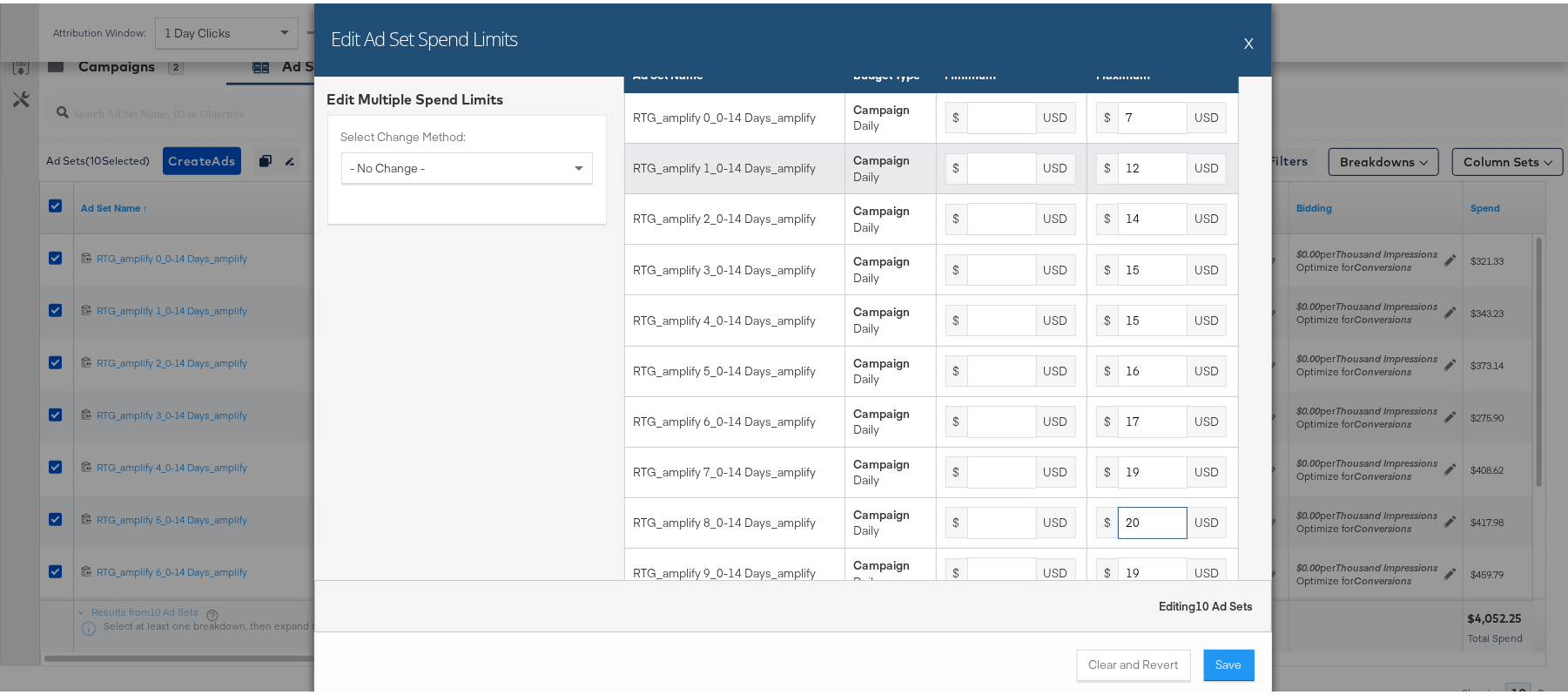 type on "20" 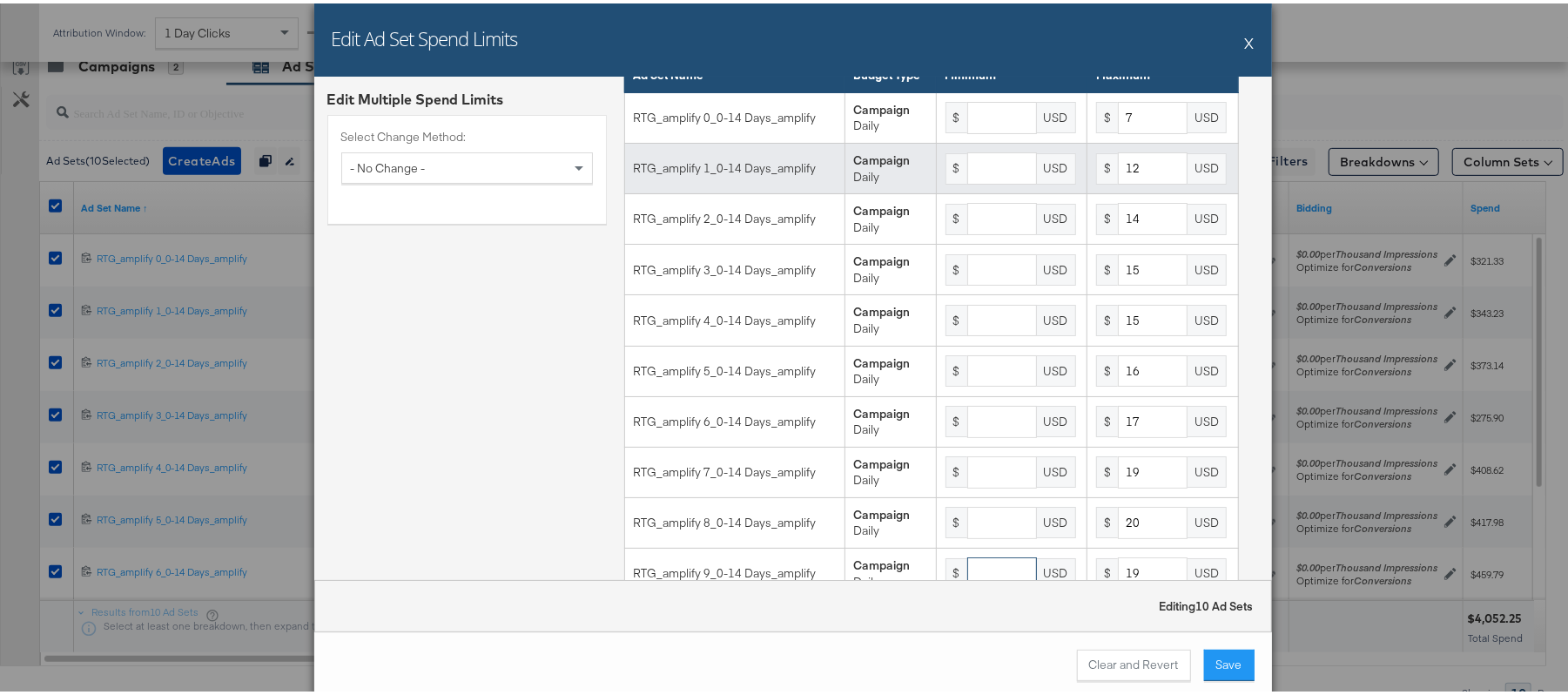 scroll, scrollTop: 87, scrollLeft: 0, axis: vertical 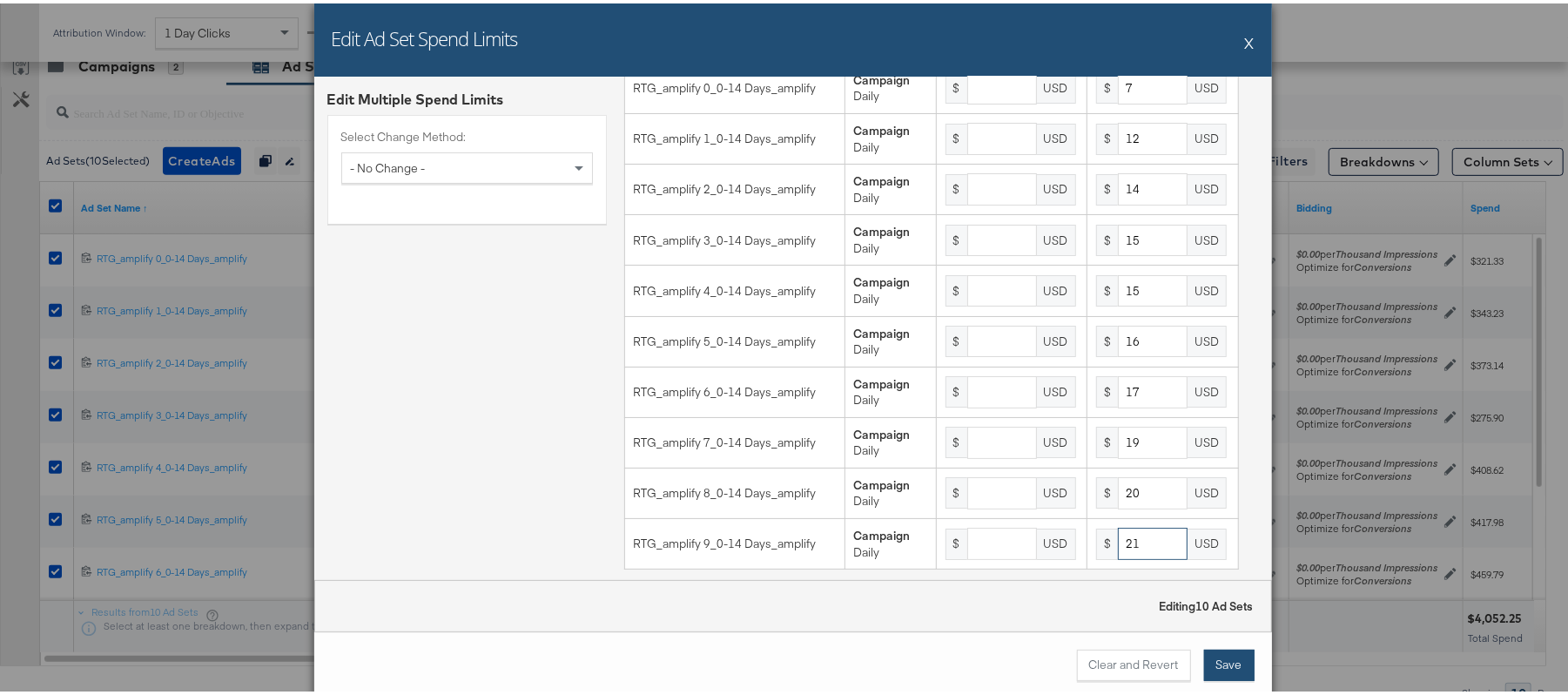 type on "21" 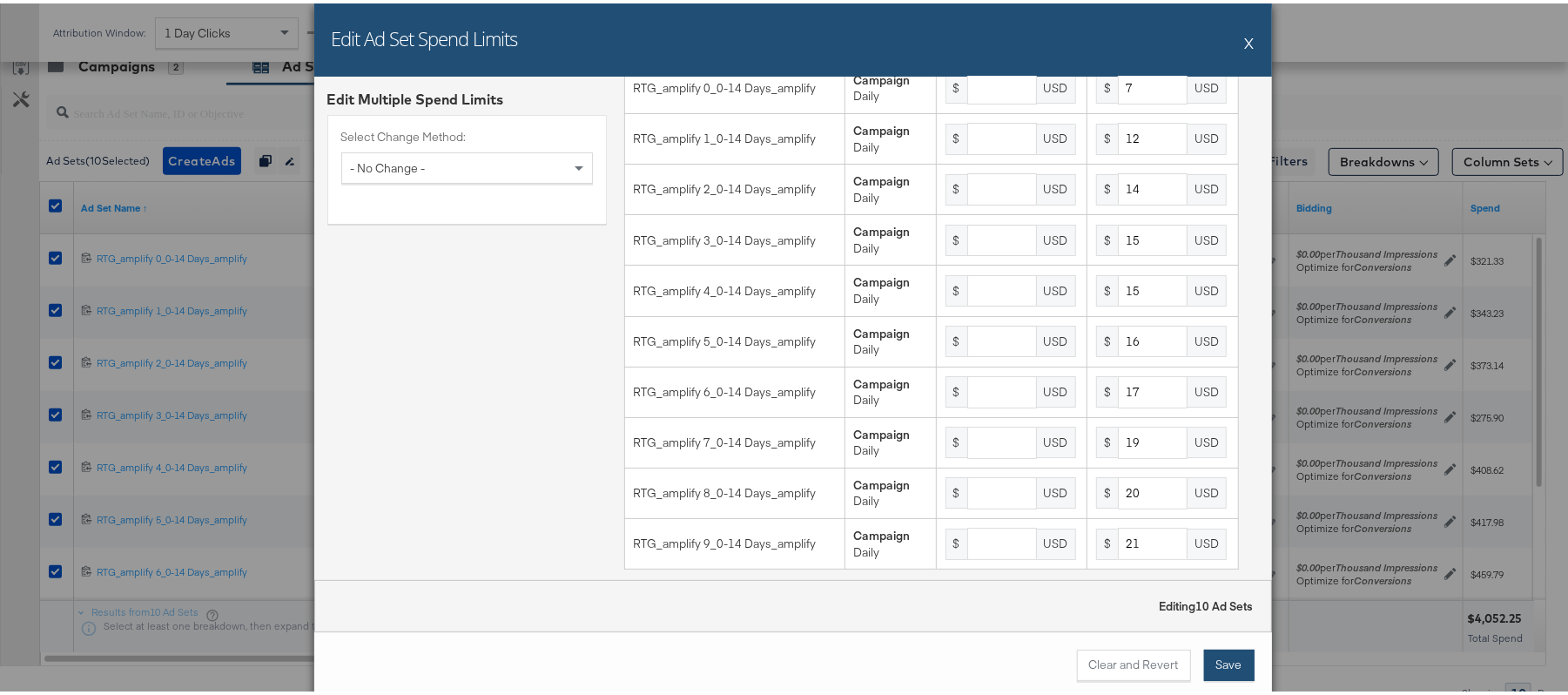 click on "Save" at bounding box center [1229, 662] 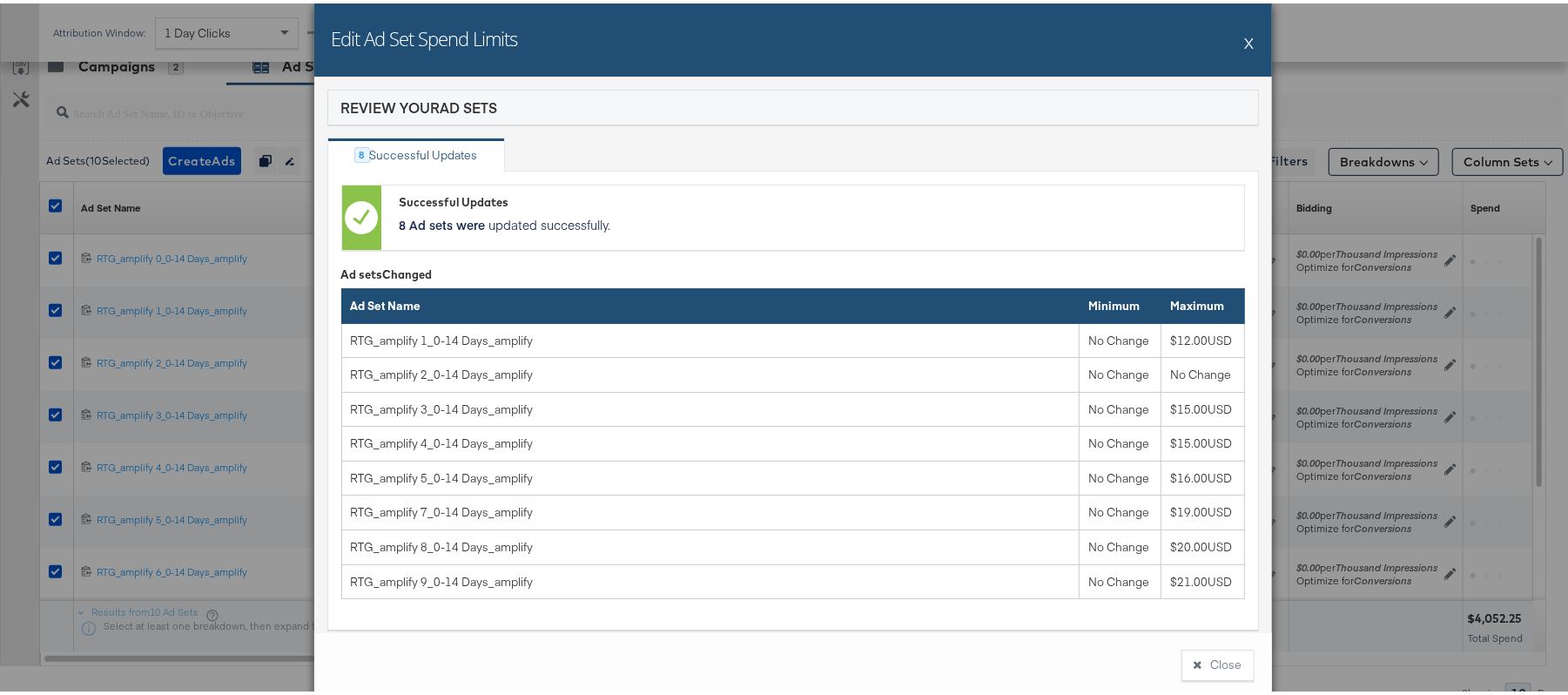 scroll, scrollTop: 74, scrollLeft: 0, axis: vertical 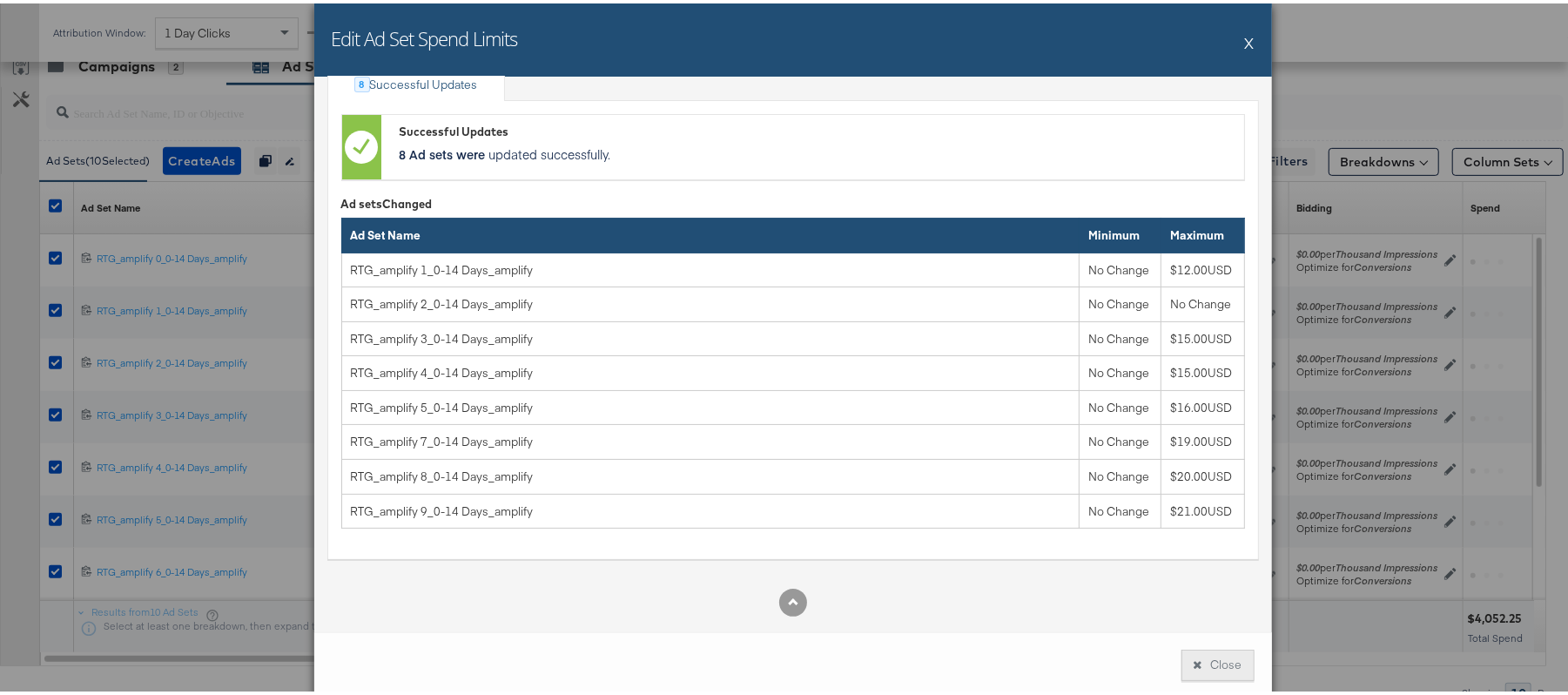 click on "Close" at bounding box center [1218, 662] 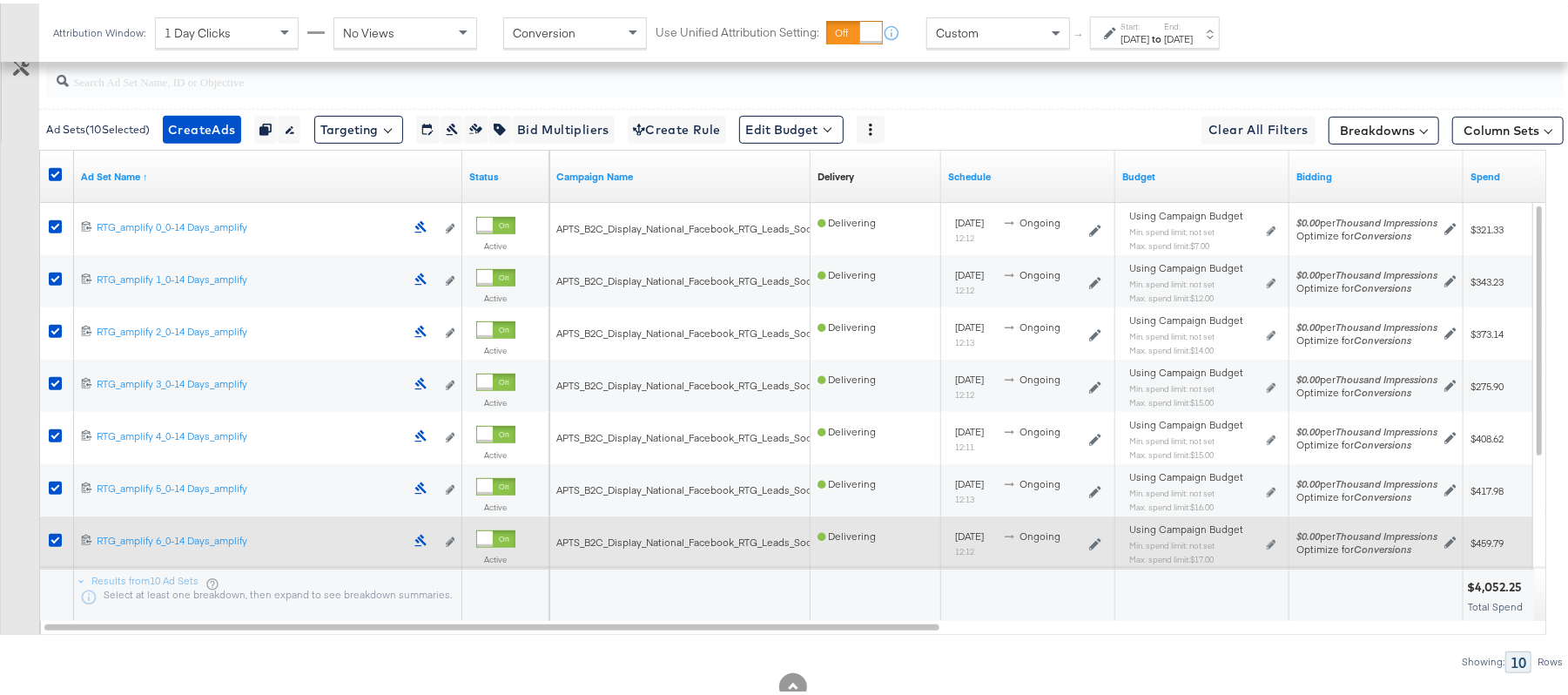 scroll, scrollTop: 551, scrollLeft: 0, axis: vertical 